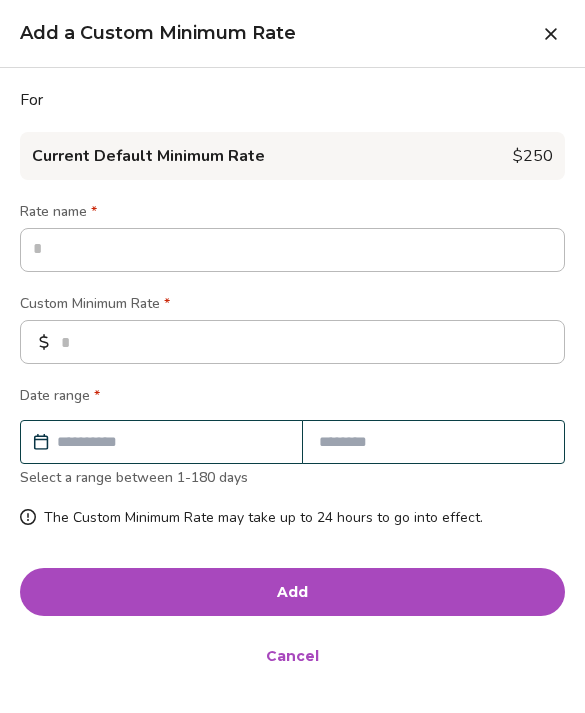 scroll, scrollTop: 765, scrollLeft: 0, axis: vertical 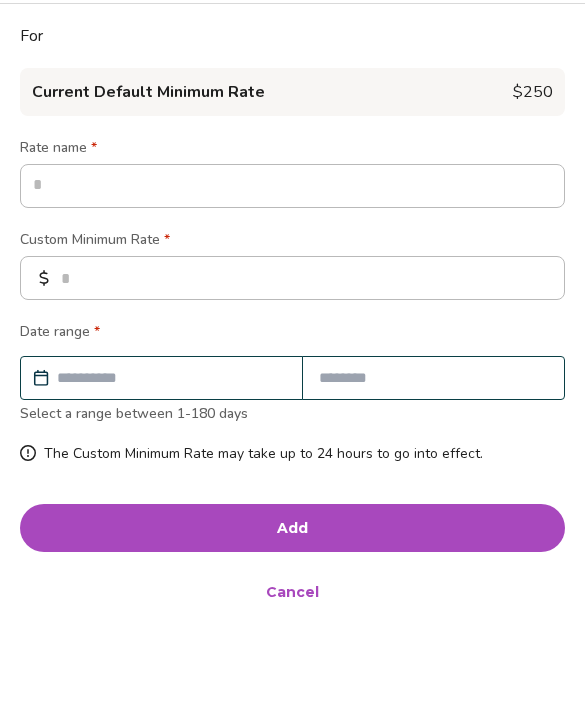 type on "*" 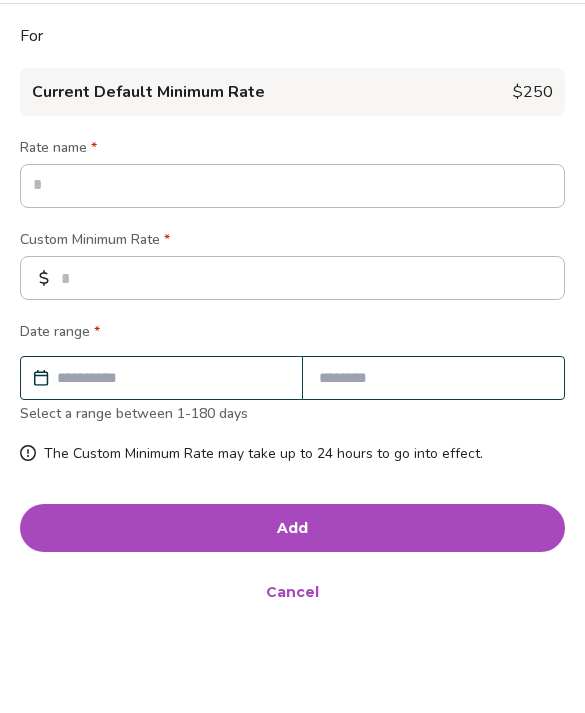 type on "*" 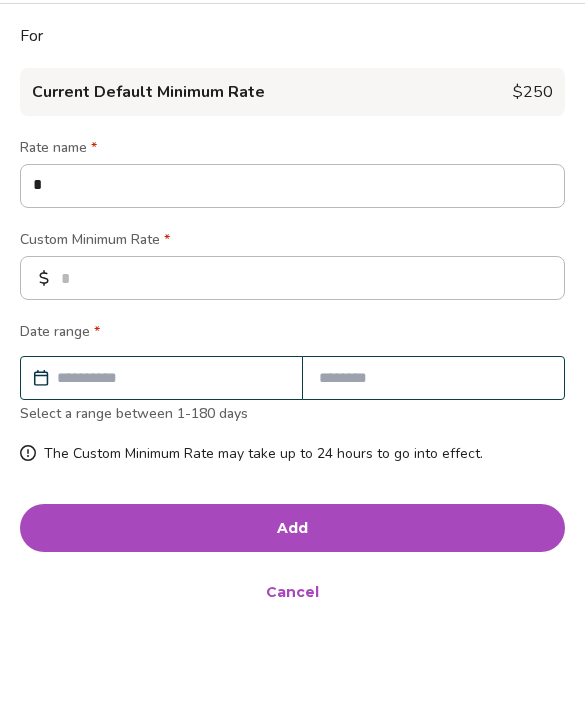 type on "**" 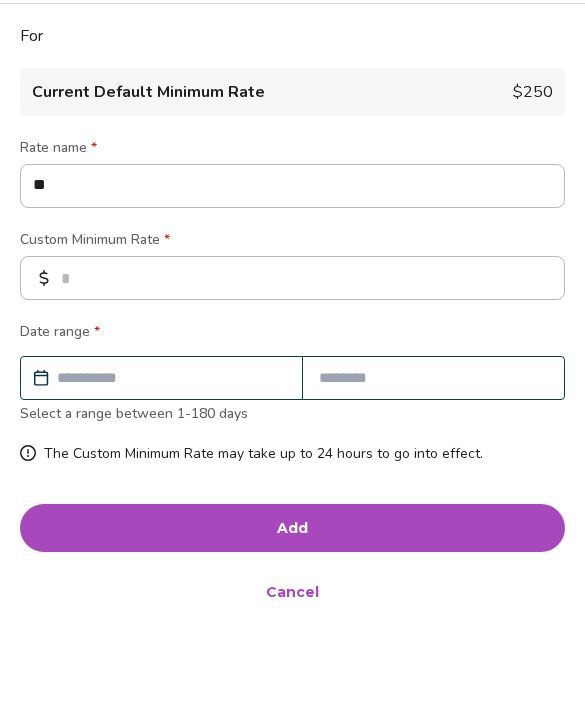 type on "*" 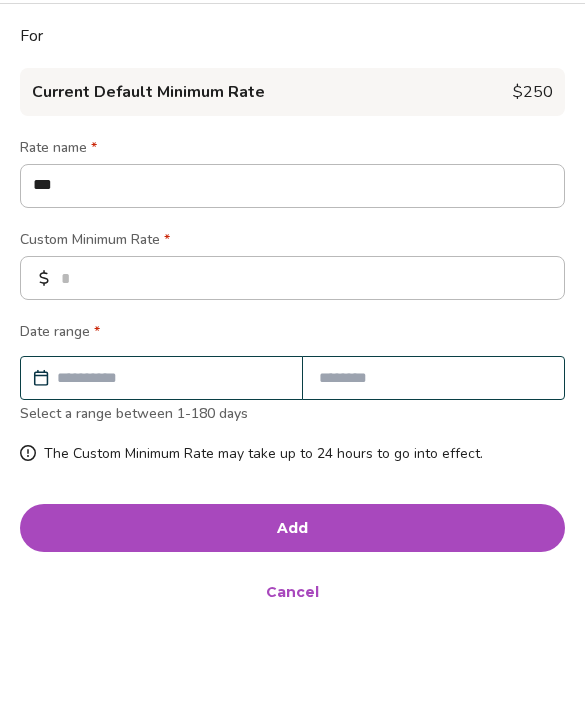 type on "****" 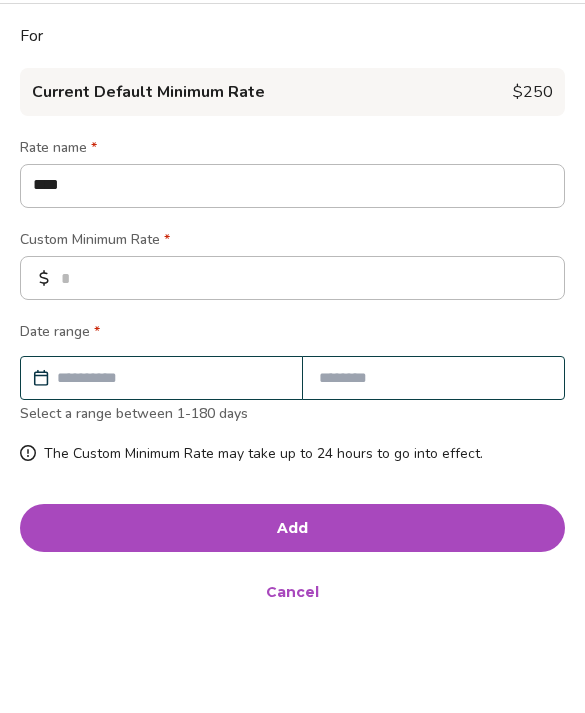 type on "*" 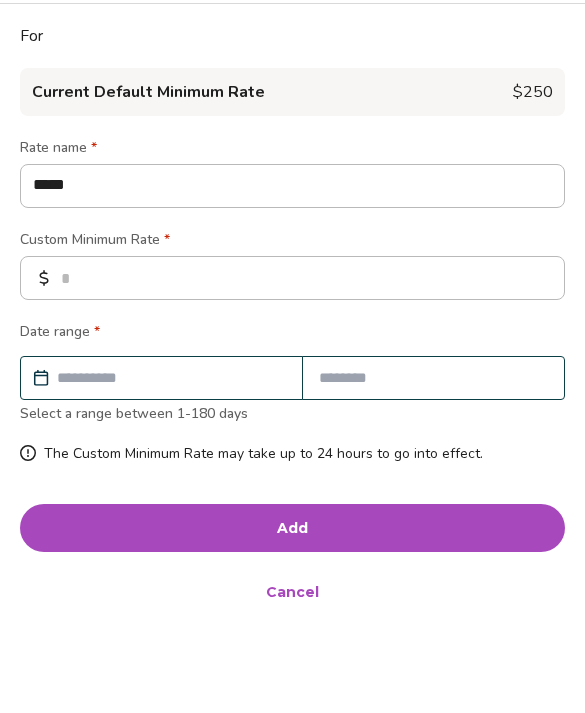 type on "******" 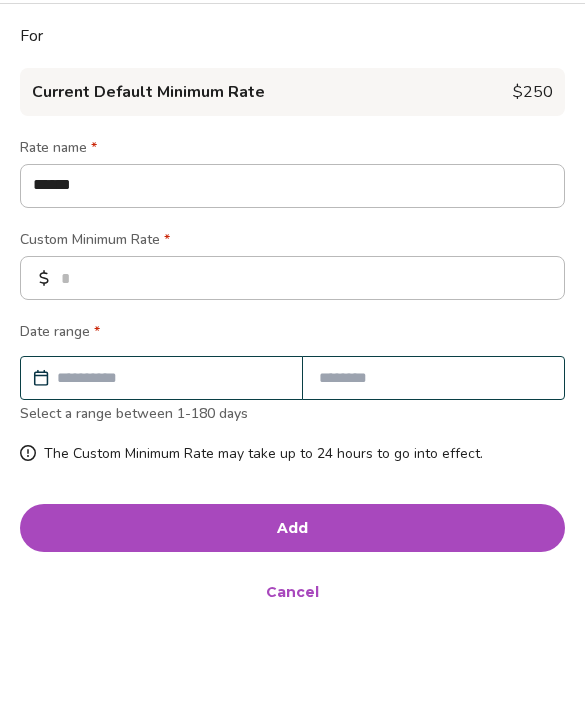 type on "*******" 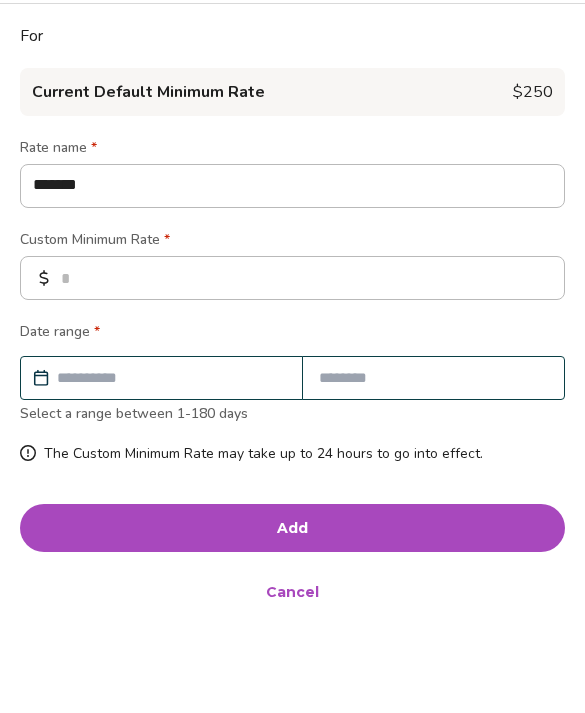 type on "*" 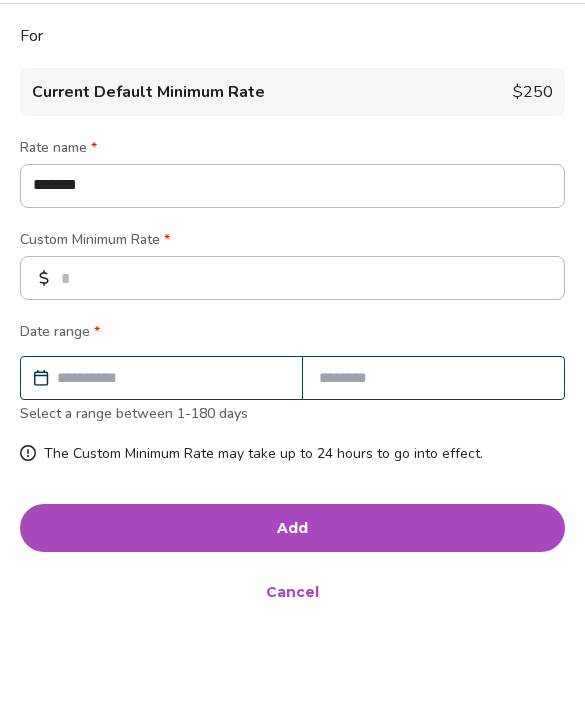 type on "*******" 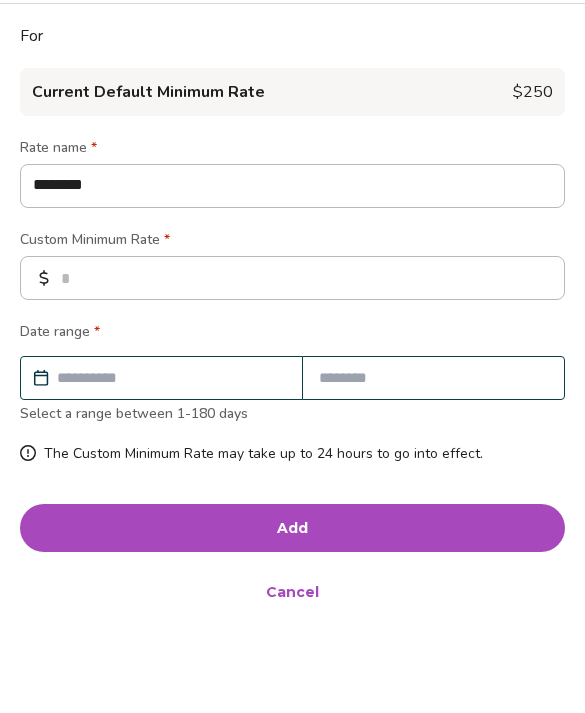 type on "*" 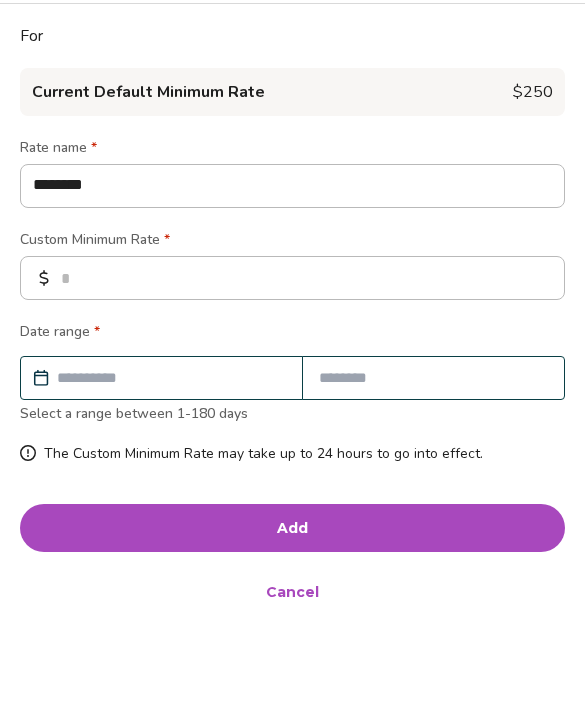 type on "*********" 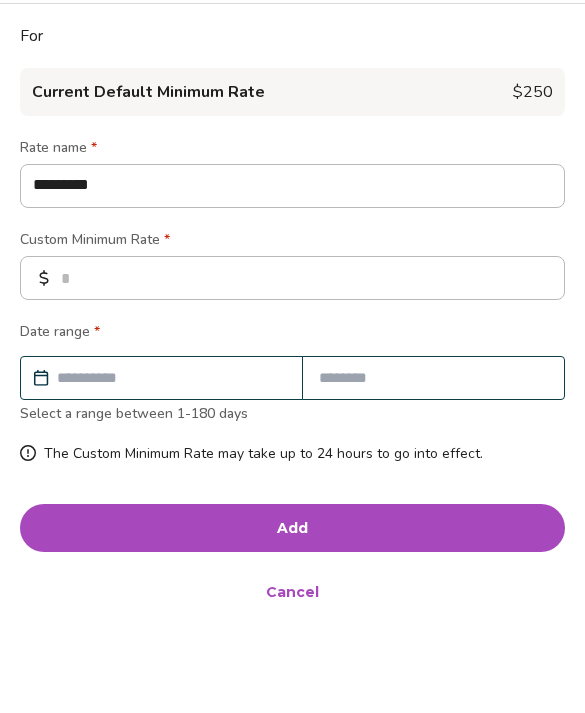 type on "*" 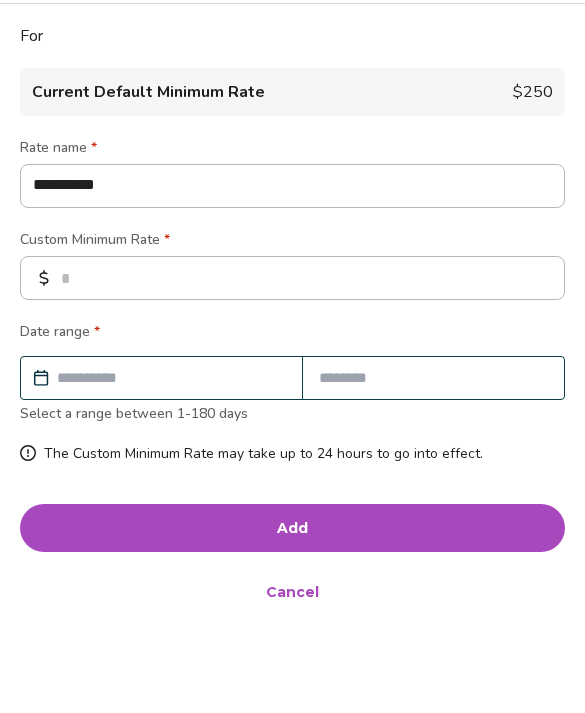 type on "*" 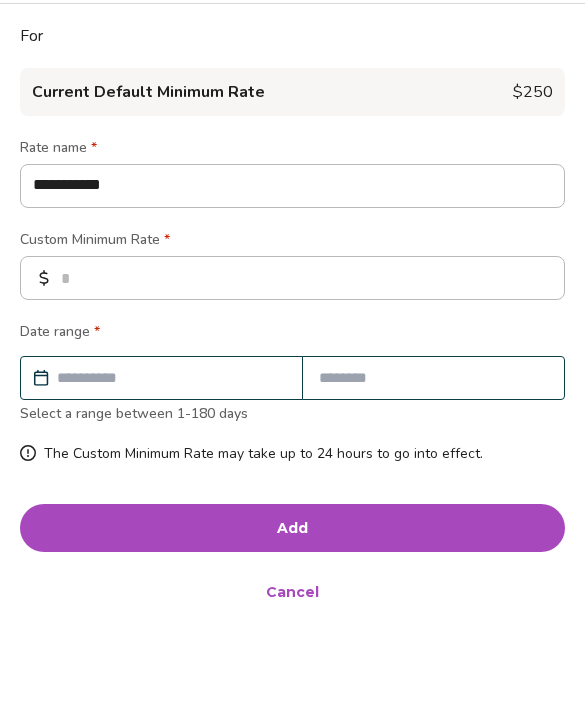 type on "*" 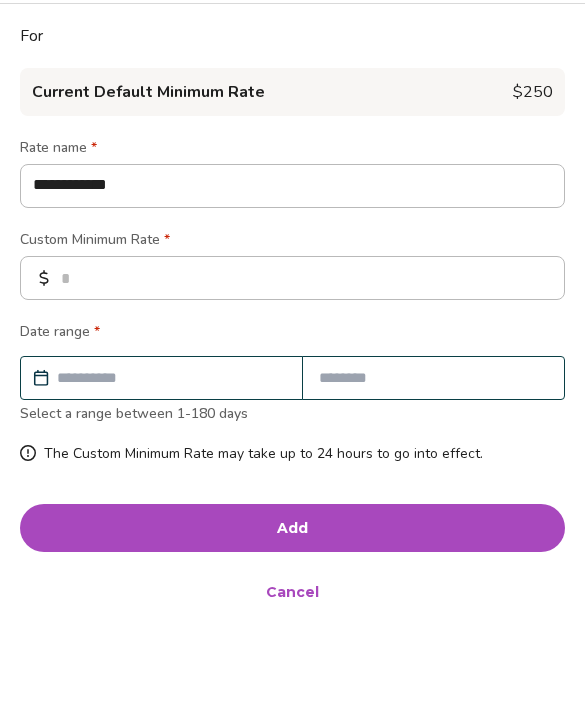 type on "*" 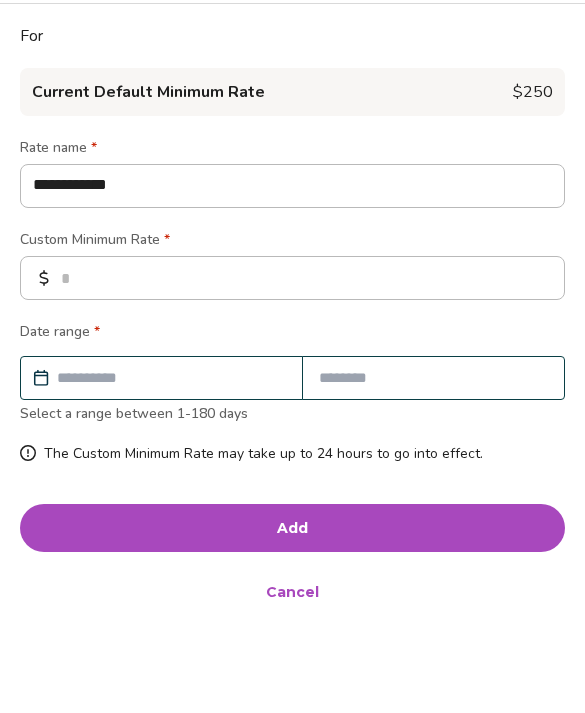type on "**********" 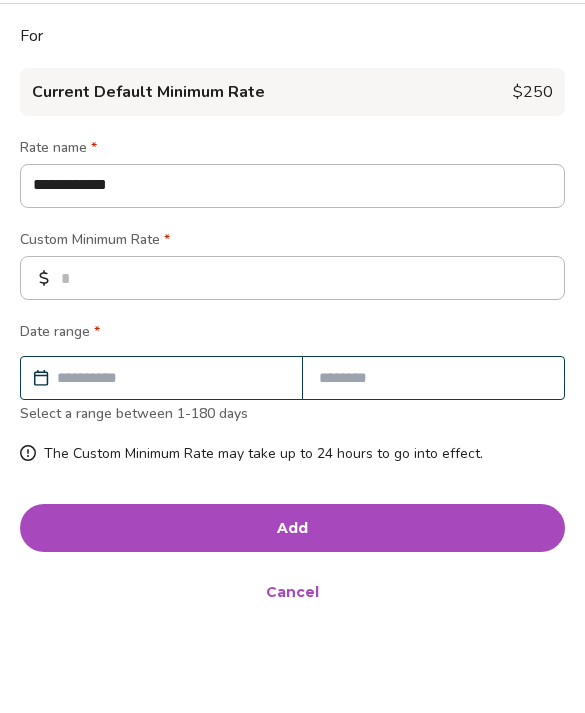 type on "*" 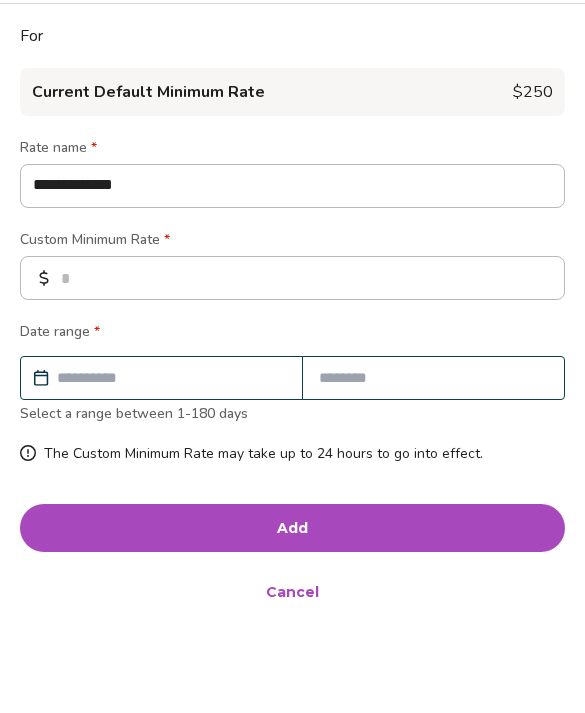 type on "**********" 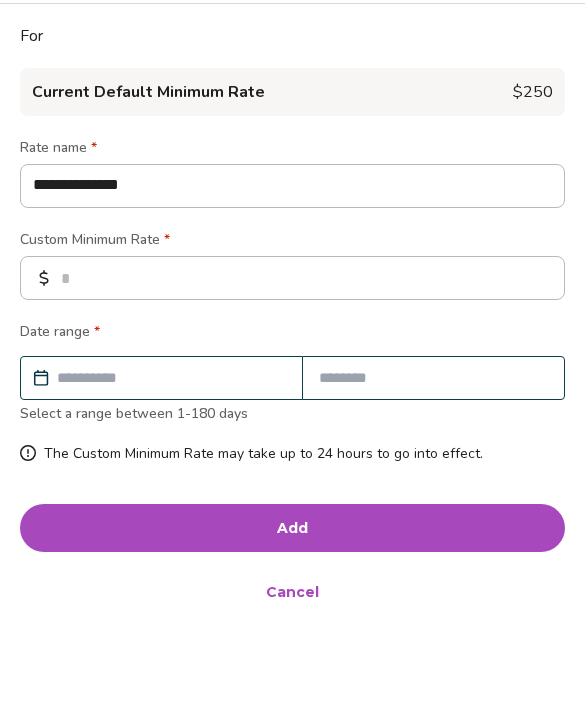 type on "**********" 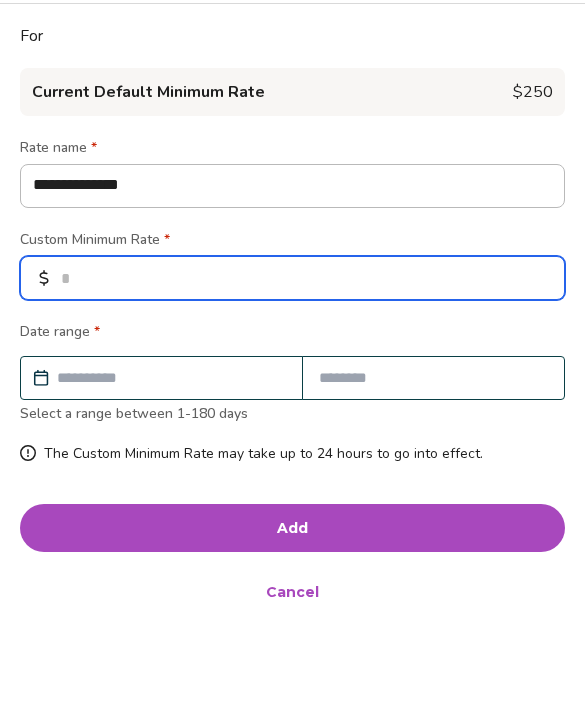 click at bounding box center (292, 342) 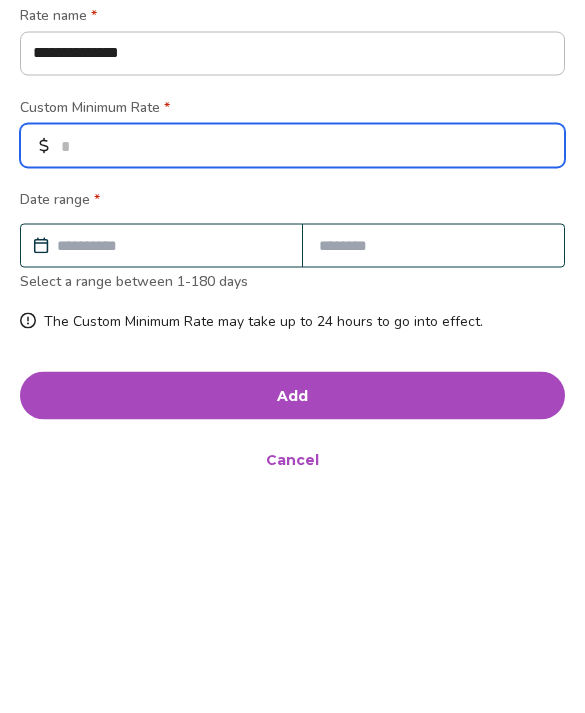 type on "*" 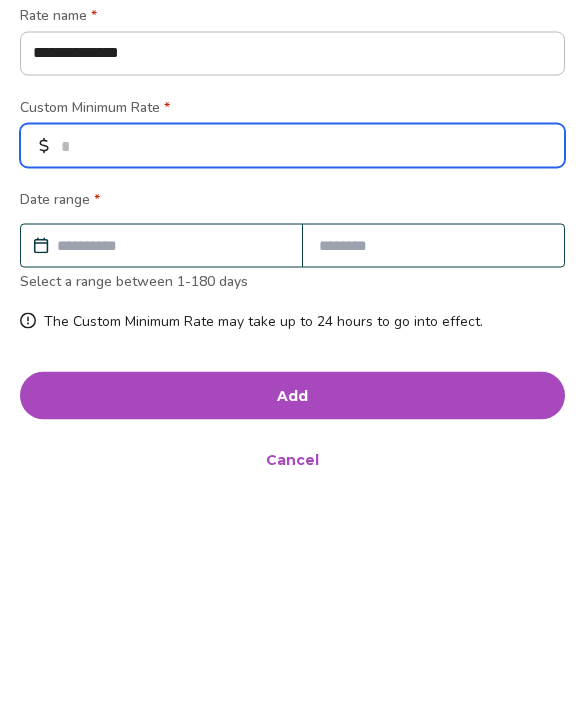 type on "*" 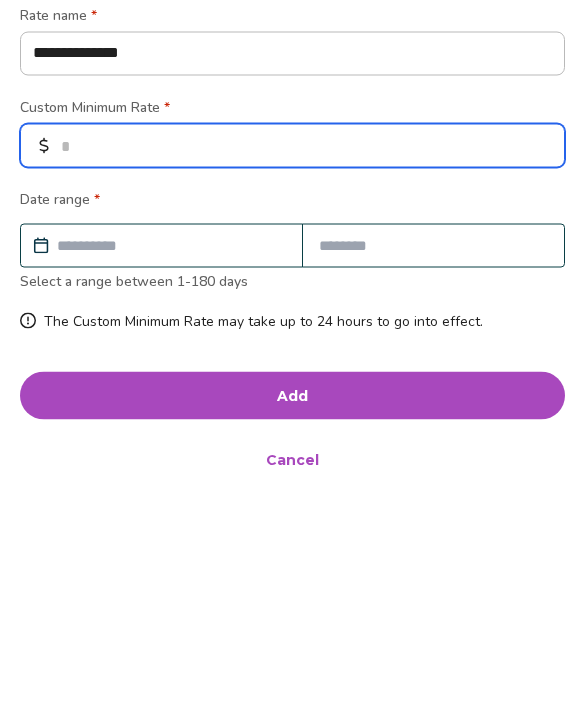 type on "***" 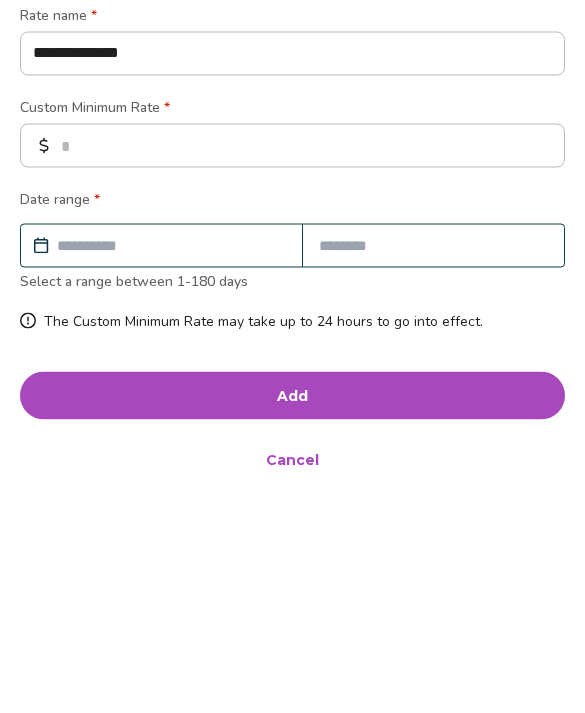click at bounding box center (171, 442) 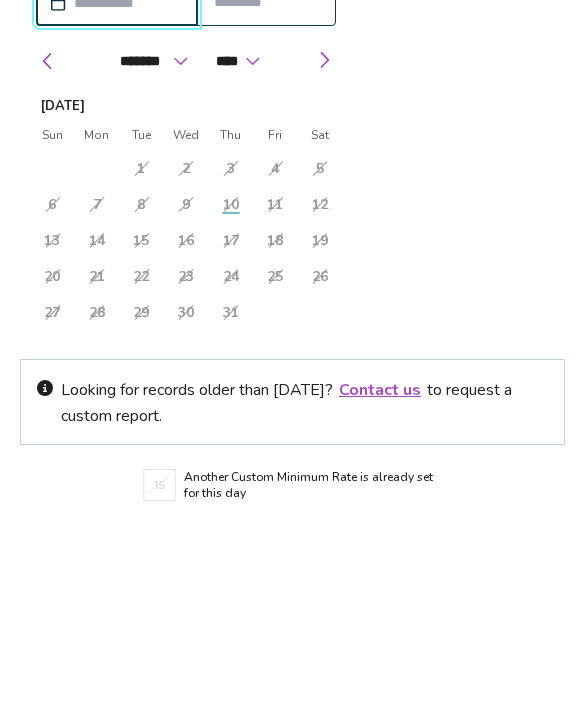 scroll, scrollTop: 898, scrollLeft: 0, axis: vertical 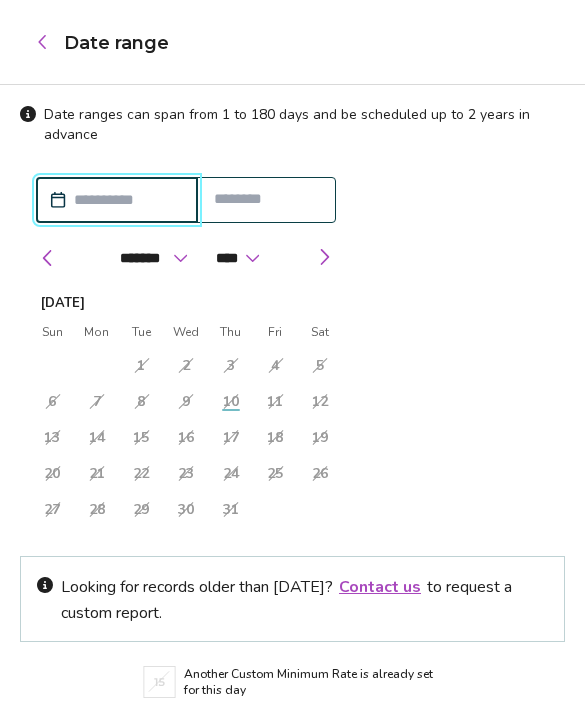click at bounding box center (324, 257) 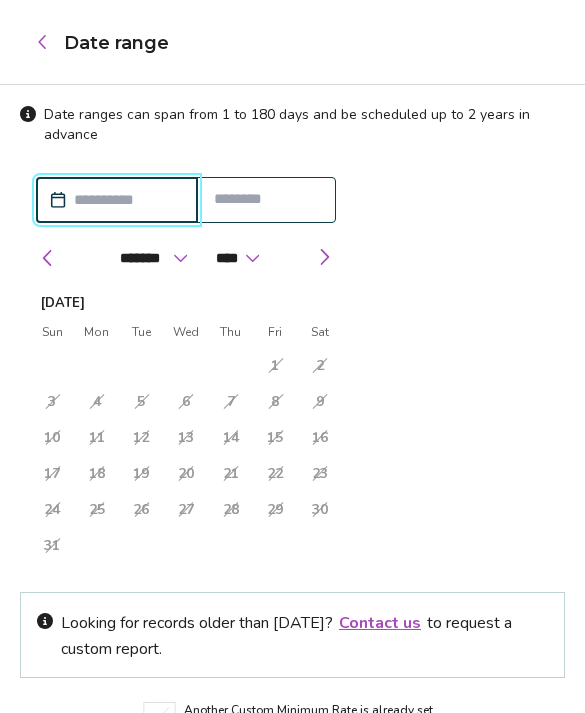 click at bounding box center (324, 257) 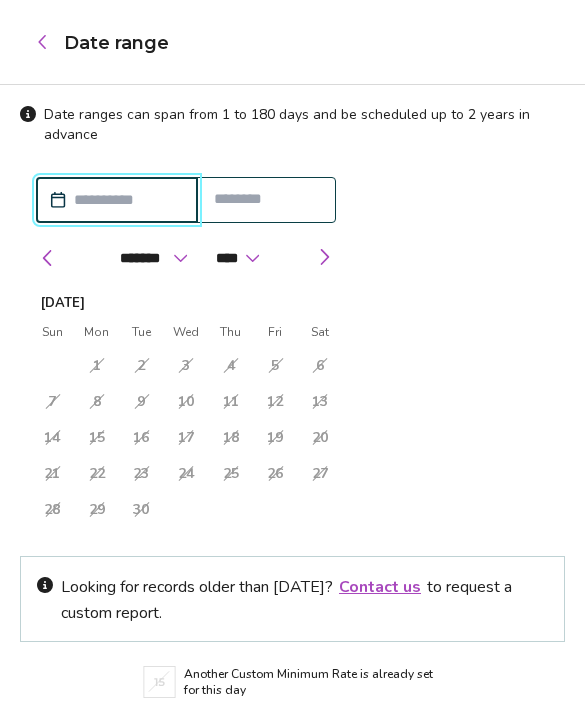 click on "26" at bounding box center [275, 474] 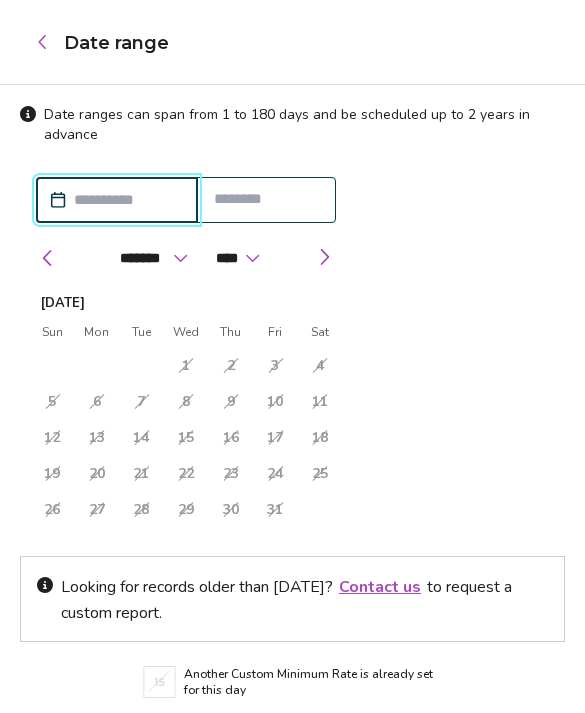 scroll, scrollTop: 0, scrollLeft: 0, axis: both 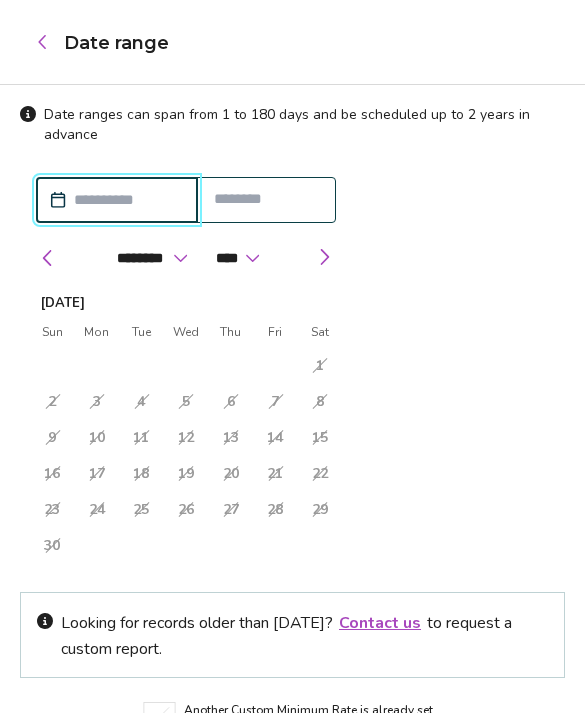 click at bounding box center (324, 257) 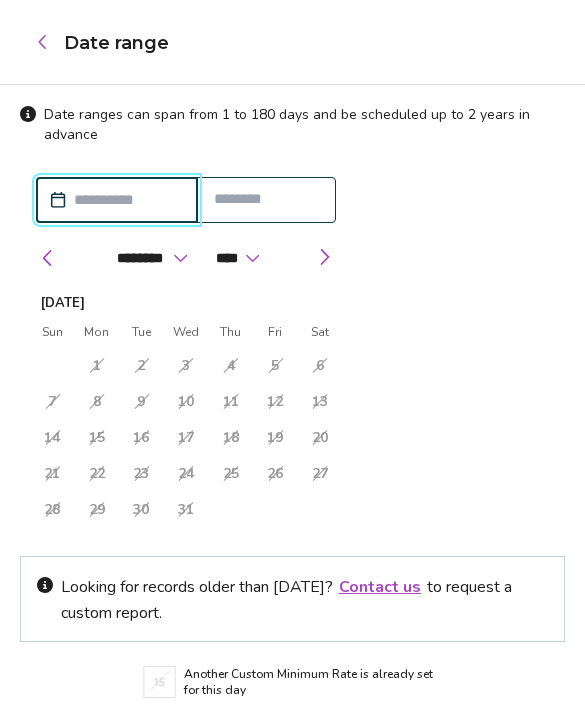 click 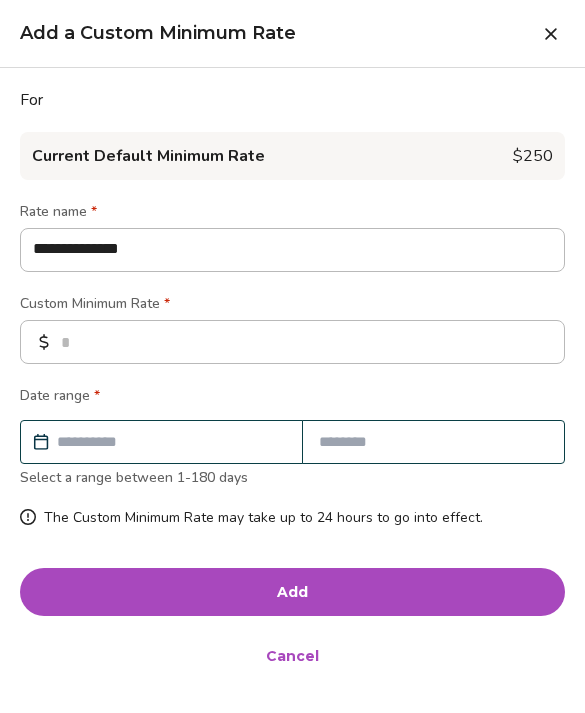 click at bounding box center [551, 34] 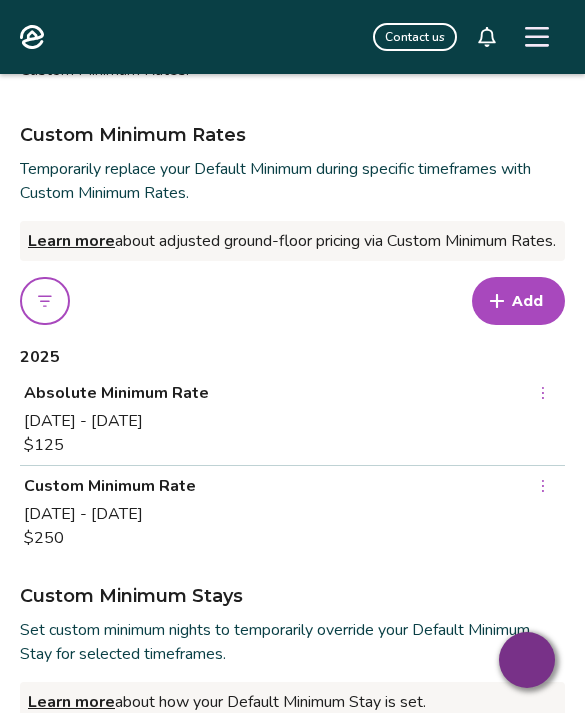 scroll, scrollTop: 704, scrollLeft: 0, axis: vertical 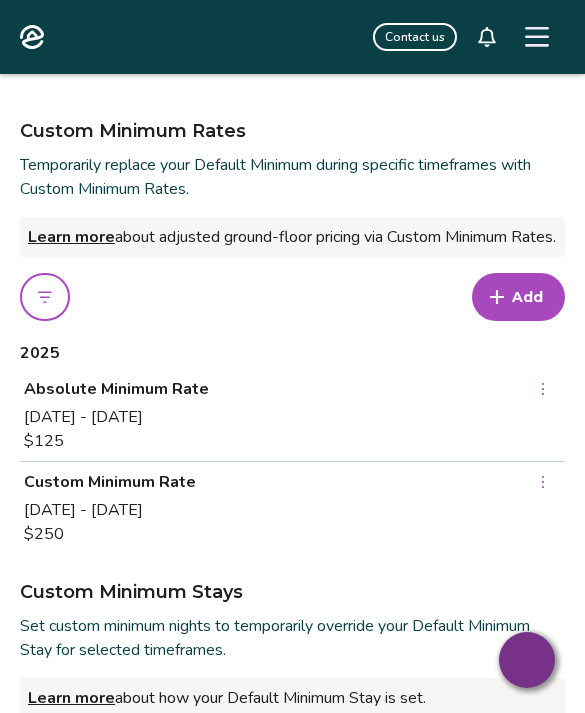click on "Add" at bounding box center [518, 297] 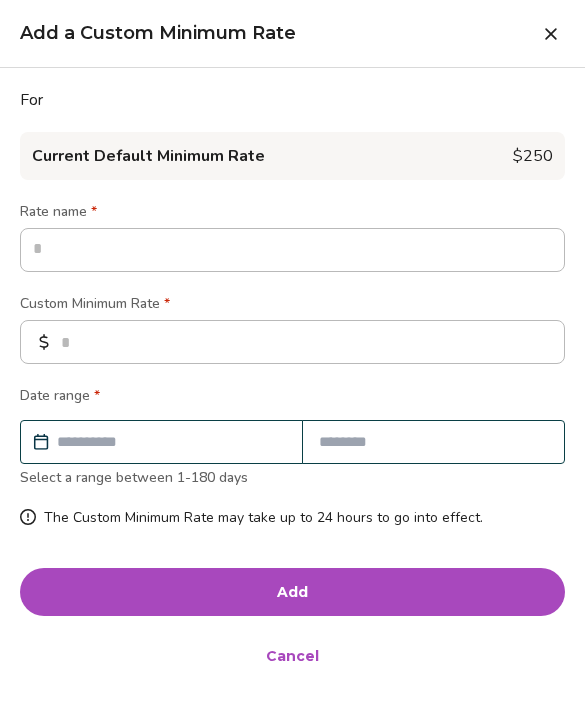 type on "*" 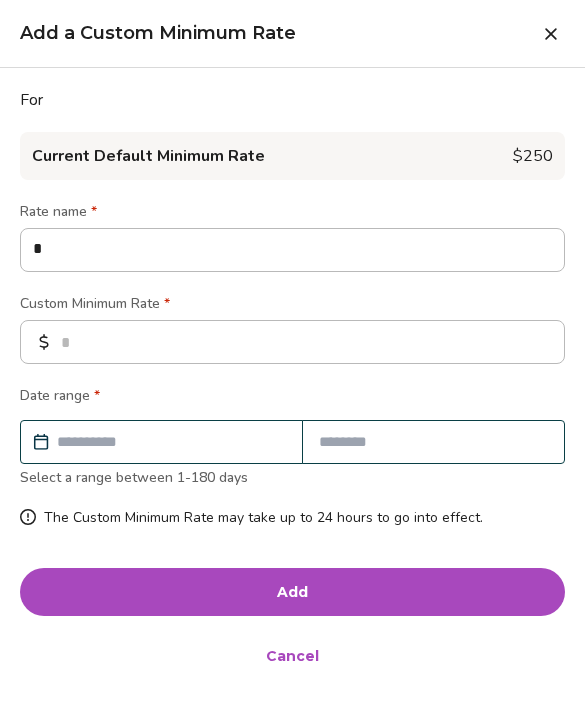 type on "**" 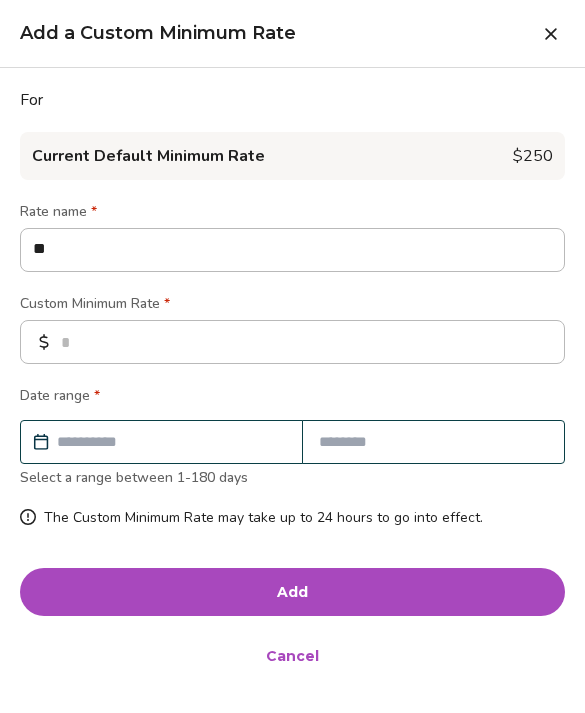 type on "*" 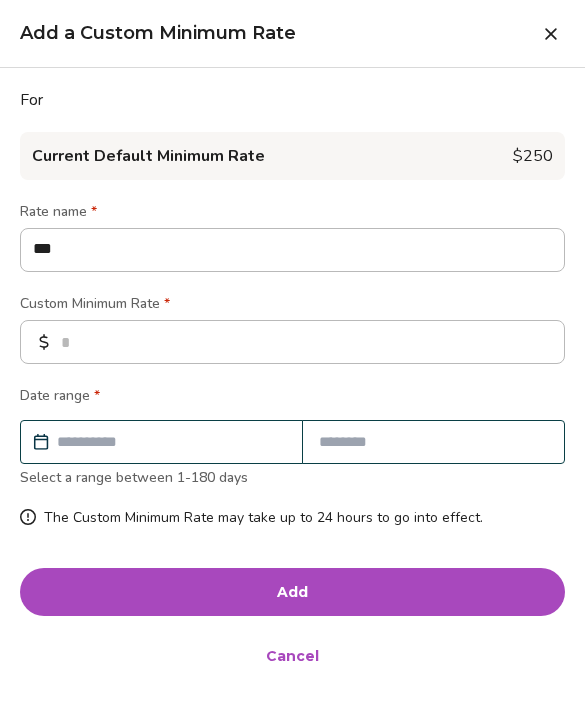 type on "*" 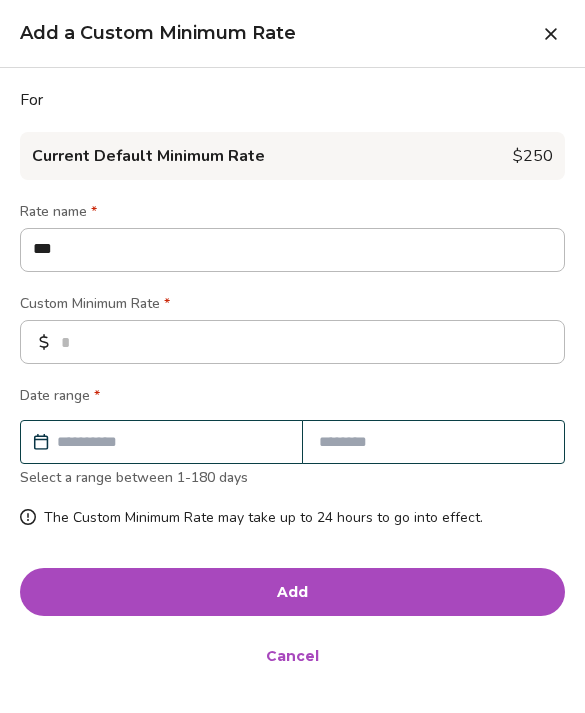 type on "****" 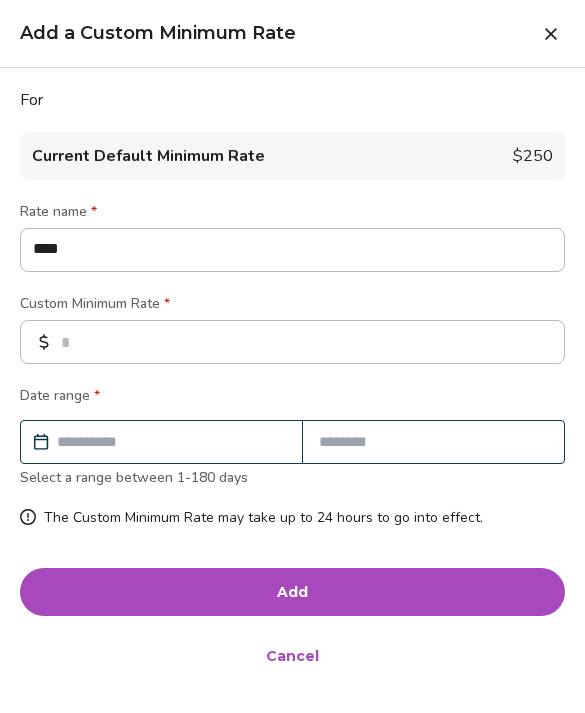 type on "*" 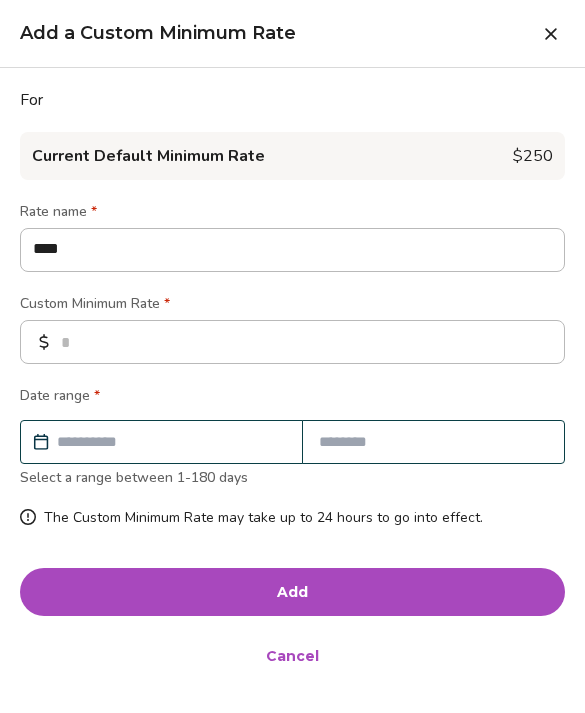 type on "*****" 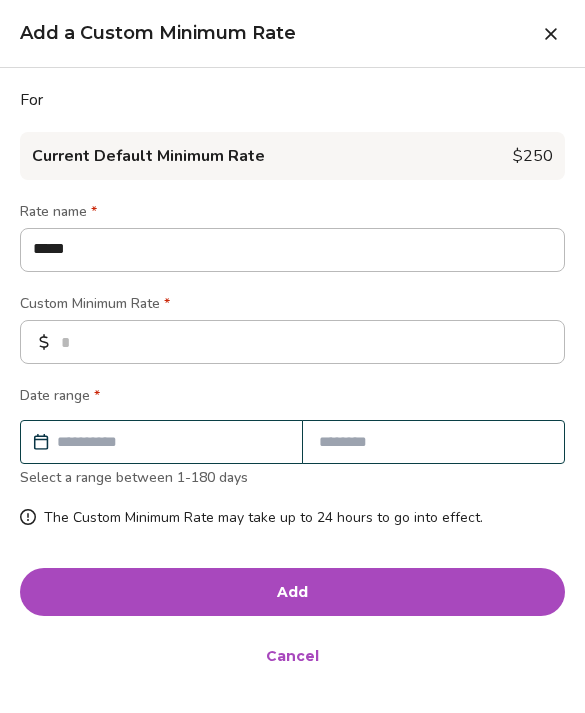 type on "*" 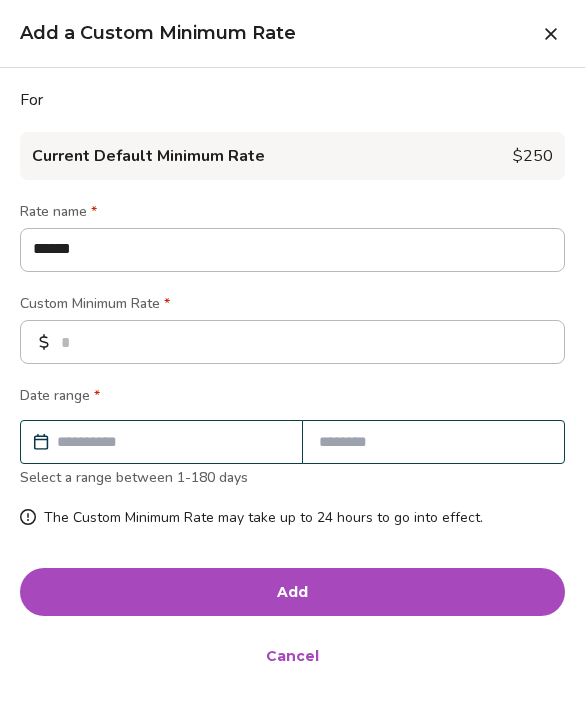 type on "*" 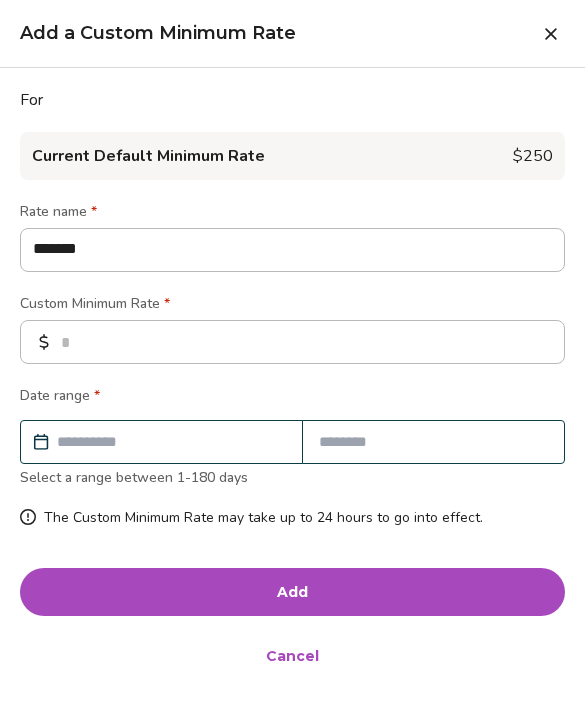 type on "*" 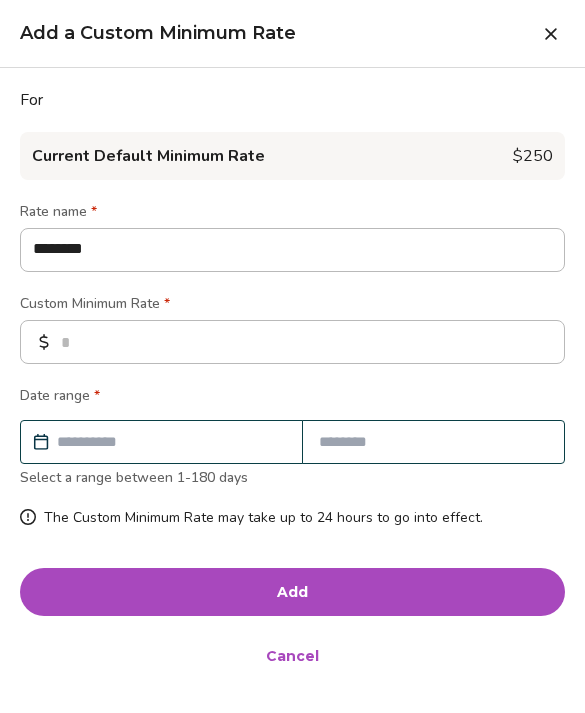 type on "*" 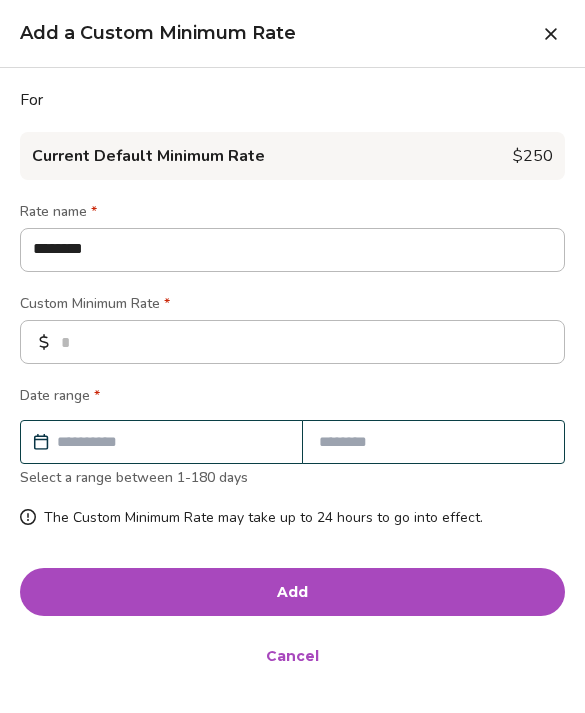 type on "*********" 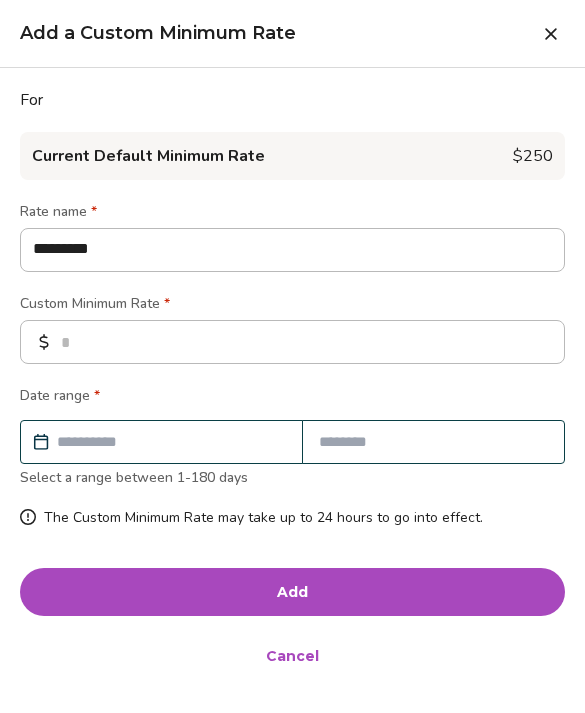 type on "*" 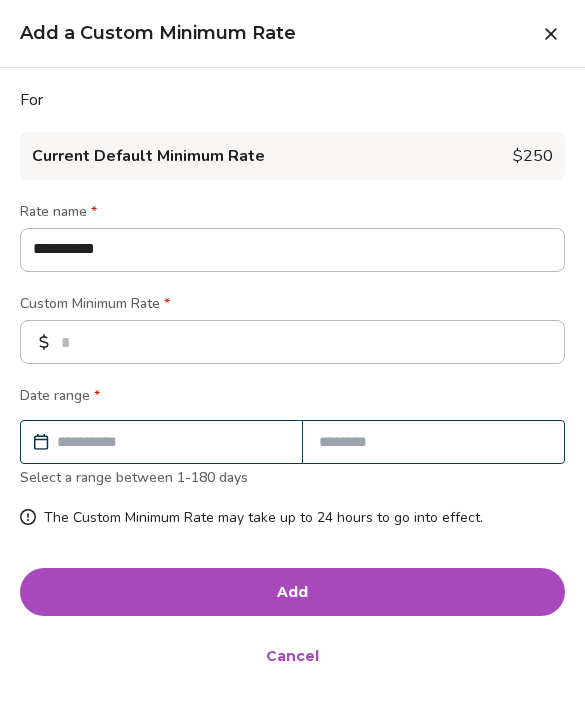 type on "*" 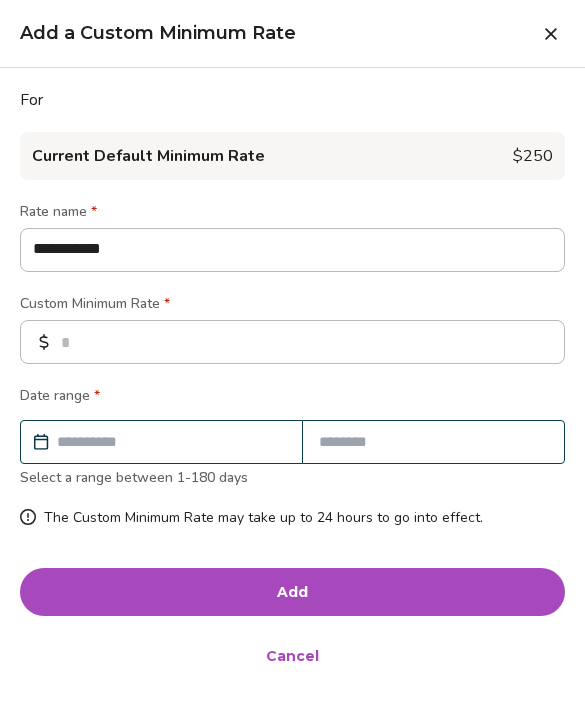 type on "*" 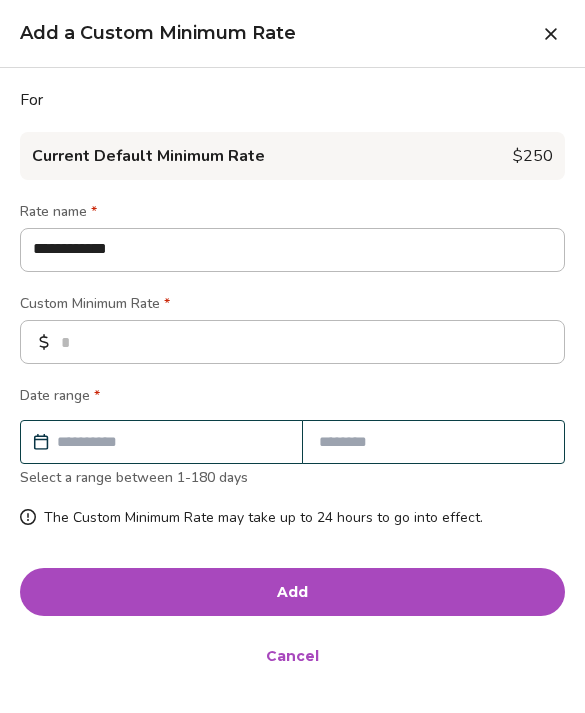 type on "*" 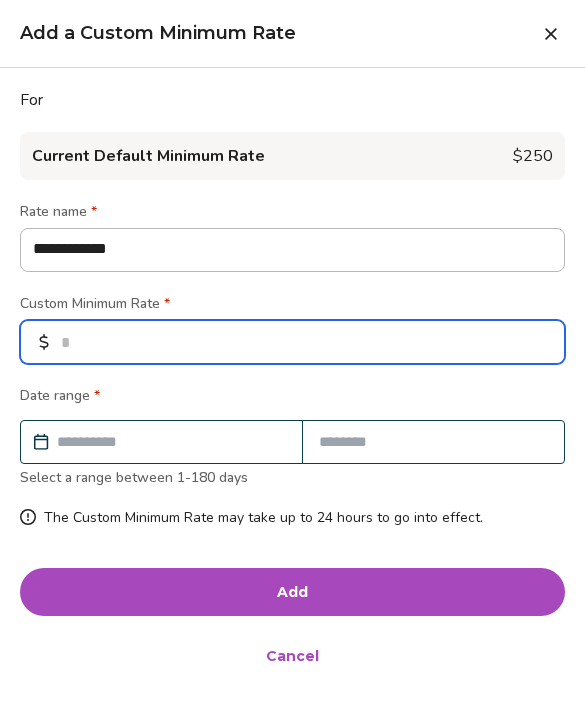 click at bounding box center [292, 342] 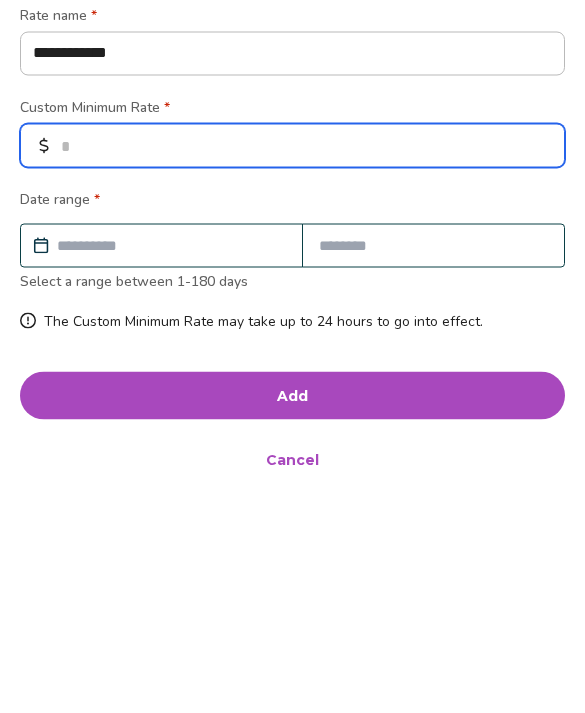 type on "*" 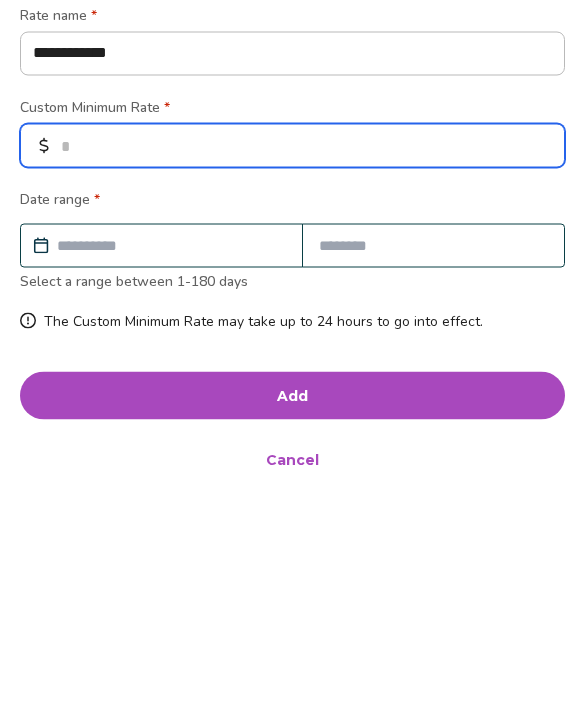 type on "*" 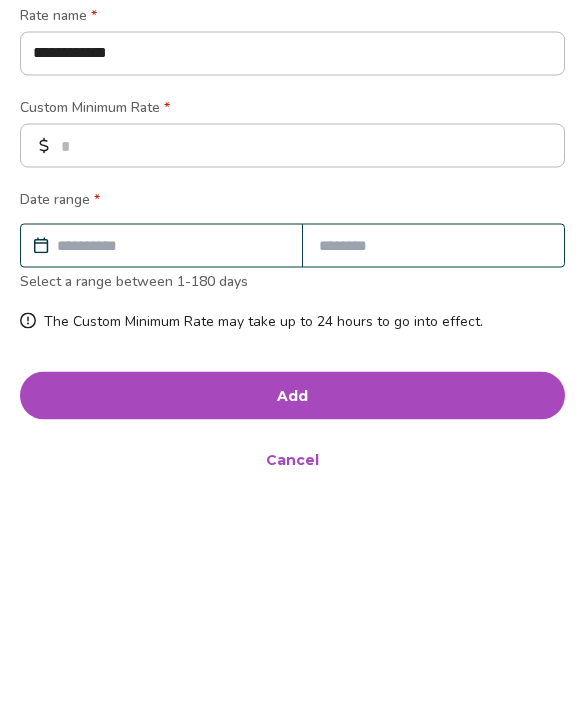 click at bounding box center [171, 442] 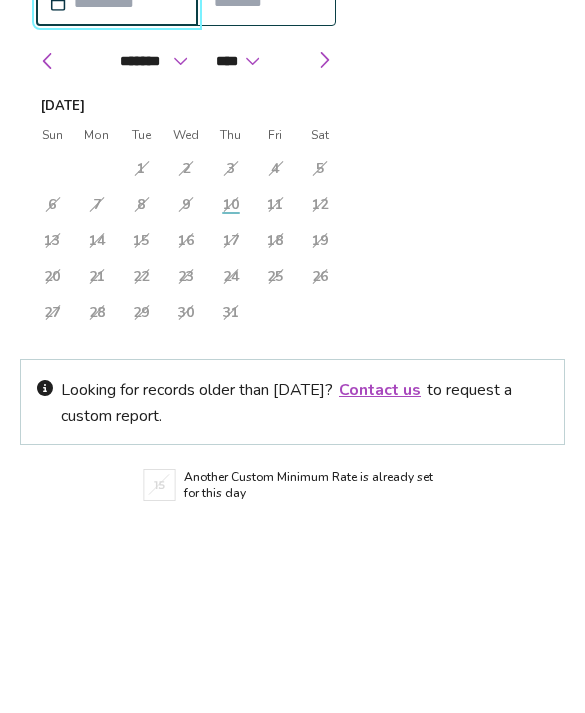 scroll, scrollTop: 901, scrollLeft: 0, axis: vertical 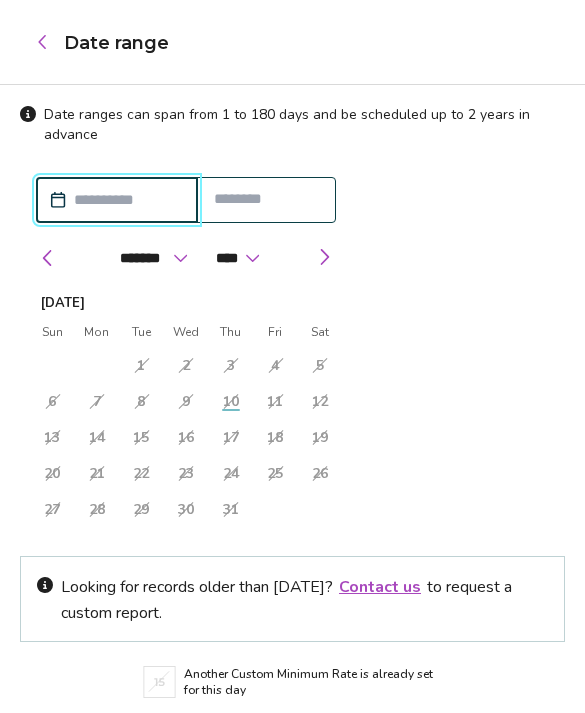 click at bounding box center (324, 257) 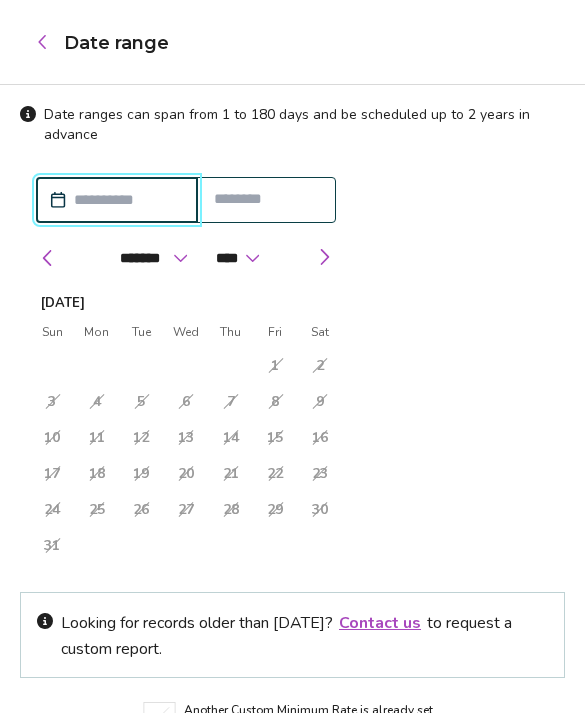 click at bounding box center (324, 257) 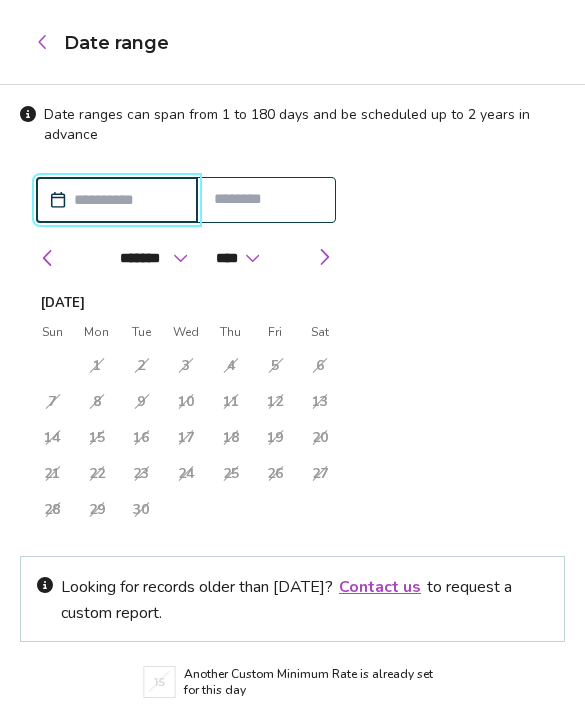 click at bounding box center (324, 257) 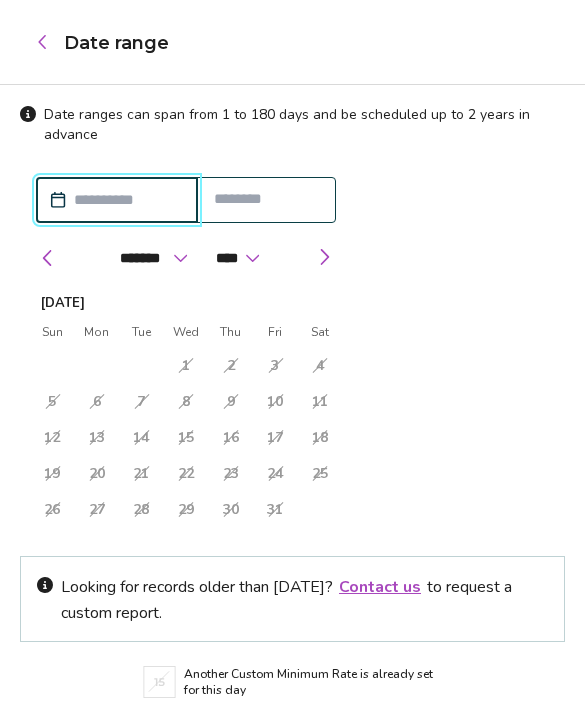 click at bounding box center [324, 257] 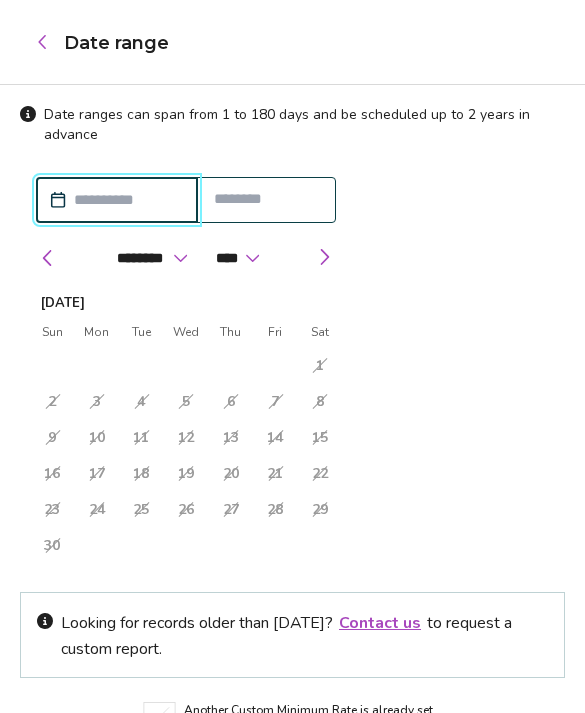click at bounding box center (324, 257) 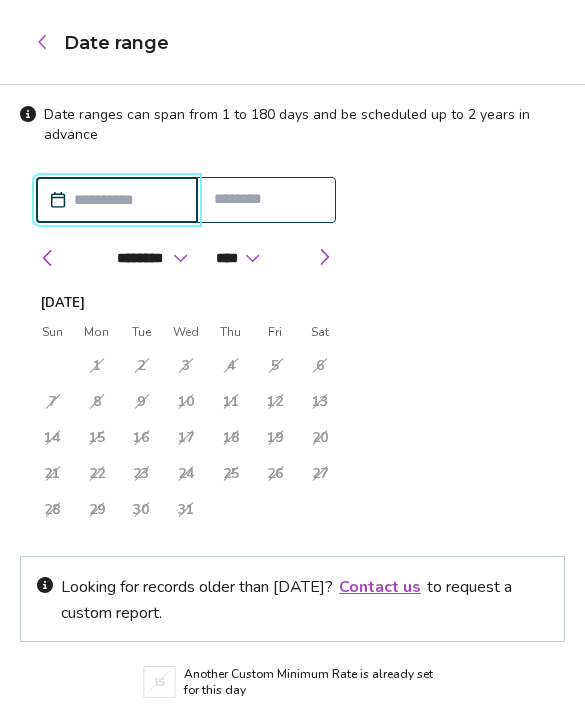 click at bounding box center (324, 257) 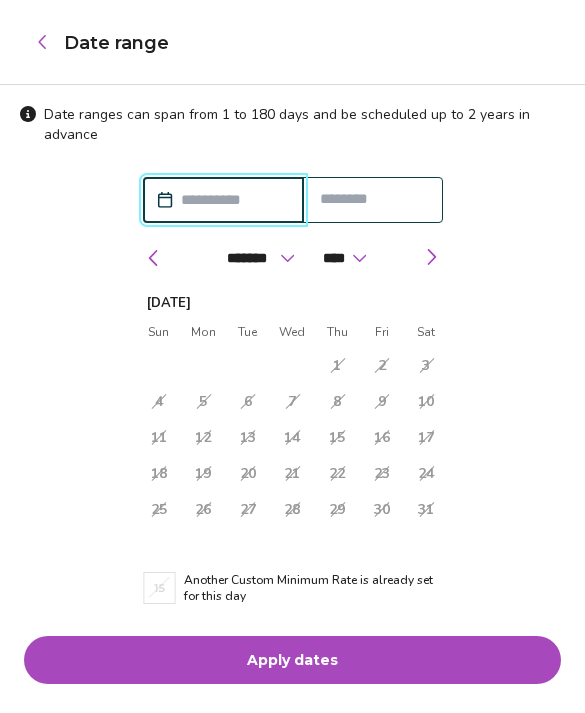 click at bounding box center (431, 257) 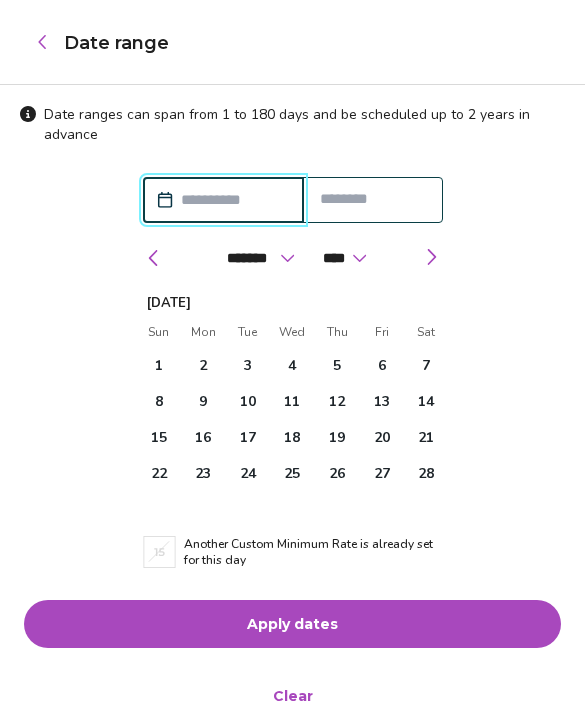 click at bounding box center (154, 258) 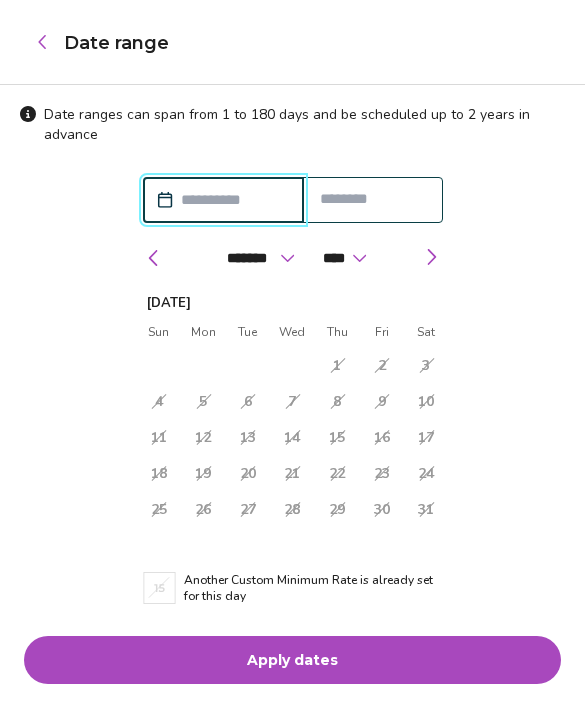 click on "******* ******** ***** ***** *** **** **** ****** ********* ******* ******** ******** **** **** ****" at bounding box center (293, 253) 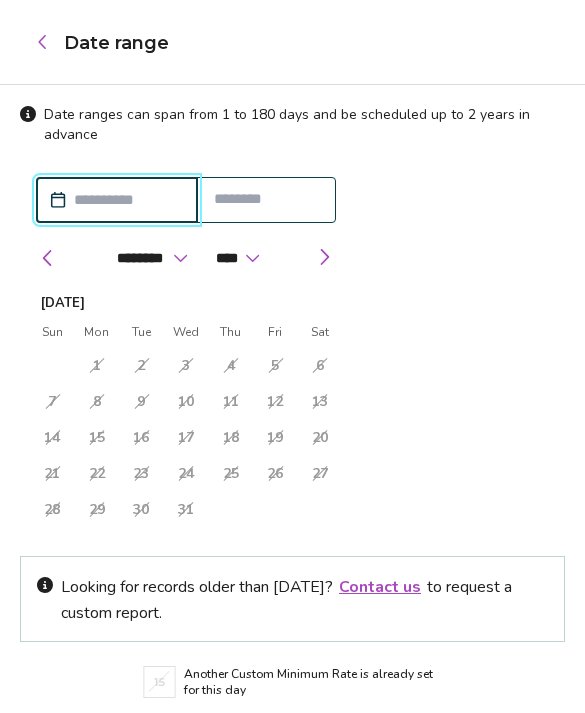 click at bounding box center (48, 258) 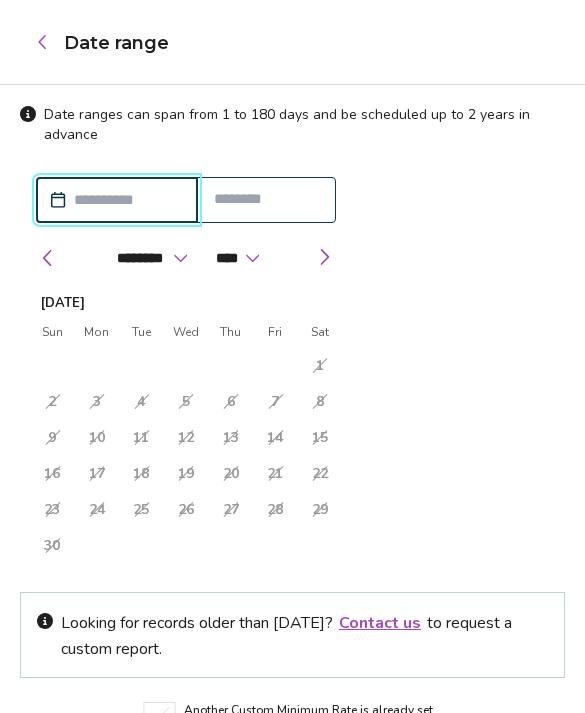 click on "******* ******** ***** ***** *** **** **** ****** ********* ******* ******** ******** **** **** ****" at bounding box center (186, 253) 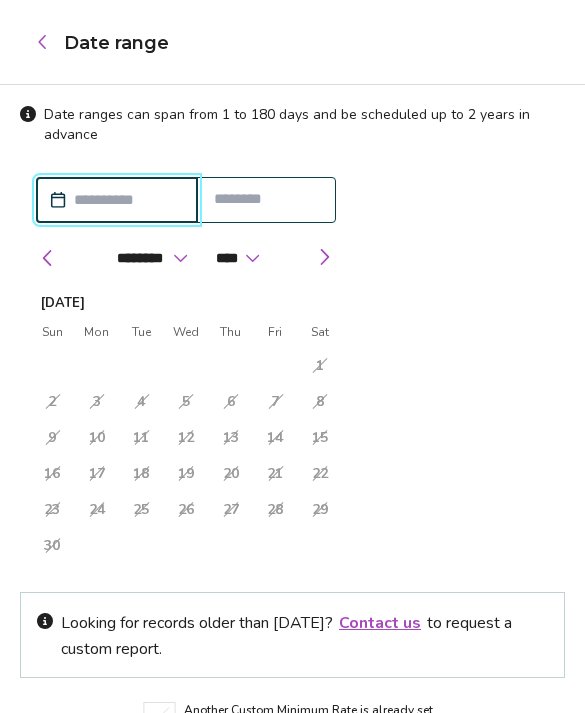click at bounding box center (48, 258) 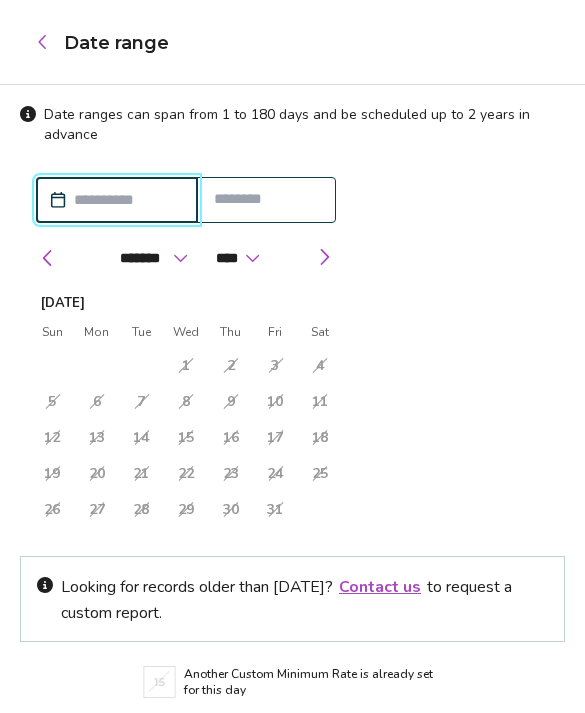 click at bounding box center [48, 258] 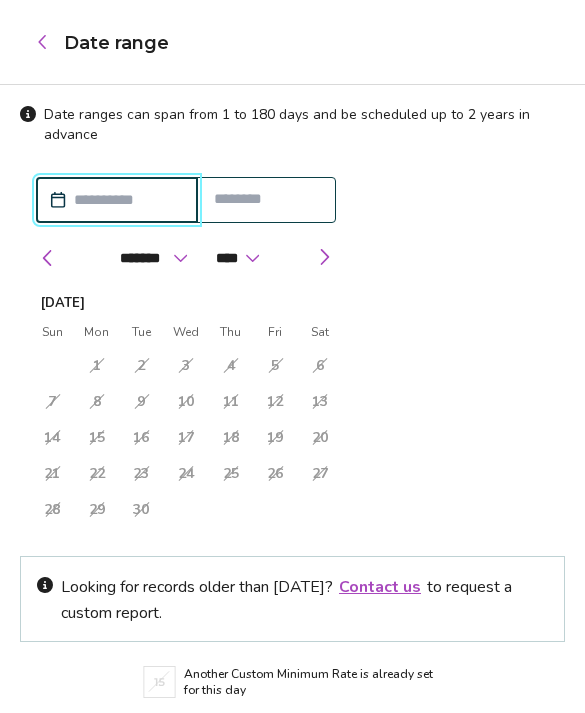 click at bounding box center (48, 258) 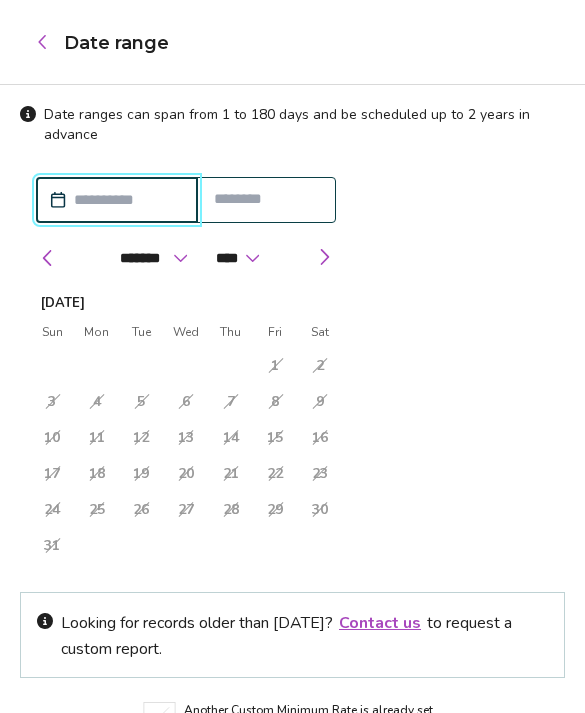 click at bounding box center [42, 42] 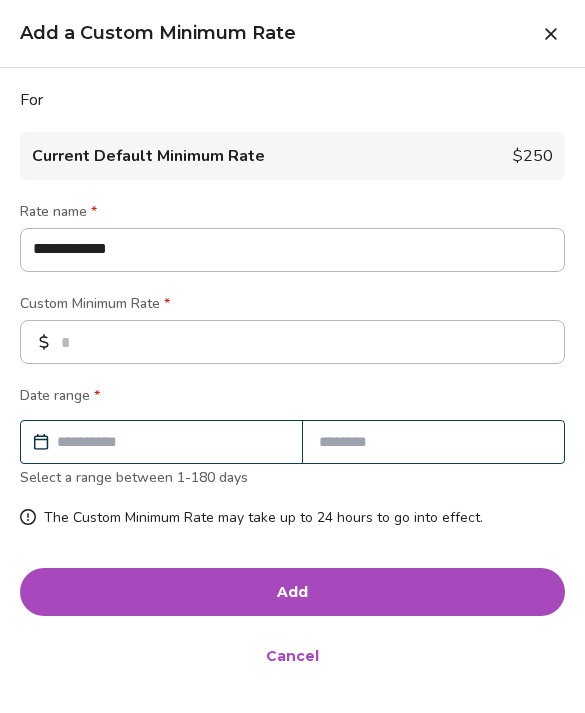 click on "**********" at bounding box center (292, 384) 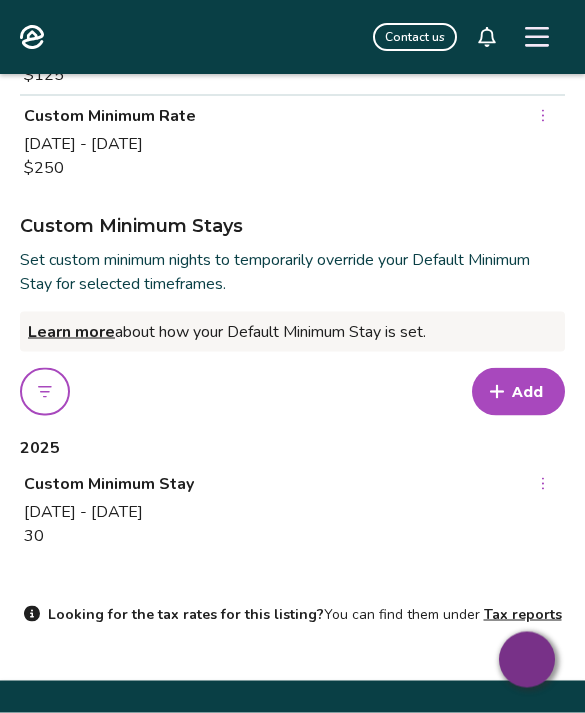 scroll, scrollTop: 1102, scrollLeft: 0, axis: vertical 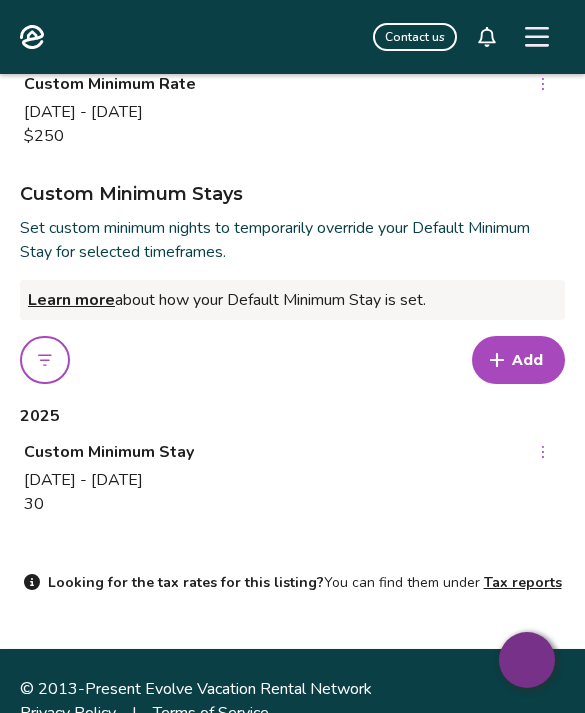 click on "[DATE] - [DATE]" at bounding box center [294, 480] 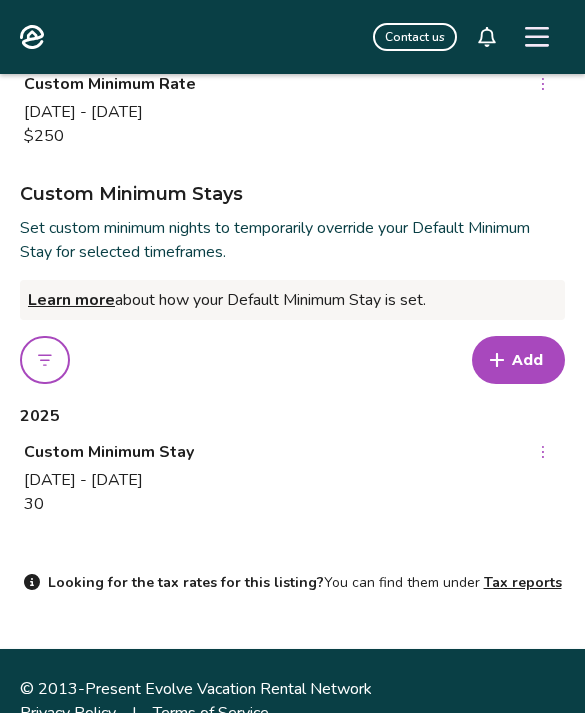 click at bounding box center [537, 37] 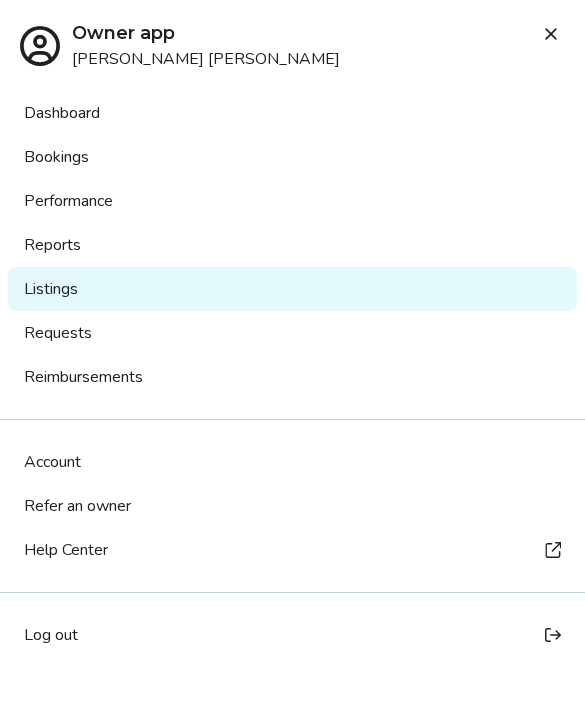click on "Listings" at bounding box center [292, 289] 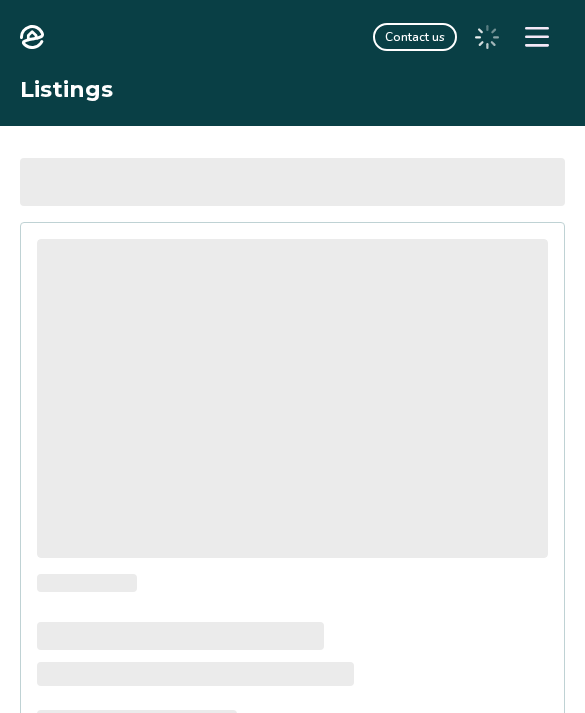 scroll, scrollTop: 0, scrollLeft: 0, axis: both 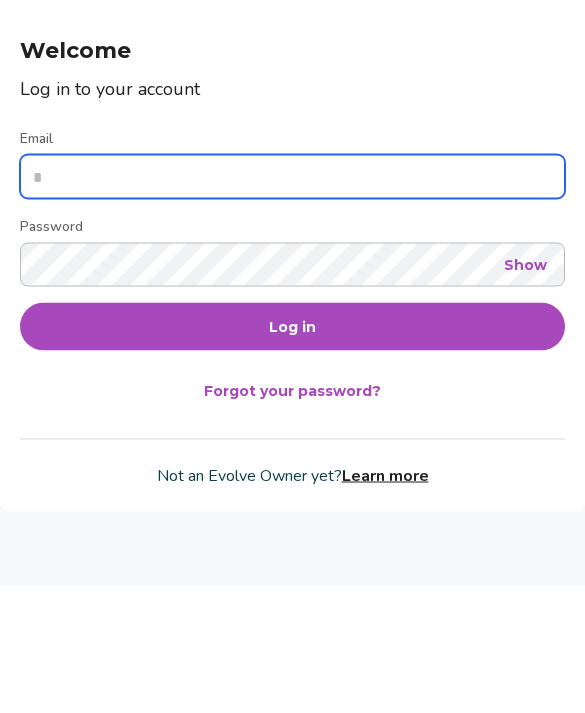 type on "**********" 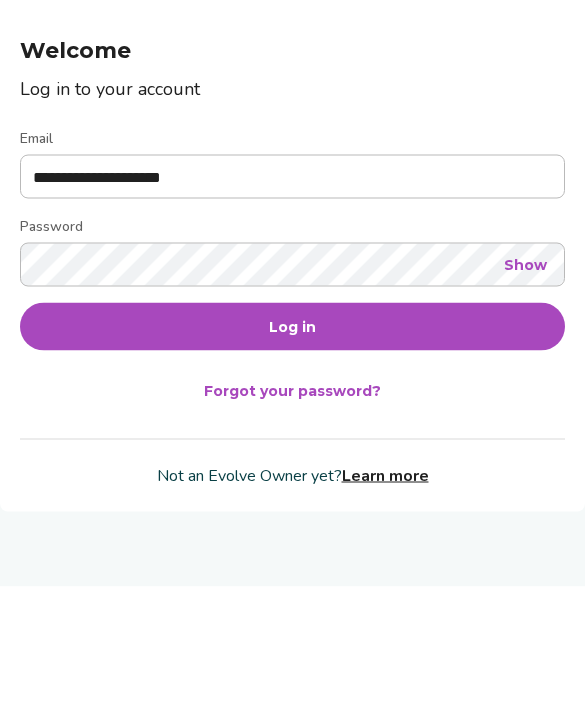 click on "Log in" at bounding box center (292, 453) 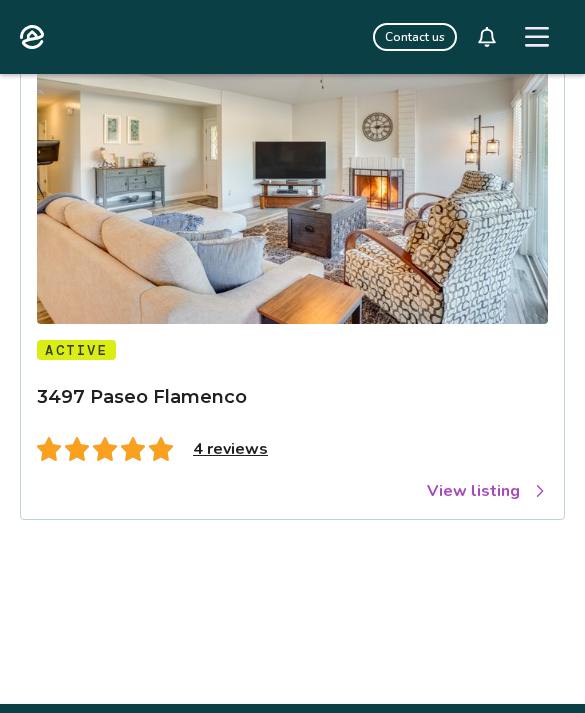 scroll, scrollTop: 265, scrollLeft: 0, axis: vertical 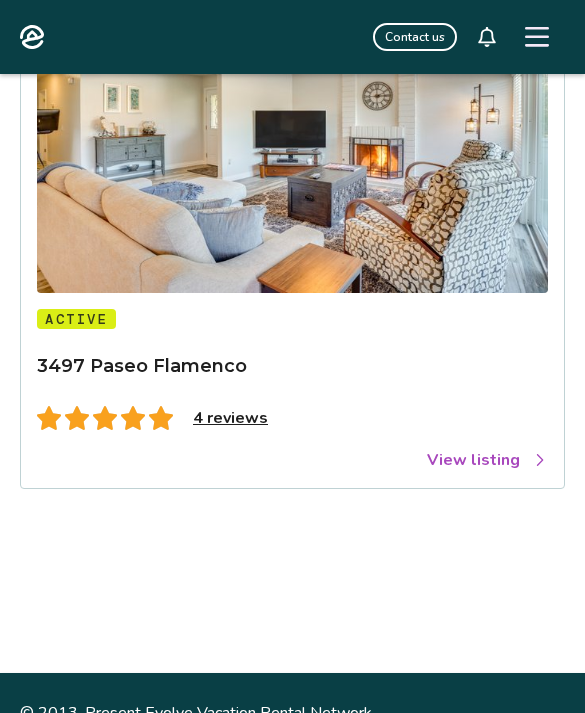 click on "Add a new listing Active 3497 Paseo Flamenco 4 reviews View listing" at bounding box center (292, 267) 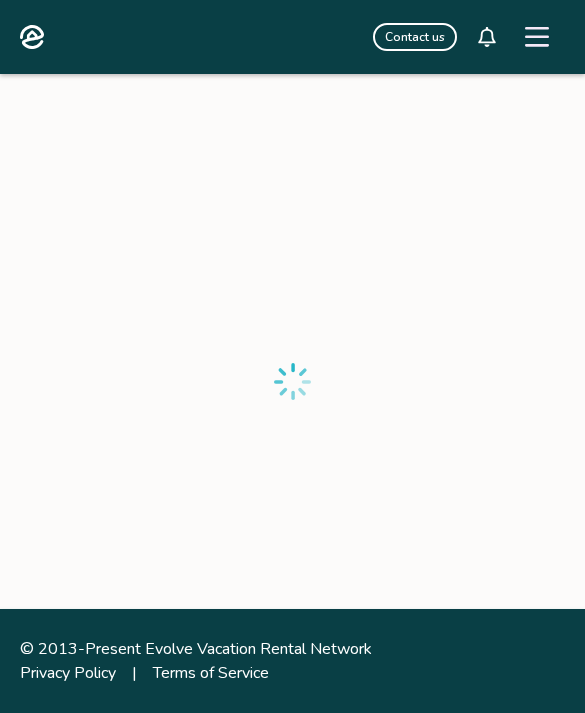 scroll, scrollTop: 0, scrollLeft: 0, axis: both 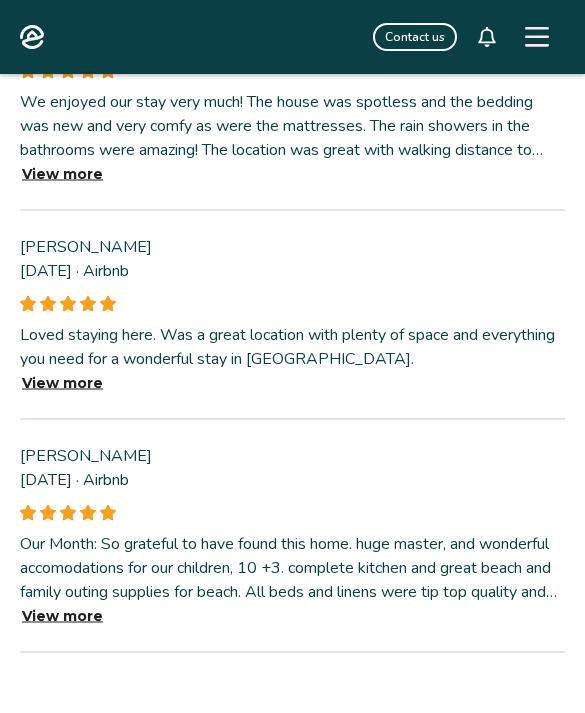 click on "View more" at bounding box center (62, 616) 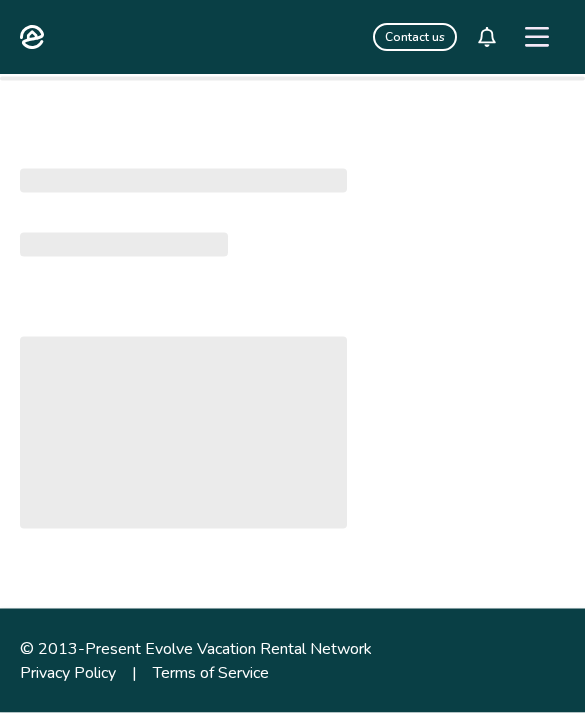 scroll, scrollTop: 0, scrollLeft: 0, axis: both 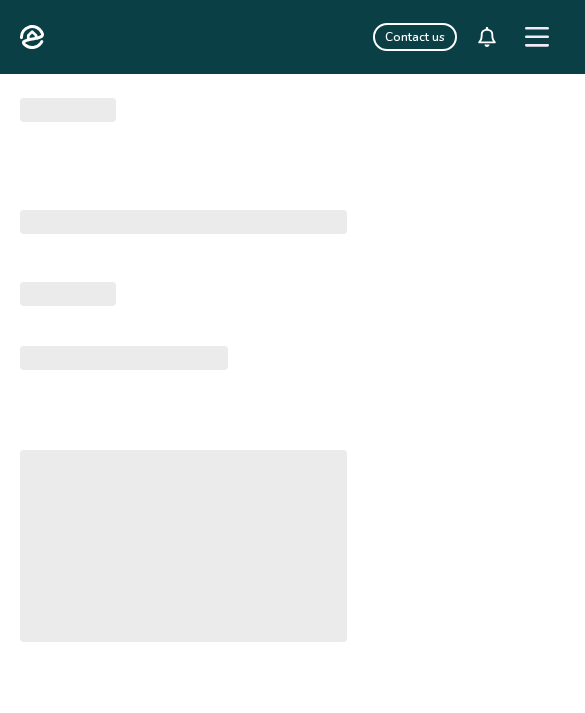 click on "‌" at bounding box center [183, 546] 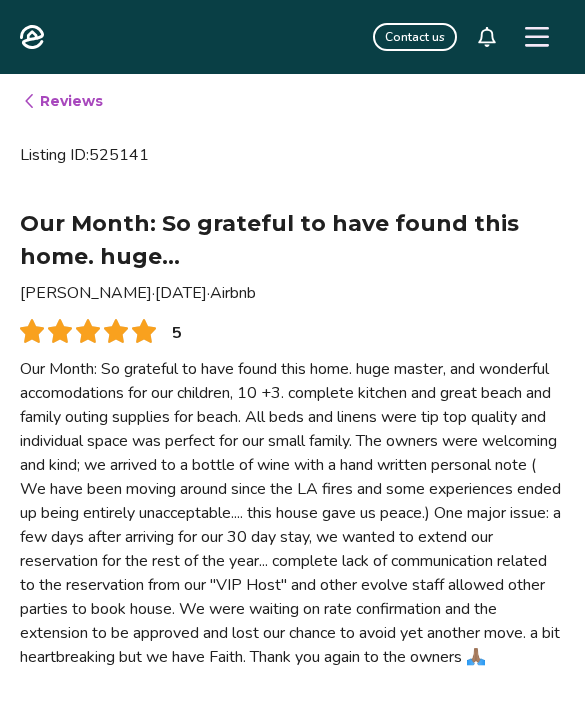 scroll, scrollTop: 0, scrollLeft: 0, axis: both 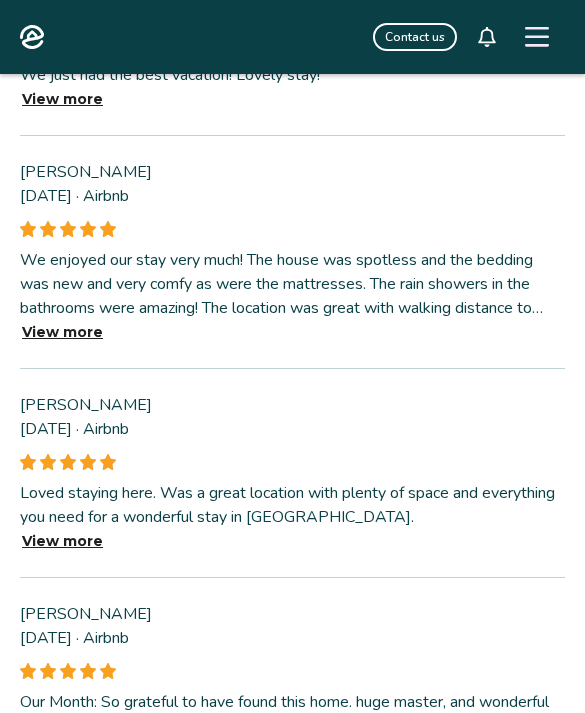 click on "View more" at bounding box center [62, 541] 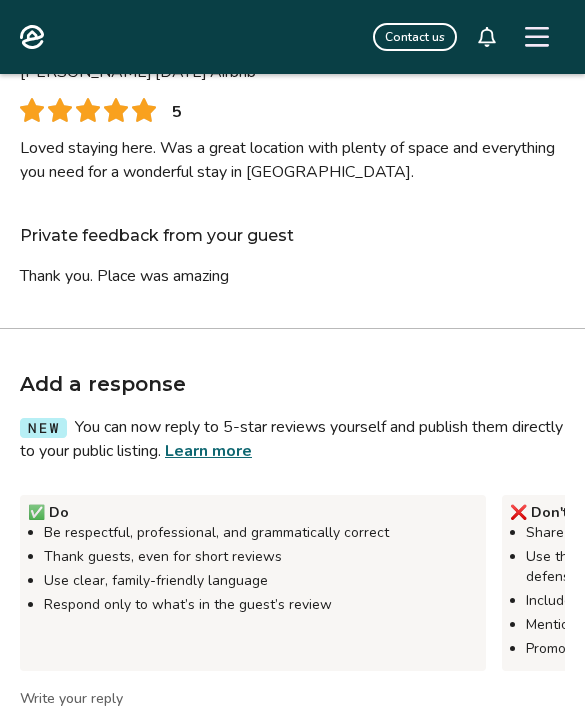 scroll, scrollTop: 234, scrollLeft: 0, axis: vertical 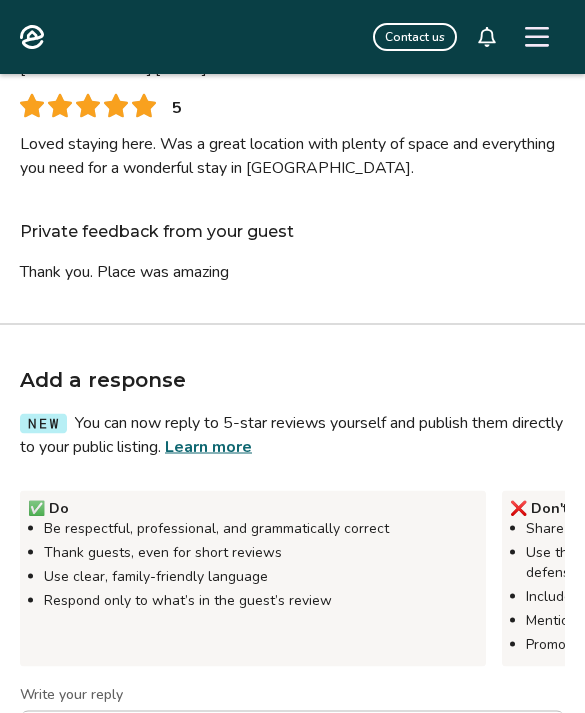 click on "Learn more" at bounding box center [208, 447] 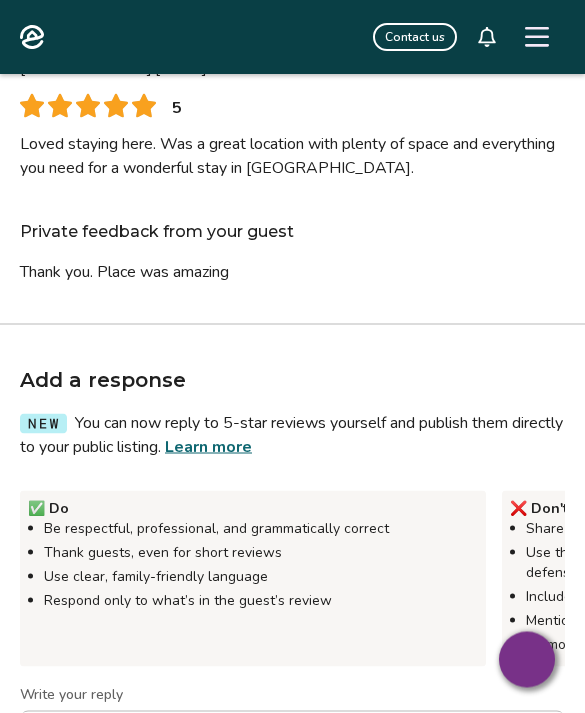 type on "*" 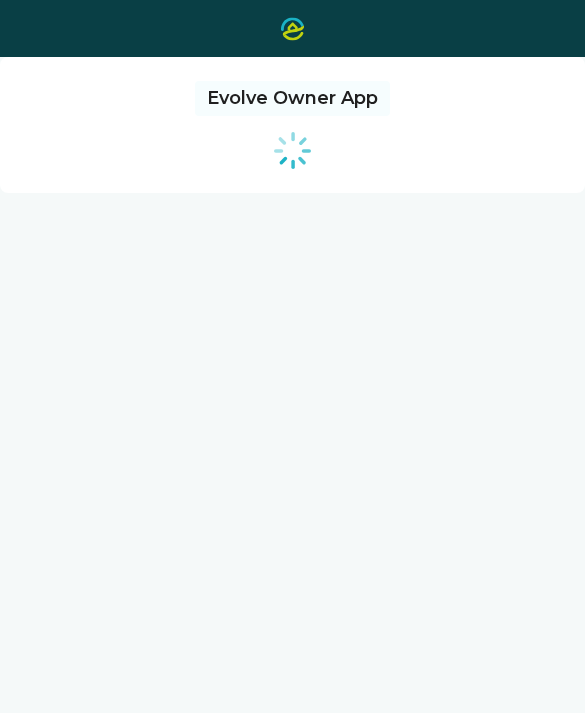 scroll, scrollTop: 0, scrollLeft: 0, axis: both 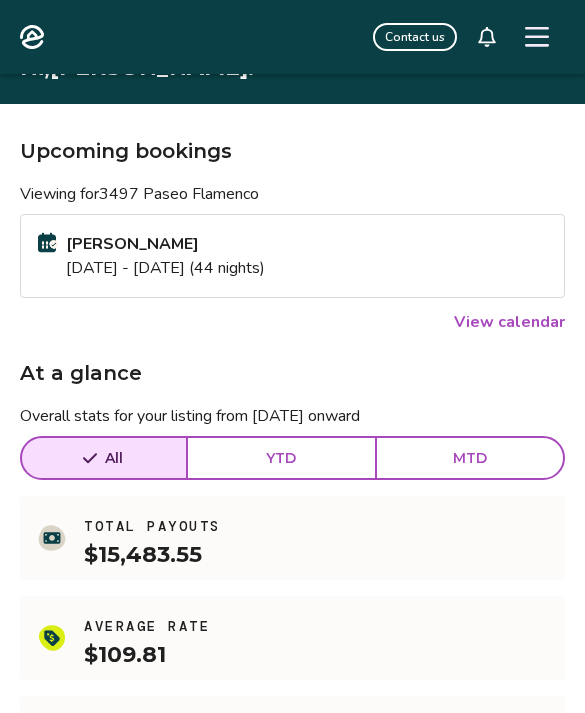 click 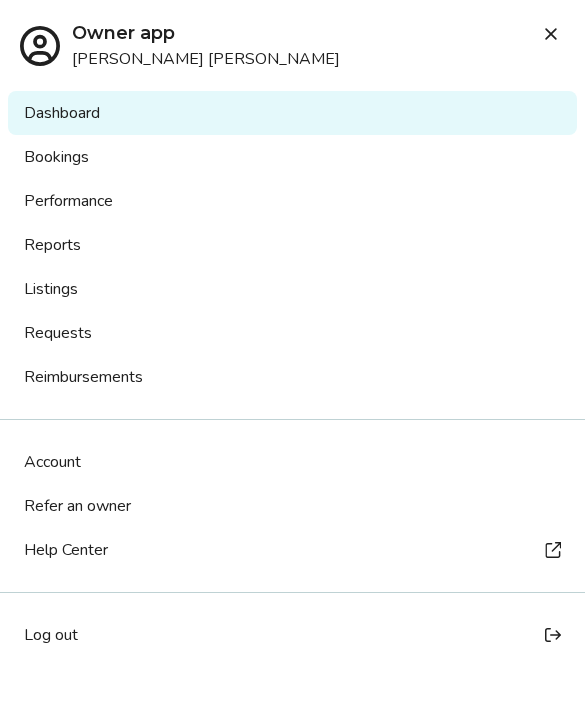 click on "Listings" at bounding box center [292, 289] 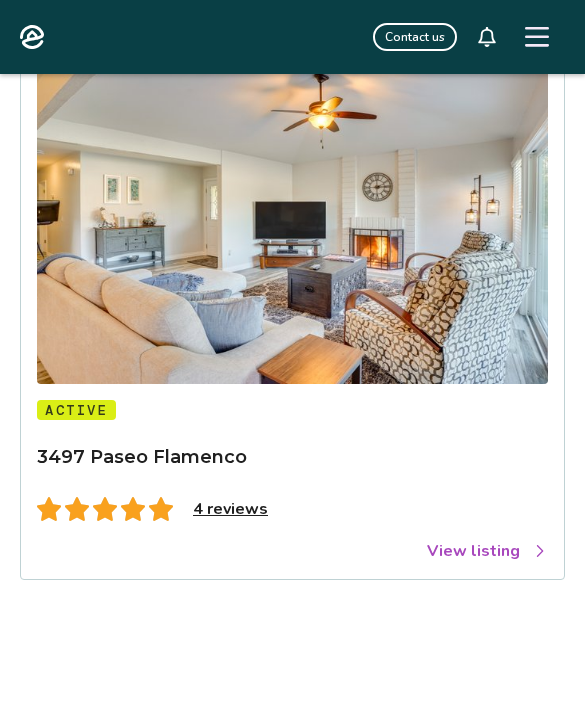 scroll, scrollTop: 265, scrollLeft: 0, axis: vertical 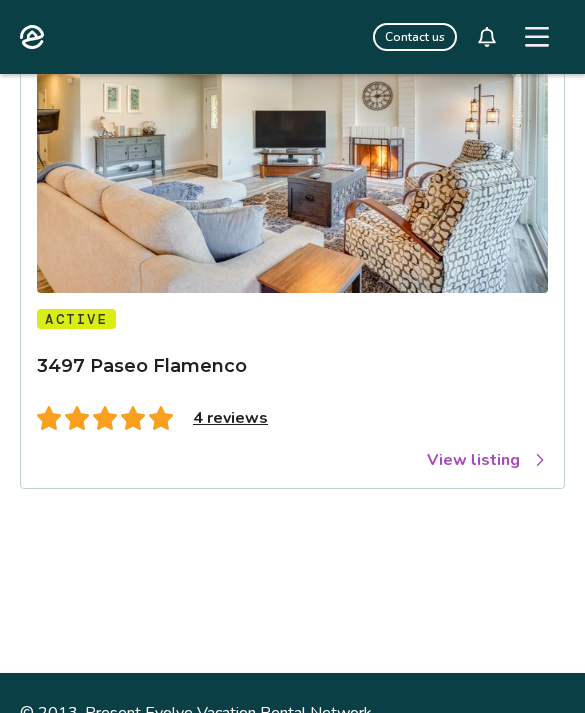 click on "View listing" at bounding box center [487, 460] 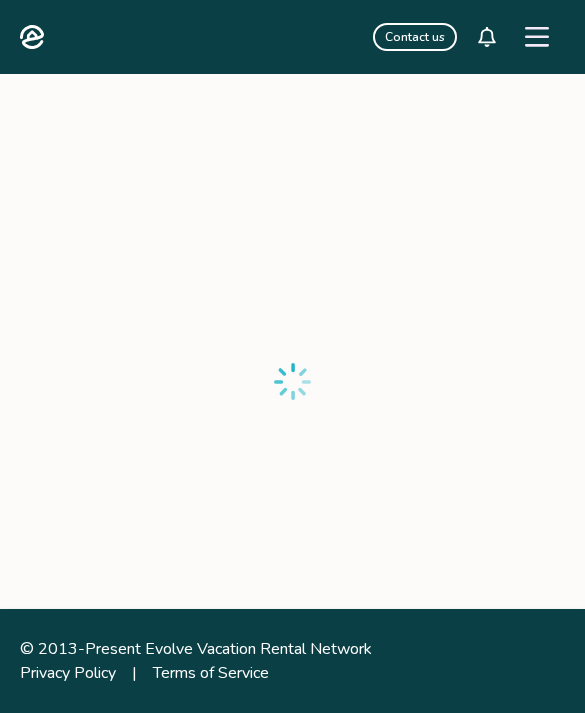 scroll, scrollTop: 0, scrollLeft: 0, axis: both 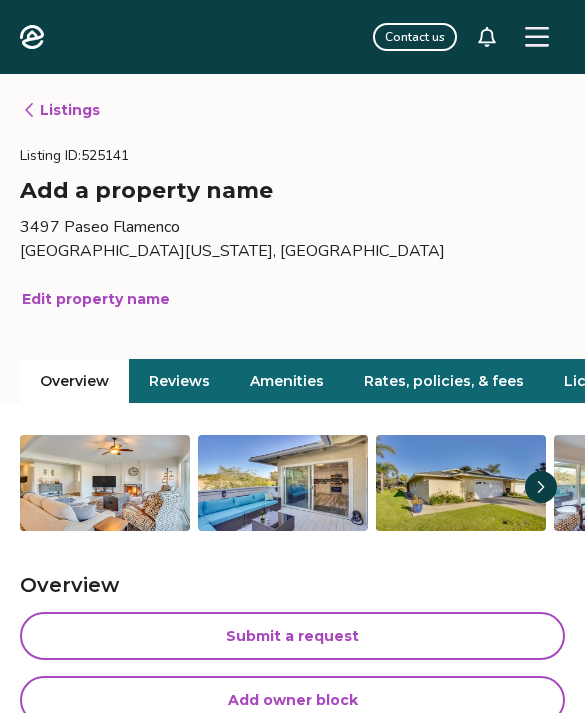 click on "Reviews" at bounding box center [179, 381] 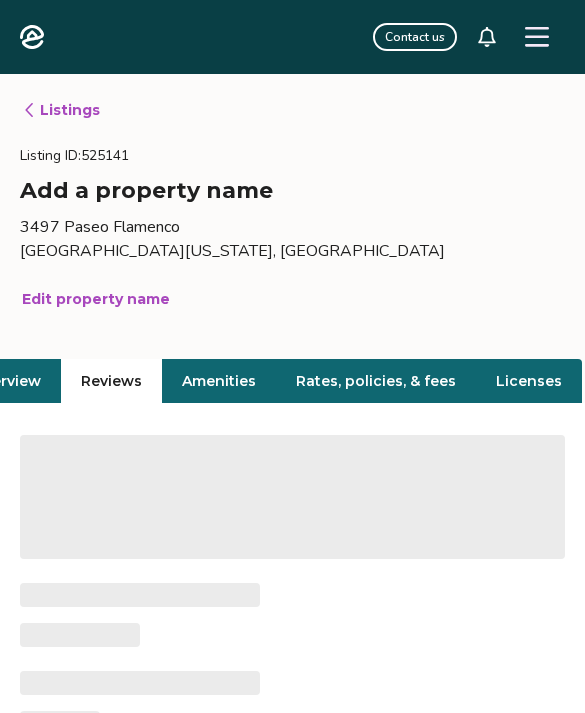 scroll, scrollTop: 0, scrollLeft: 71, axis: horizontal 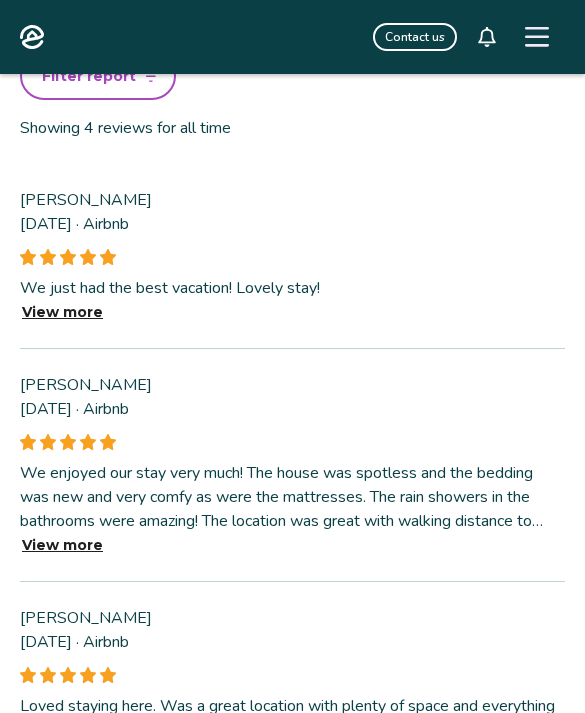 click on "View more" at bounding box center [62, 312] 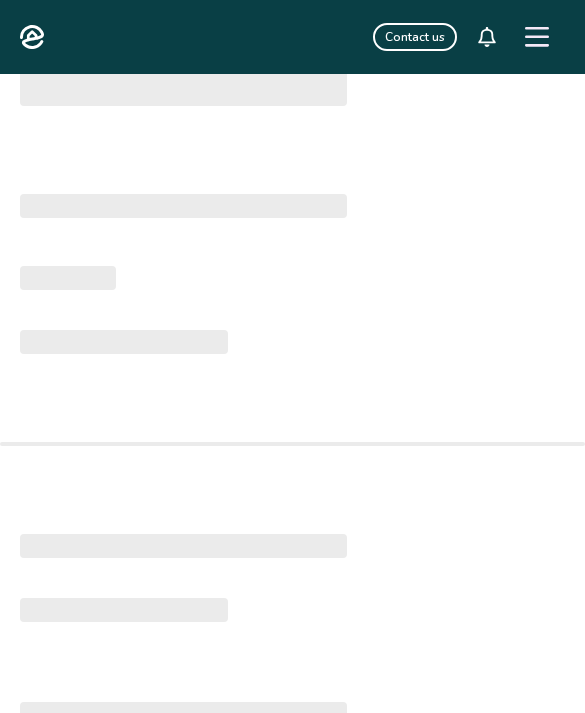 scroll, scrollTop: 0, scrollLeft: 0, axis: both 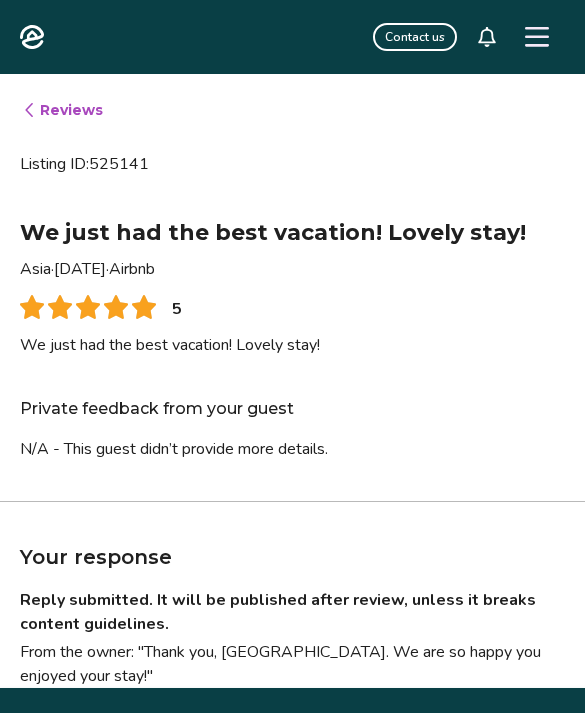 click on "Reviews" at bounding box center [62, 110] 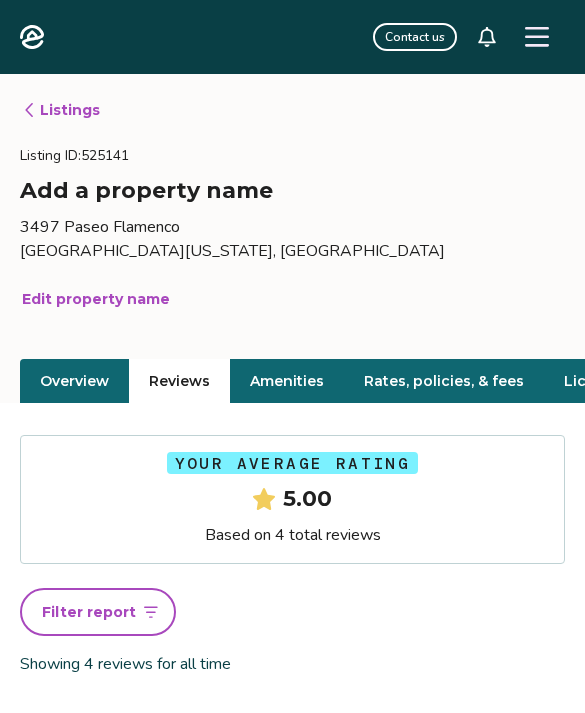 scroll, scrollTop: 0, scrollLeft: 71, axis: horizontal 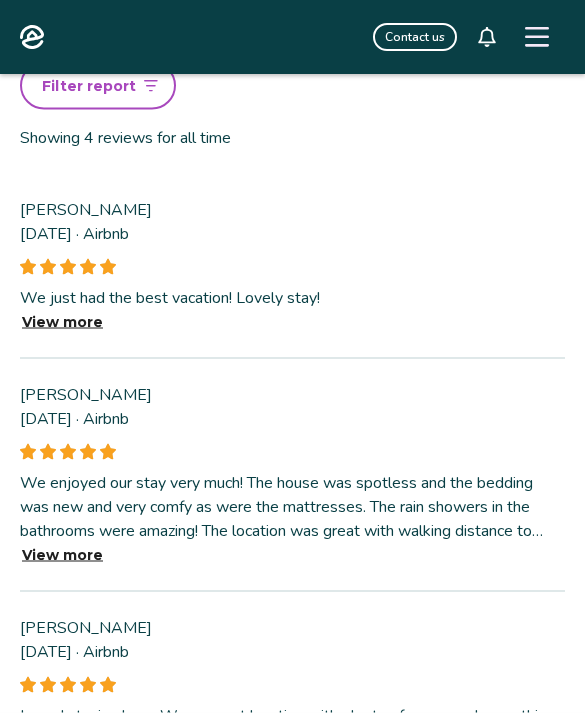 click on "View more" at bounding box center [62, 555] 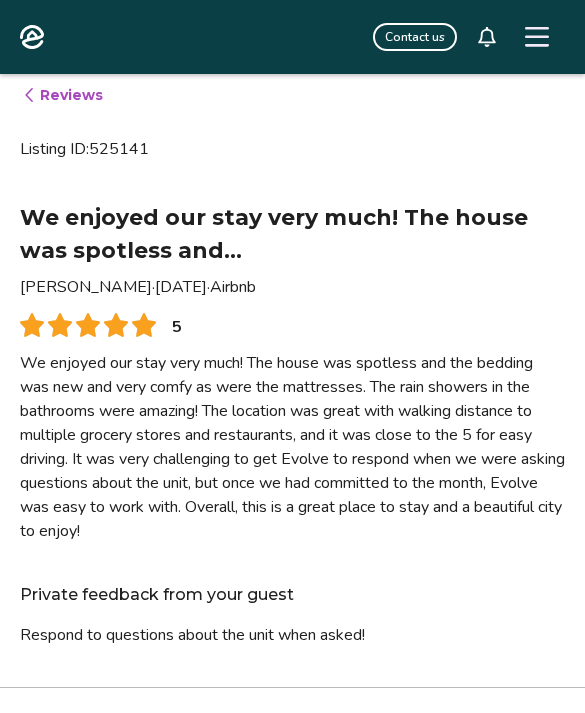 scroll, scrollTop: 0, scrollLeft: 0, axis: both 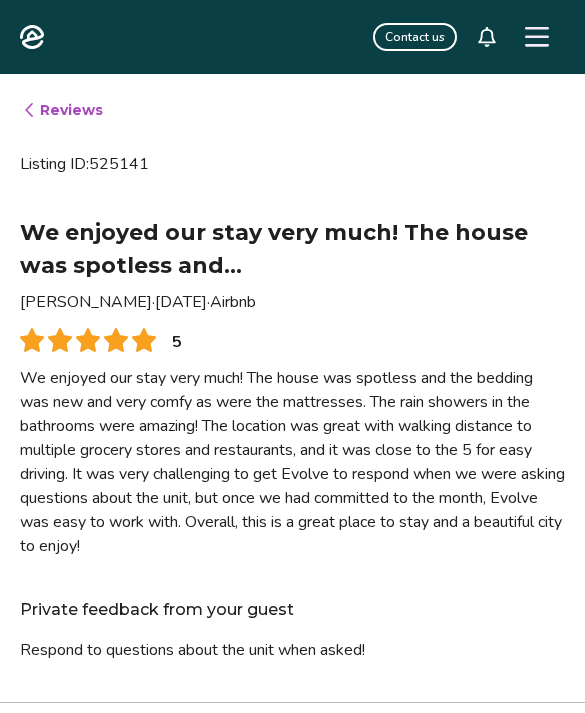 click on "Reviews" at bounding box center (62, 110) 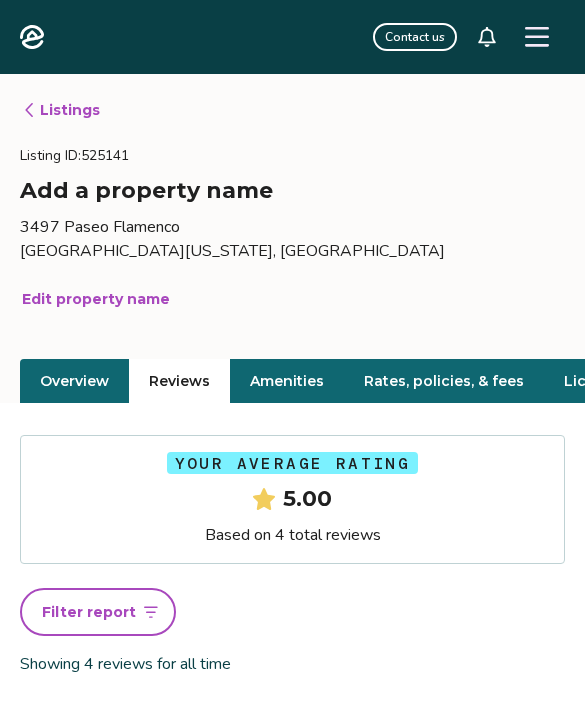 scroll, scrollTop: 0, scrollLeft: 71, axis: horizontal 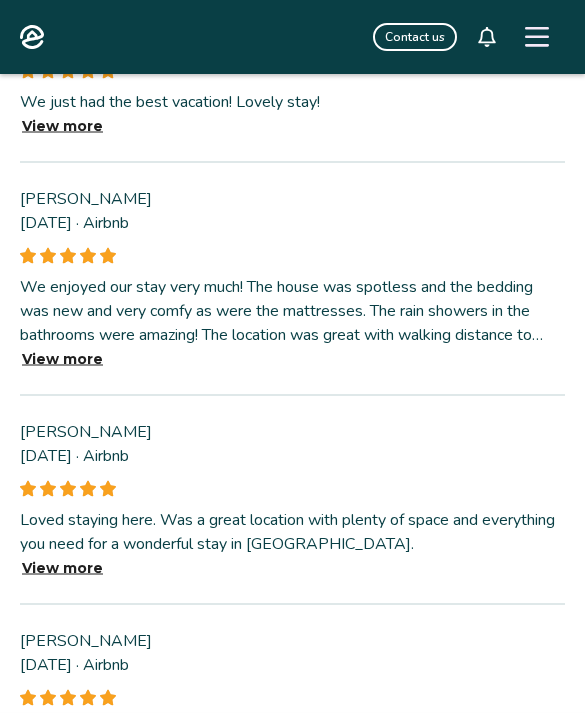 click on "View more" at bounding box center (62, 568) 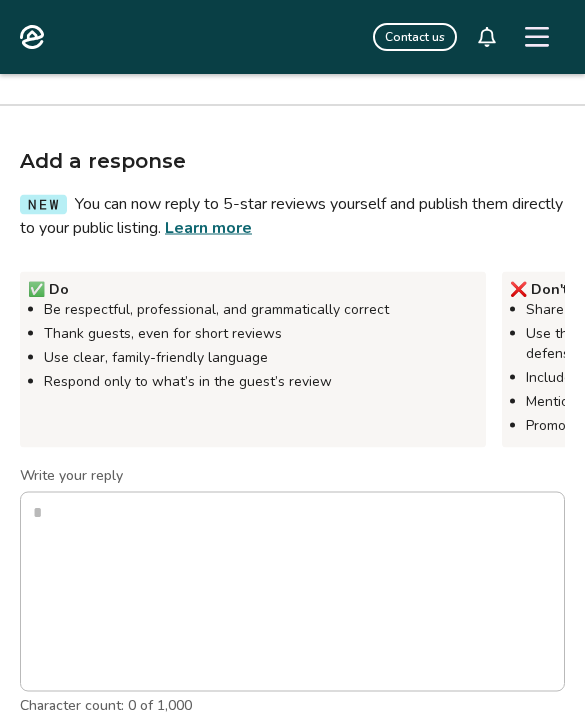 scroll, scrollTop: 509, scrollLeft: 0, axis: vertical 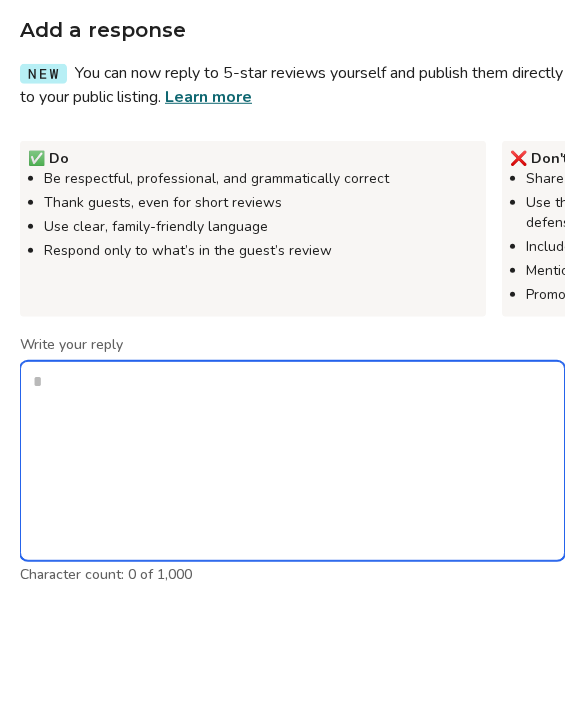 click on "Write your reply" at bounding box center [292, 574] 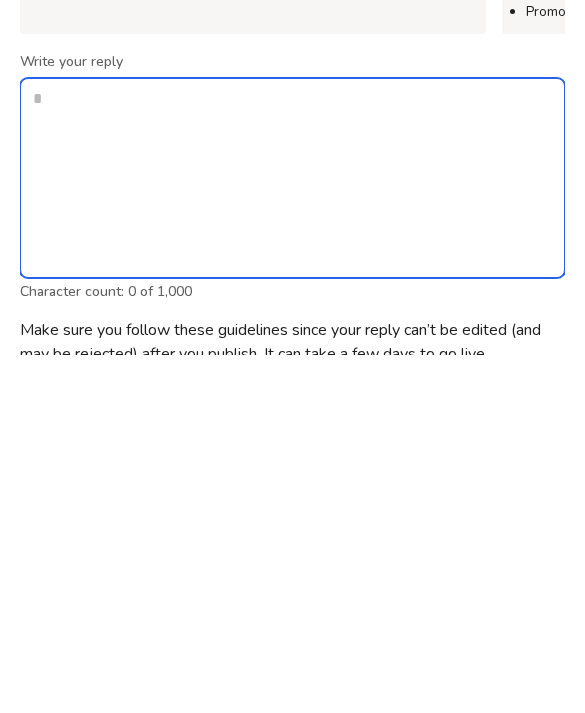 type on "*" 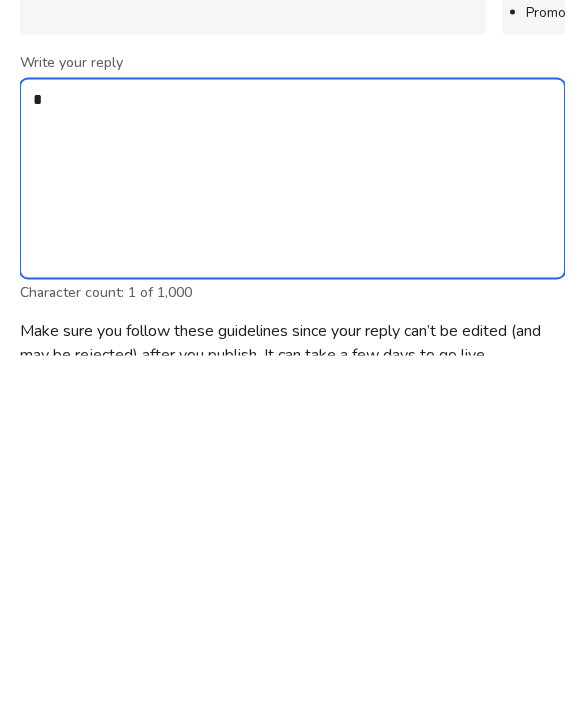 type on "**" 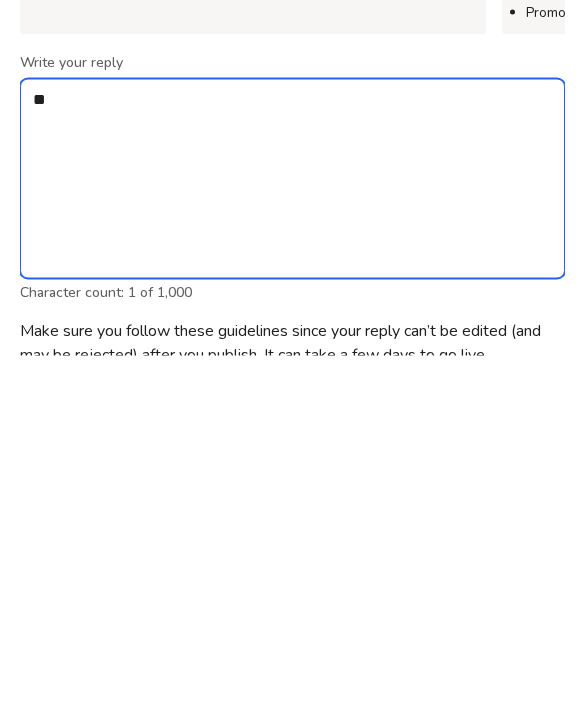 type on "*" 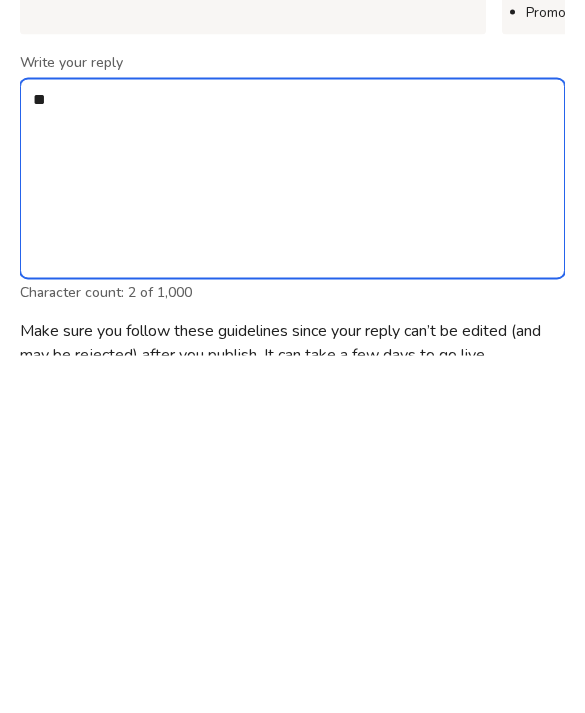 type on "***" 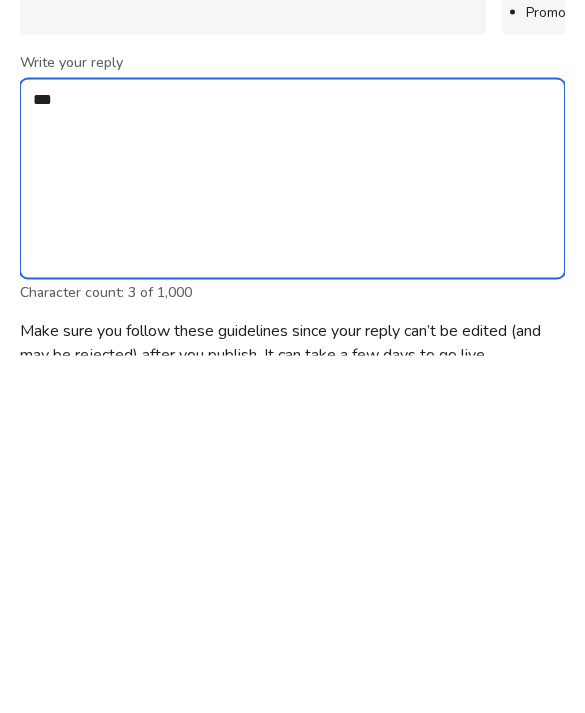type on "*" 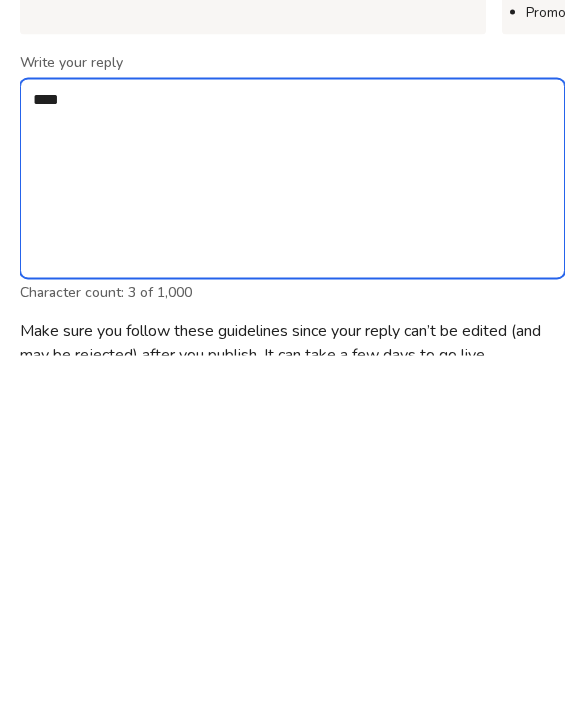 type on "*" 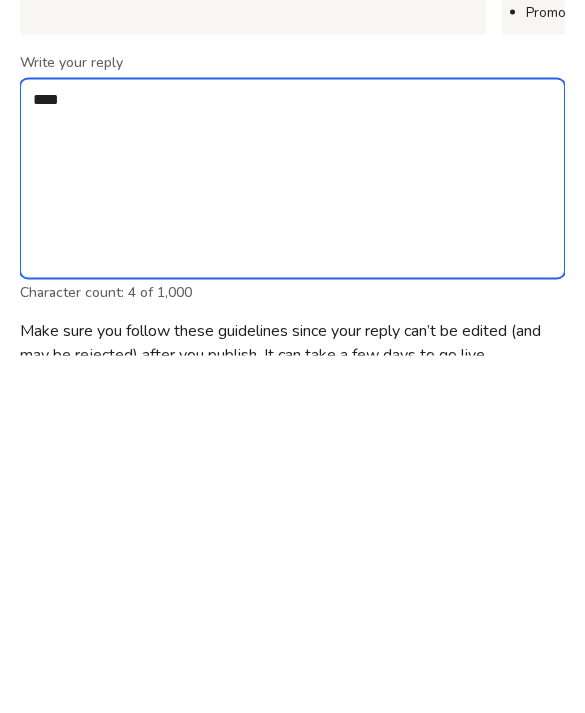 type on "*****" 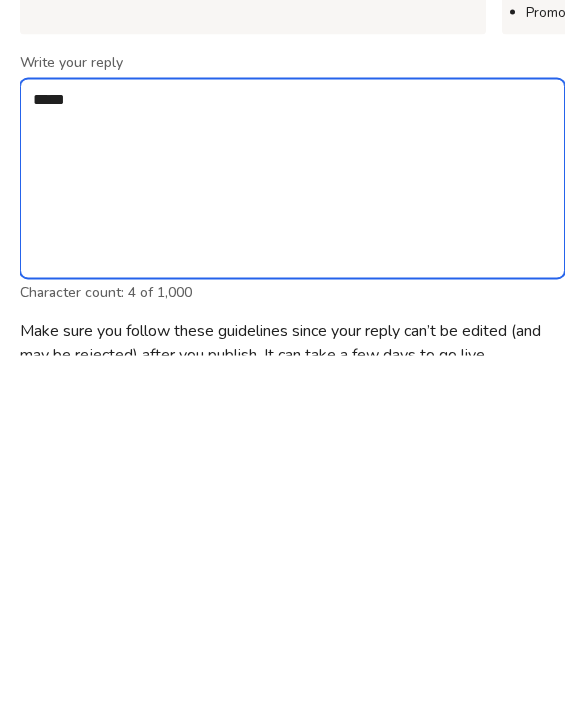 type on "*" 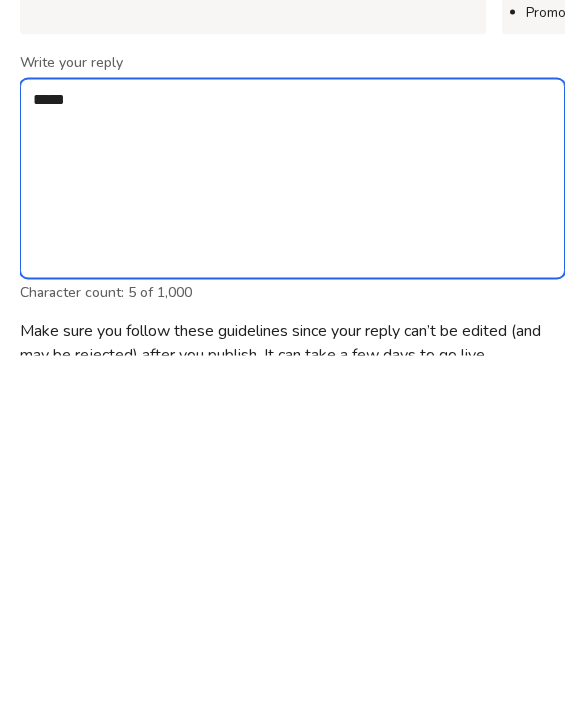 type on "*****" 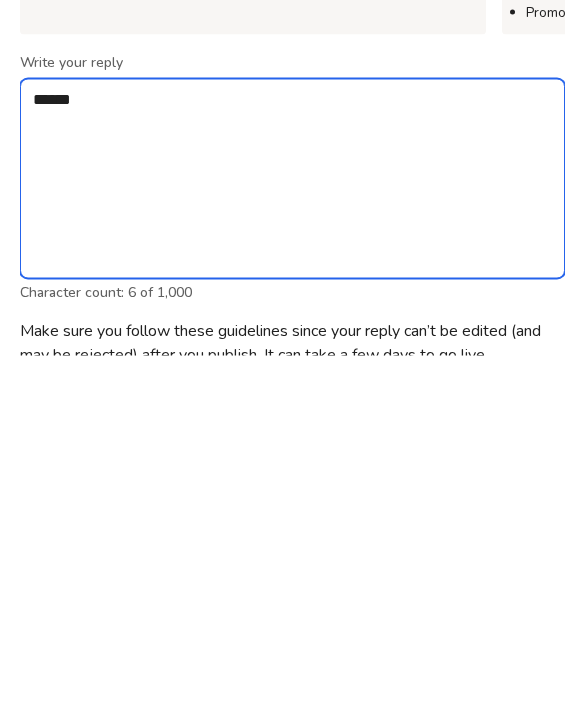 type on "*" 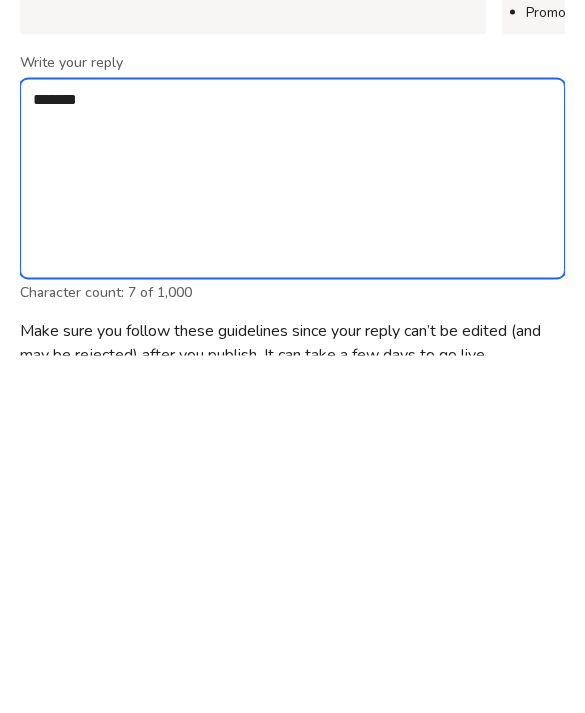 type on "********" 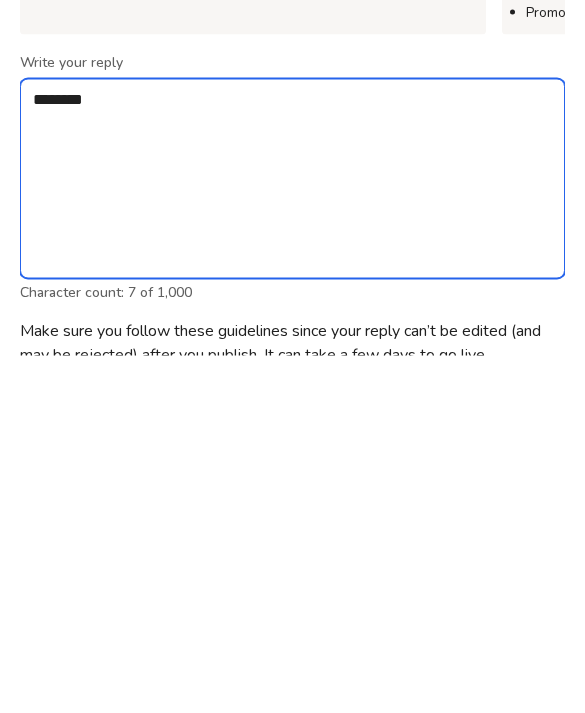 type on "*" 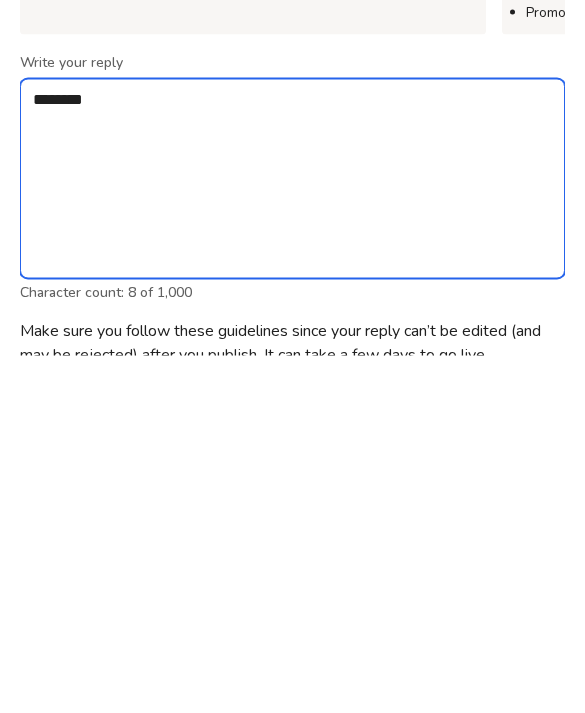 type on "*********" 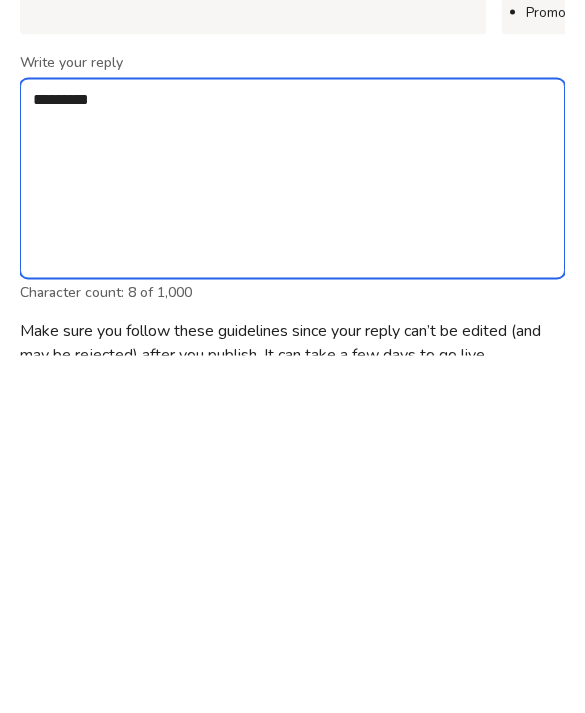 type on "*" 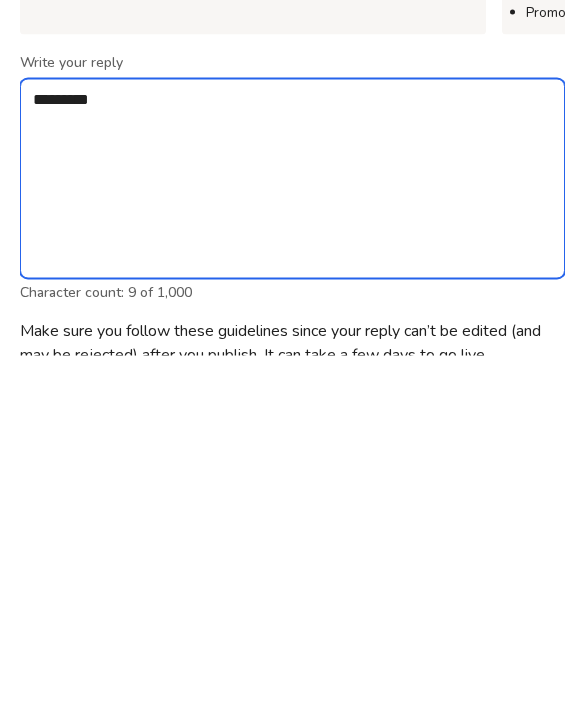 type on "**********" 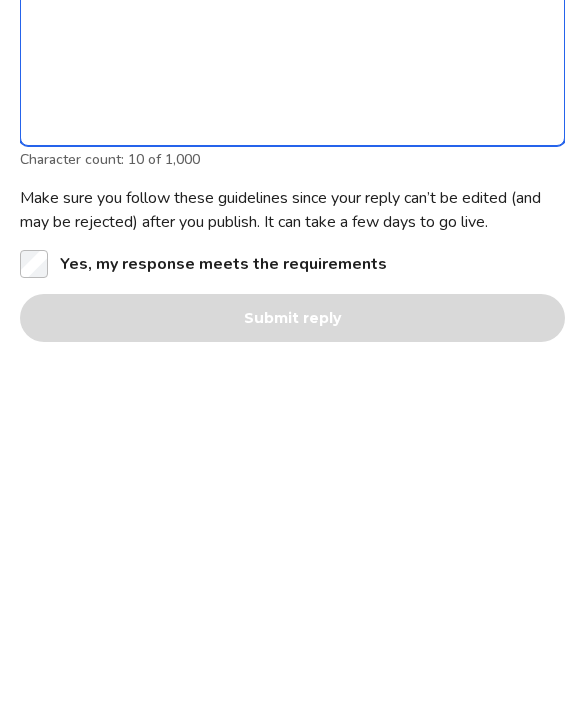 scroll, scrollTop: 646, scrollLeft: 0, axis: vertical 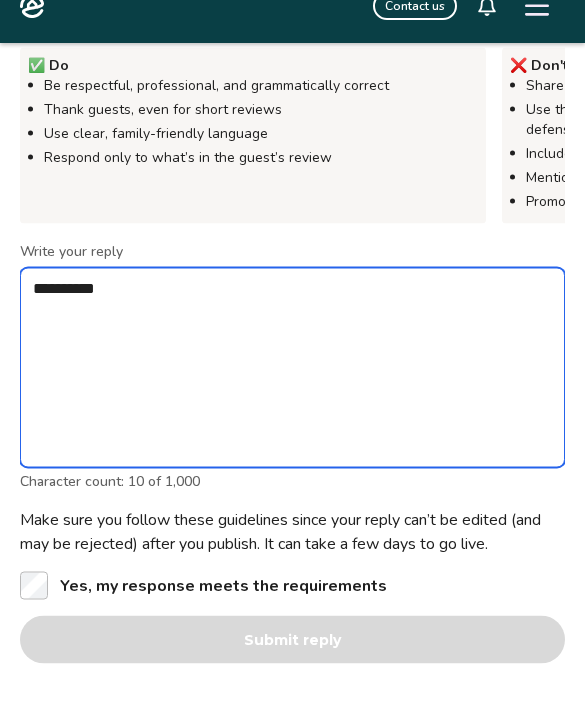 type on "*" 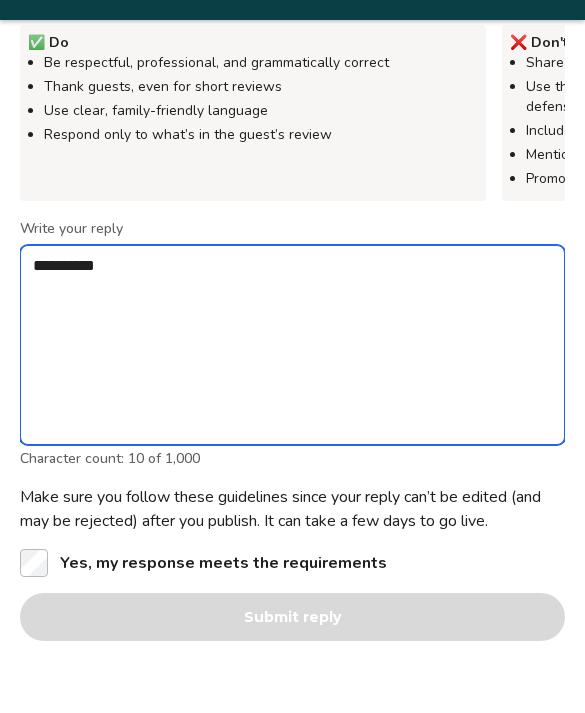 type on "**********" 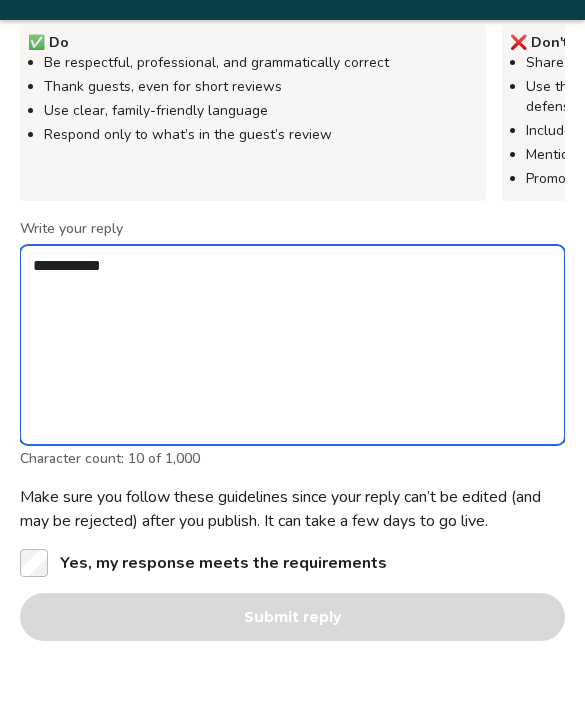 type on "*" 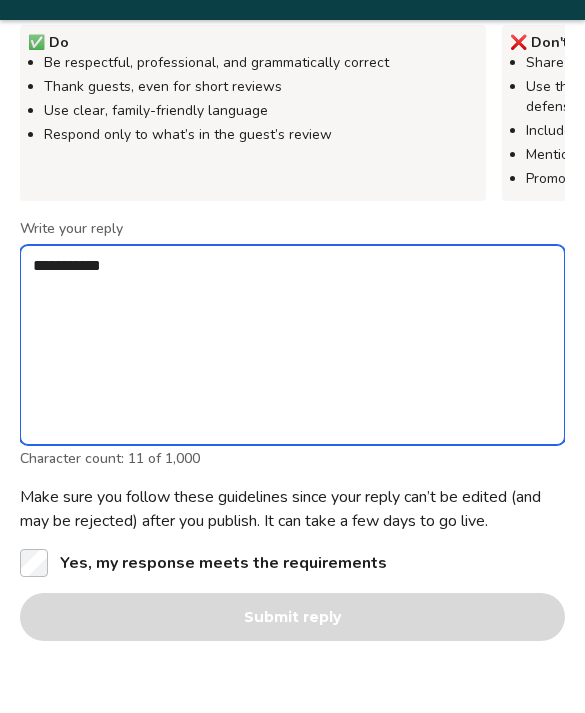 type on "**********" 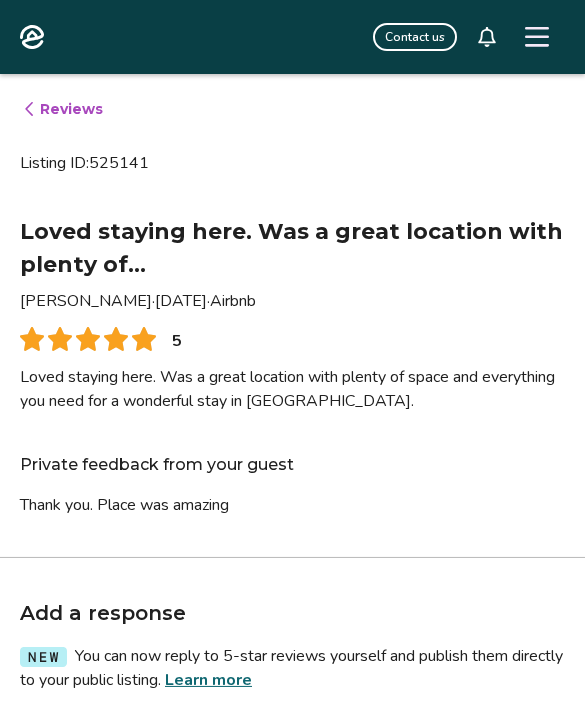 scroll, scrollTop: 0, scrollLeft: 0, axis: both 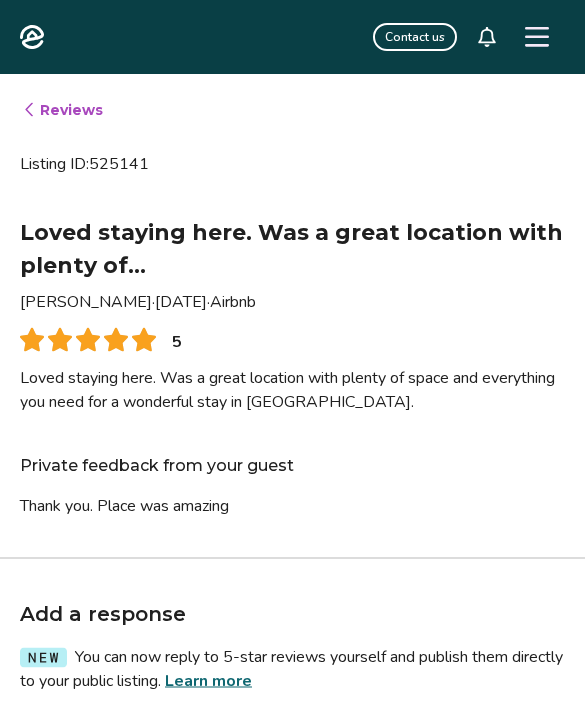 type on "*" 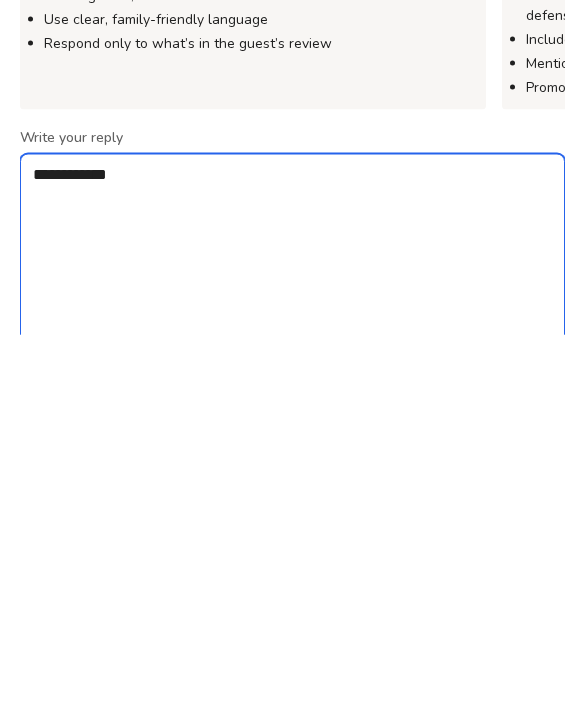 scroll, scrollTop: 414, scrollLeft: 0, axis: vertical 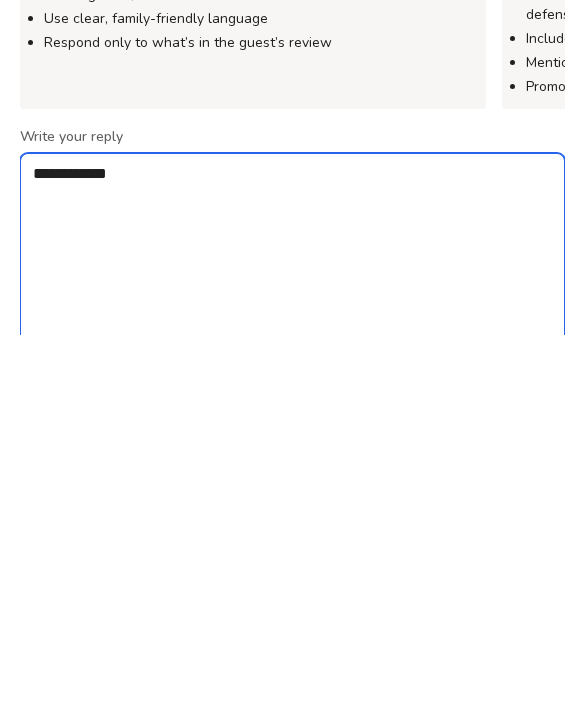 type on "**********" 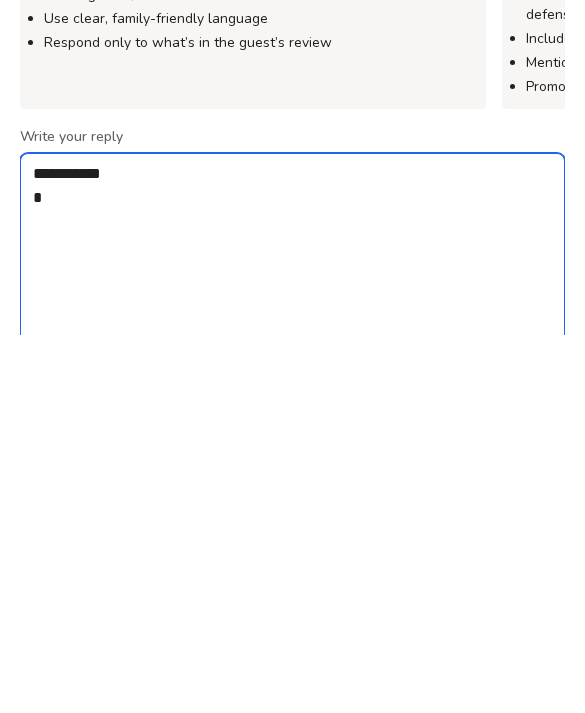 type on "*" 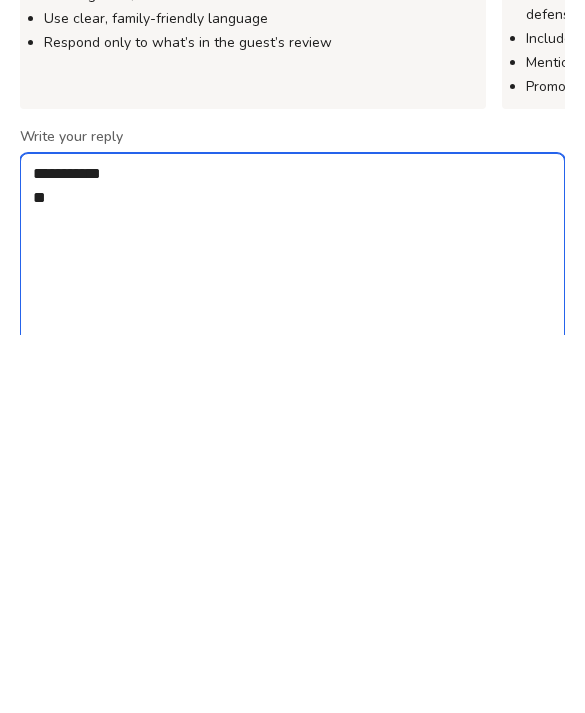 type on "*" 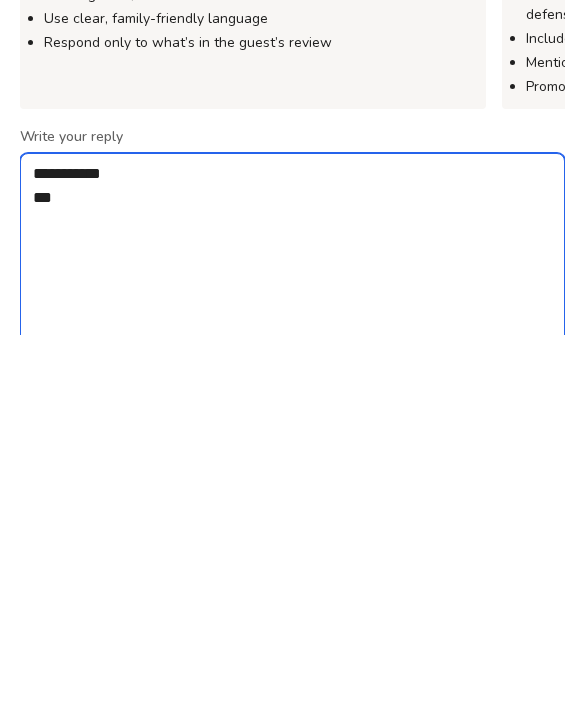 type on "*" 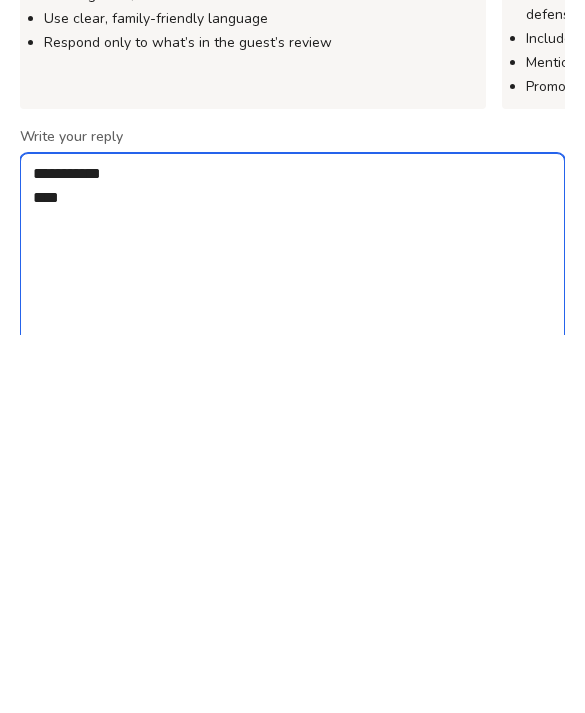 type on "*" 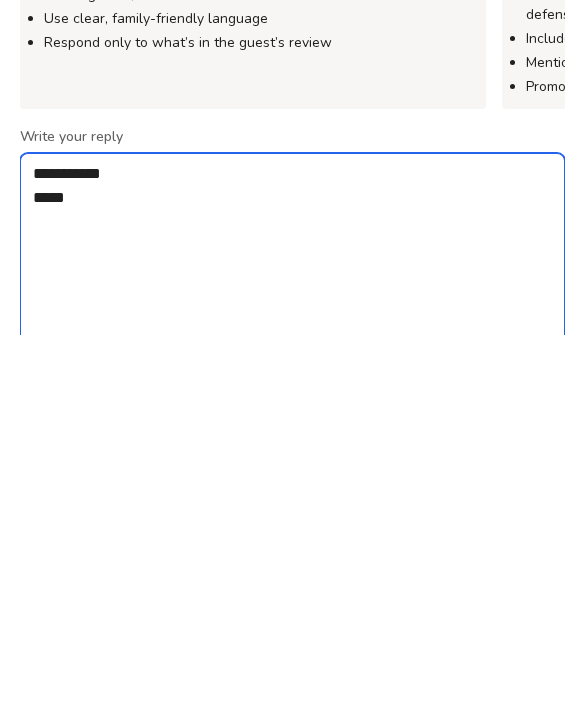 type on "*" 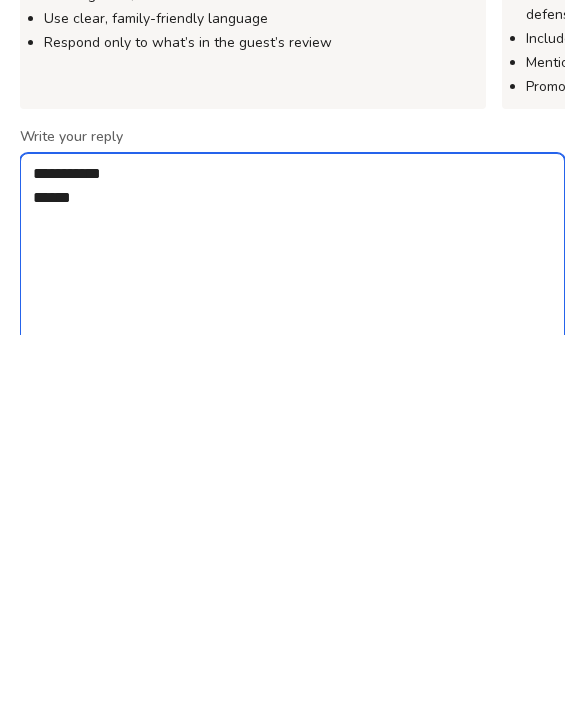 type on "*" 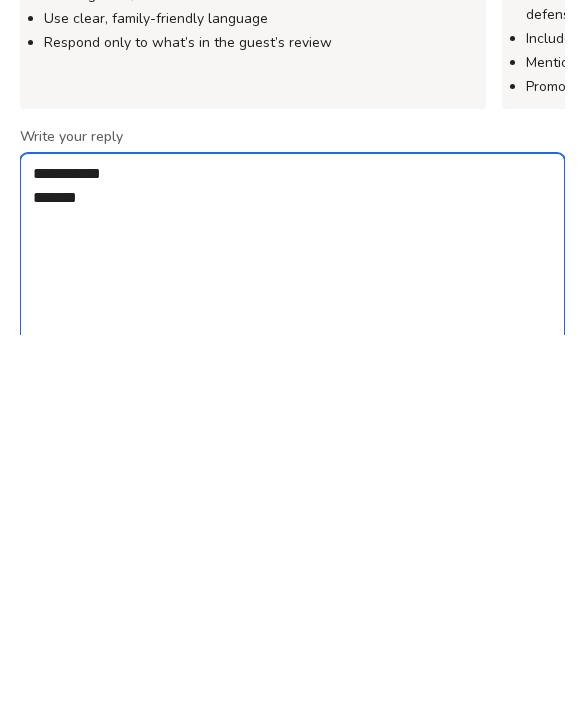 type on "*" 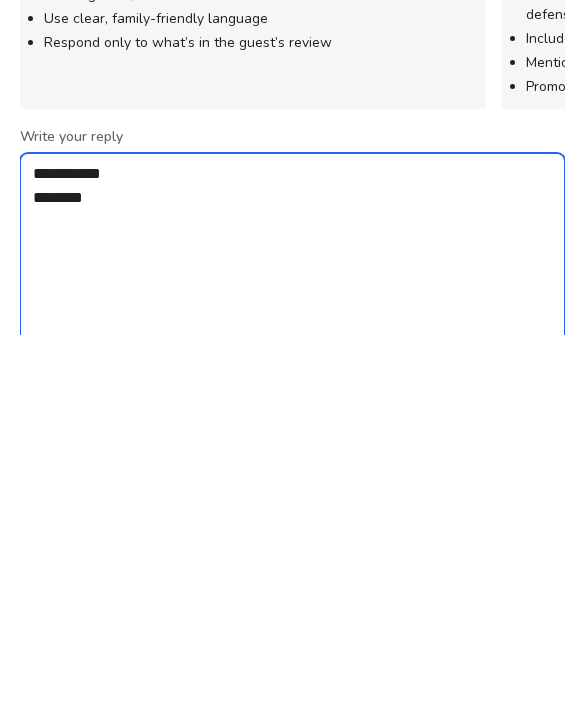 type on "*" 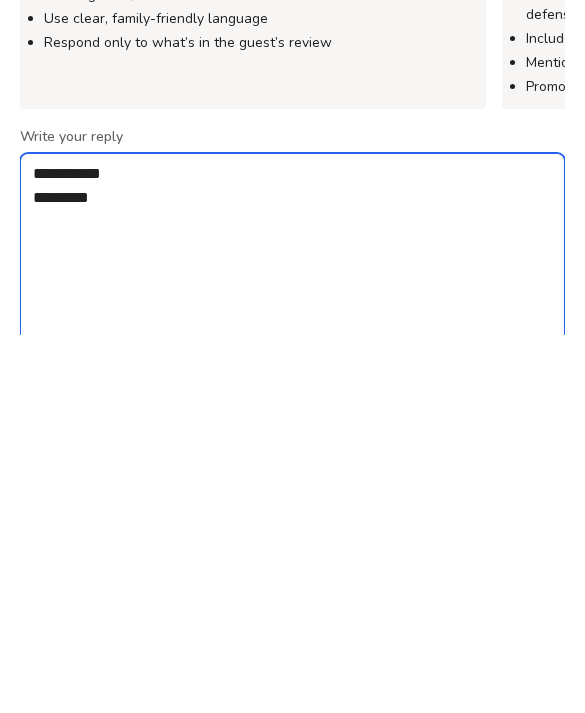 type on "**********" 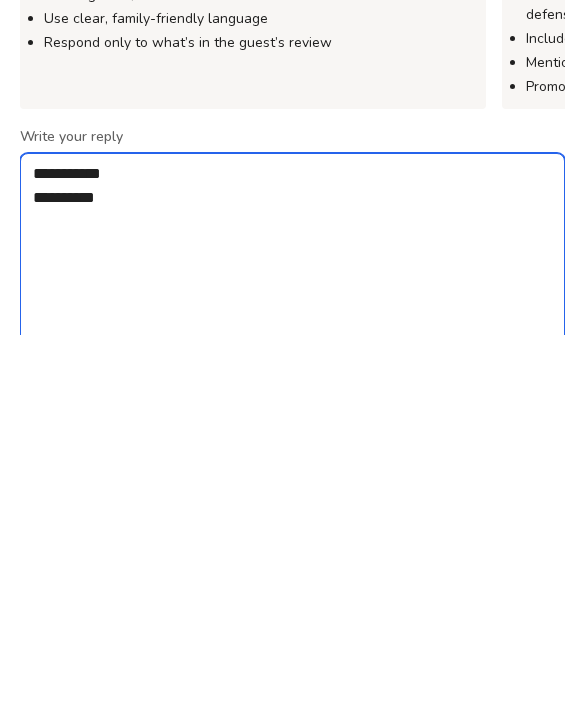 type on "*" 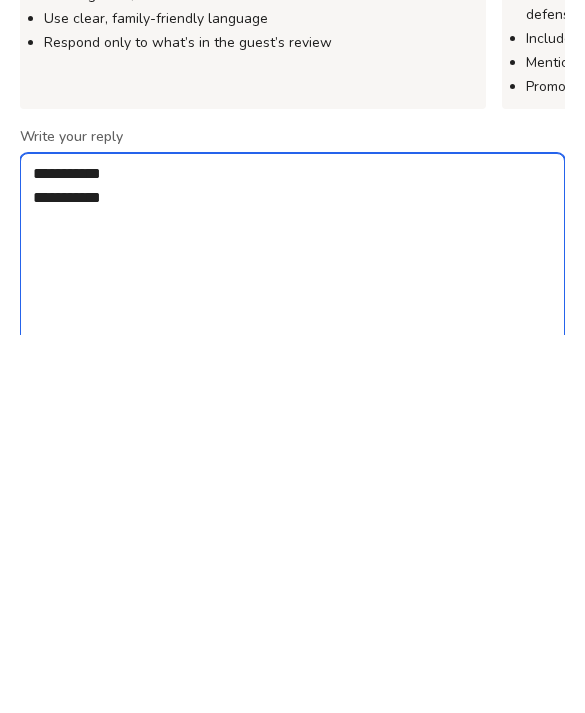 type on "**********" 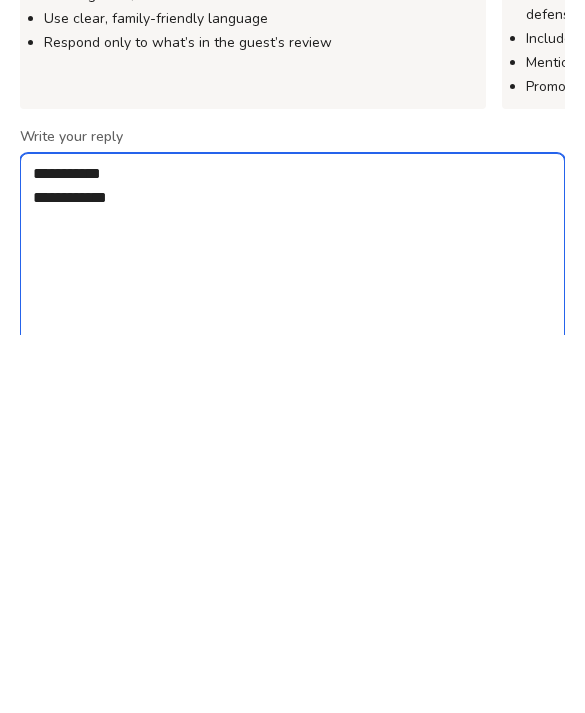 type on "*" 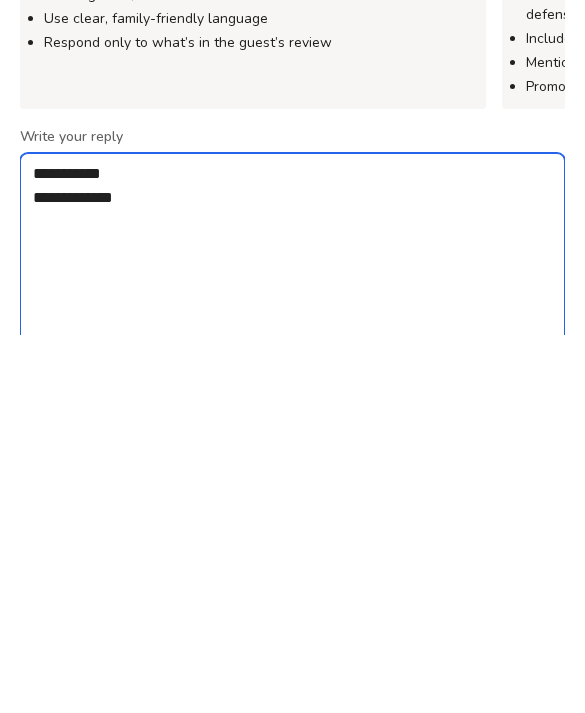 type on "*" 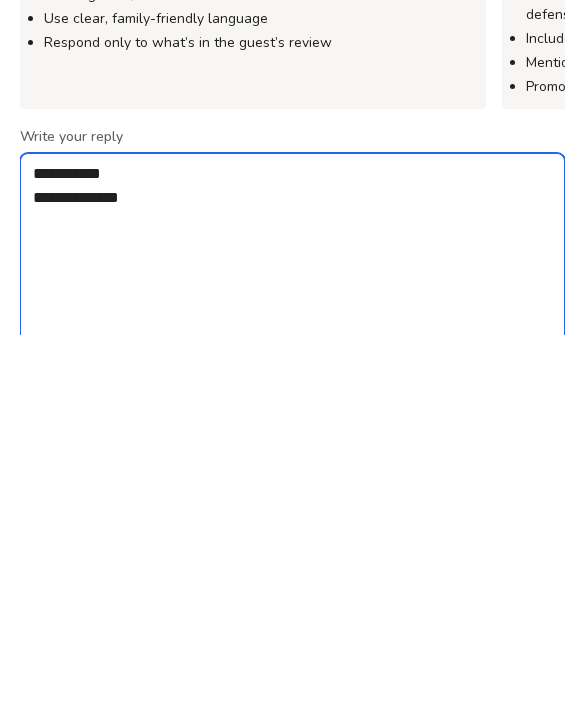 type on "*" 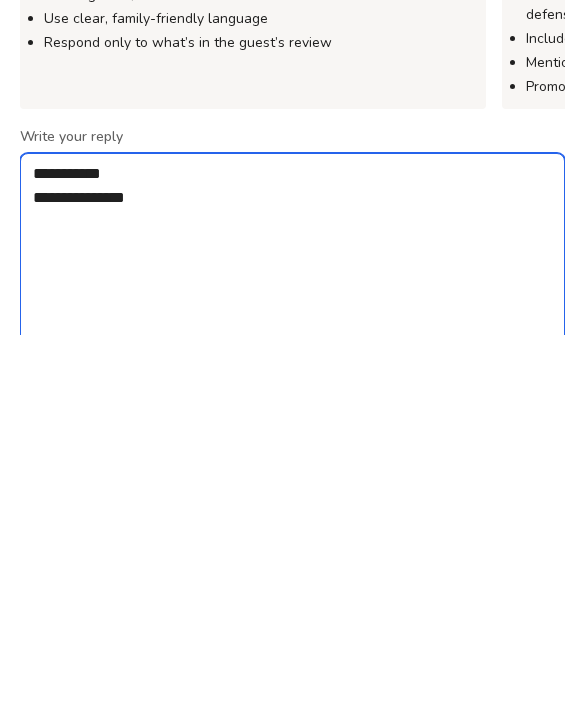 type on "*" 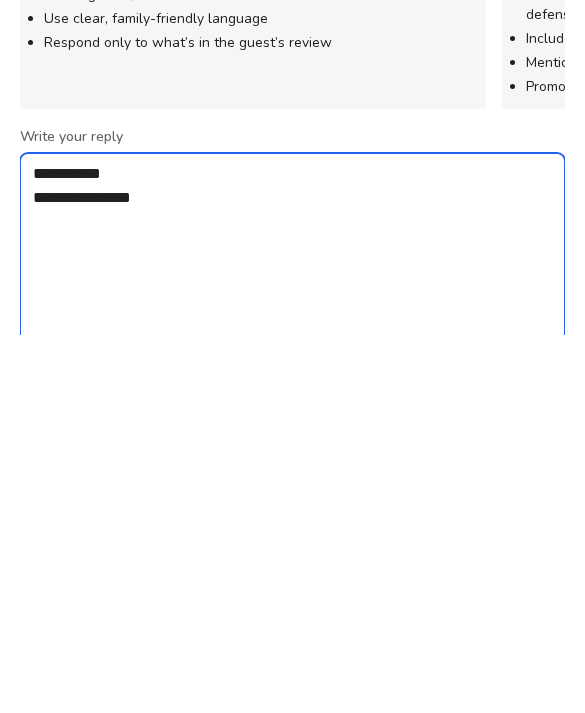 type on "**********" 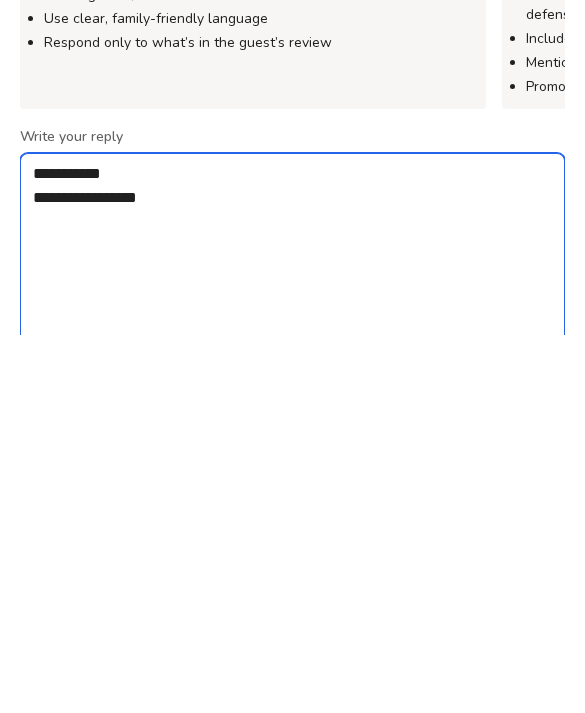 type on "*" 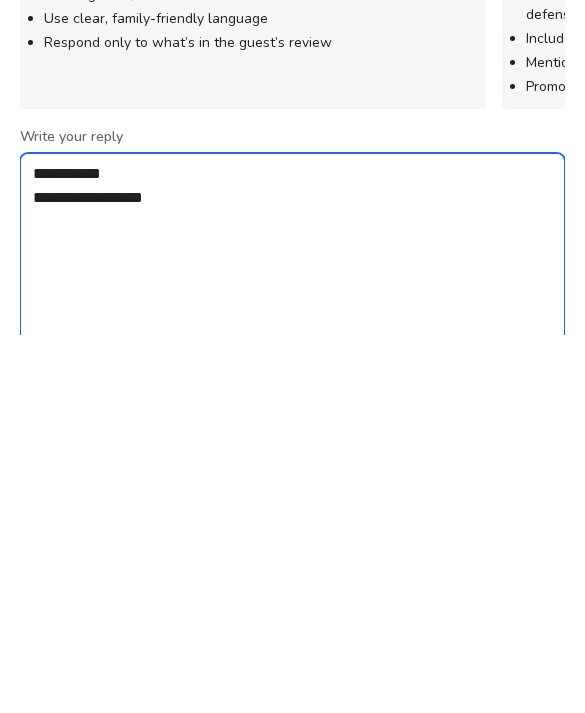 type on "*" 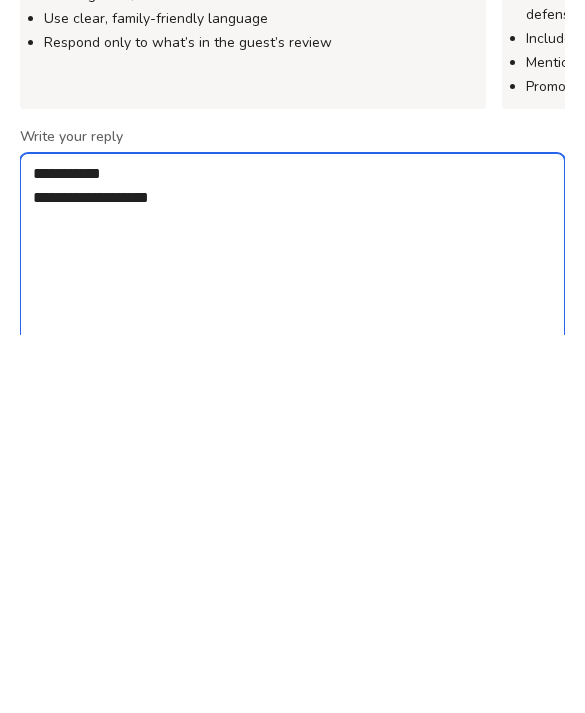 type on "**********" 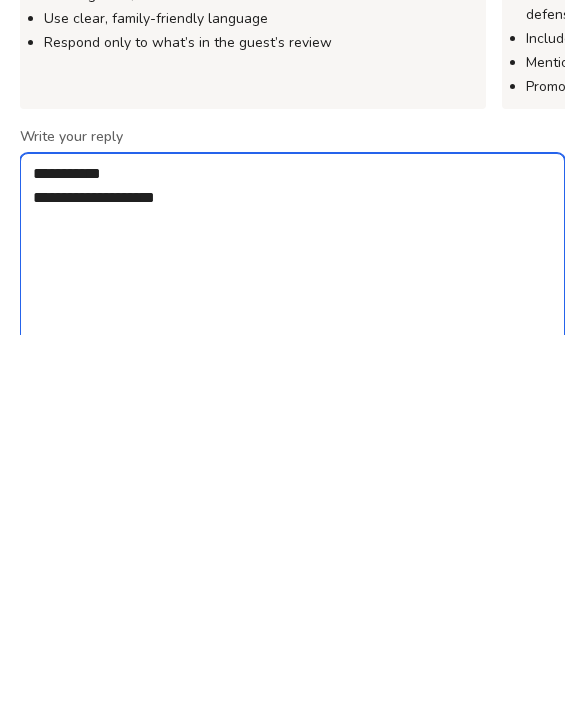 type on "*" 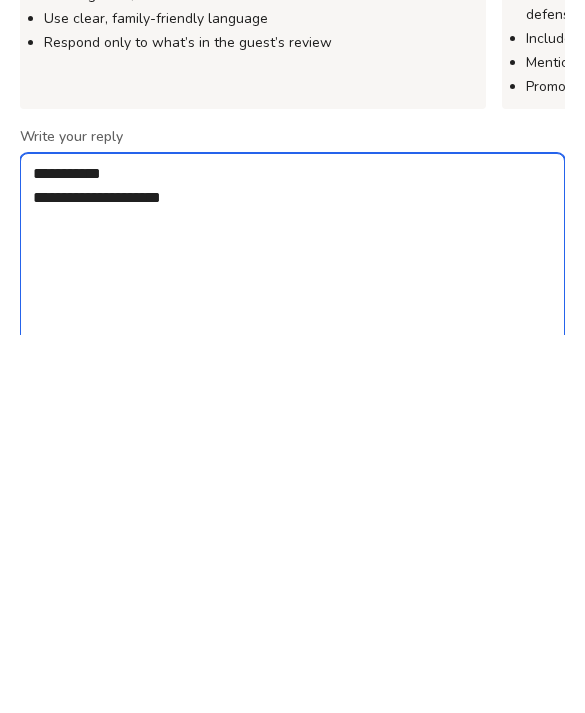 type on "*" 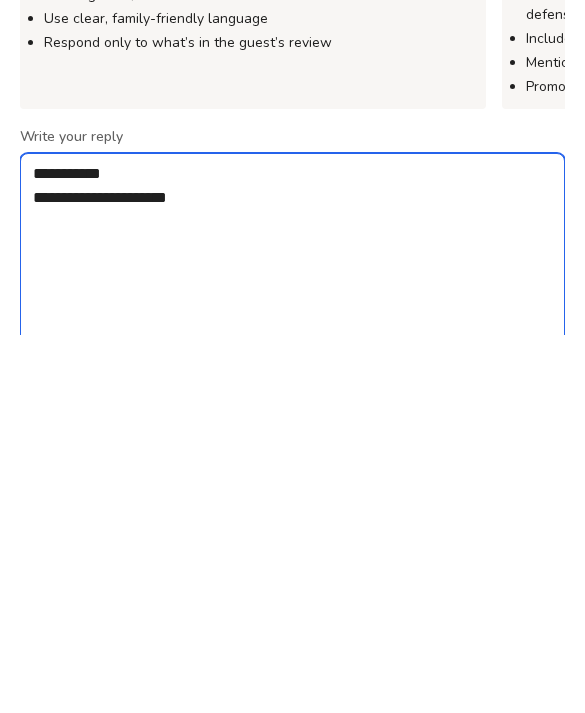 type on "*" 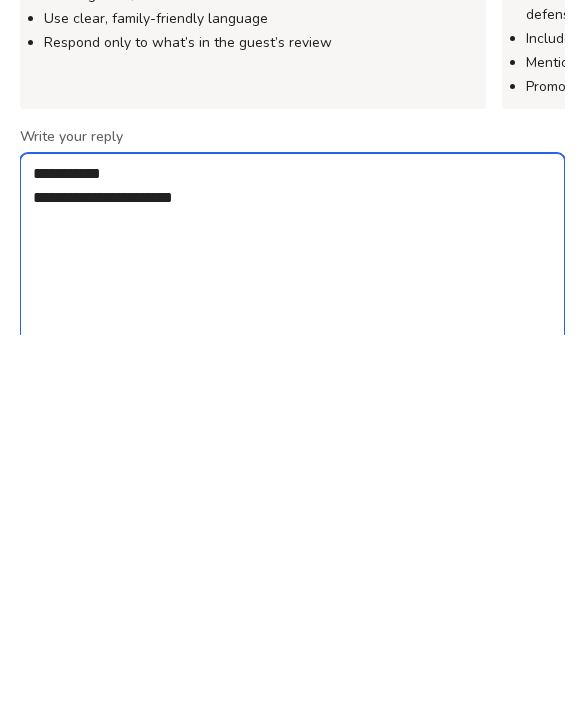 type on "*" 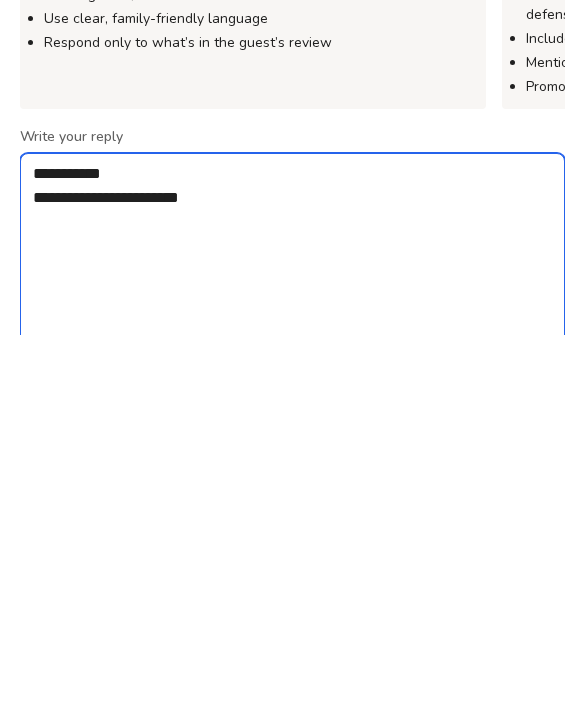 type on "**********" 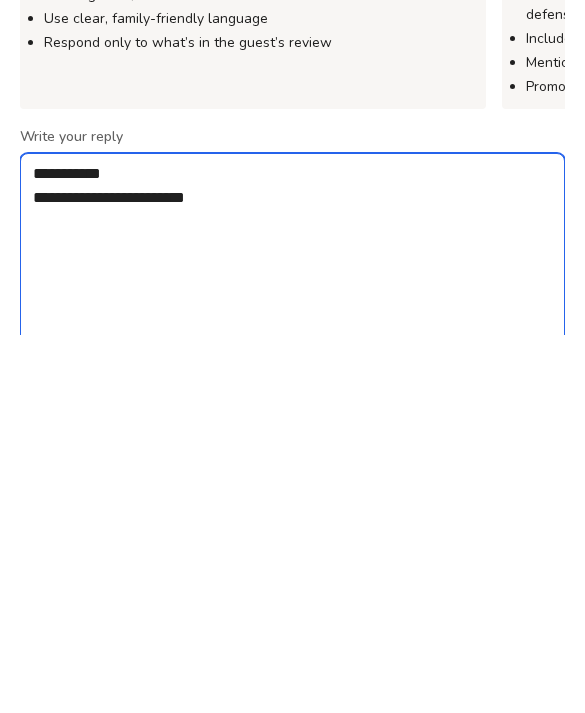 type on "*" 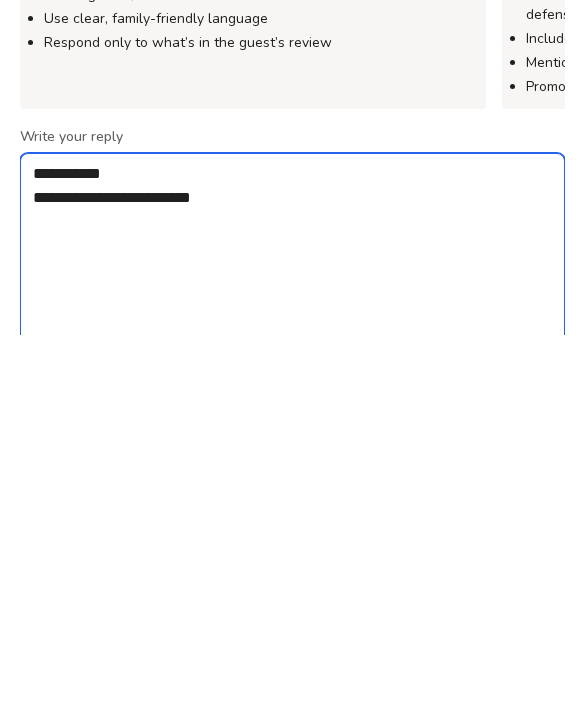 type on "*" 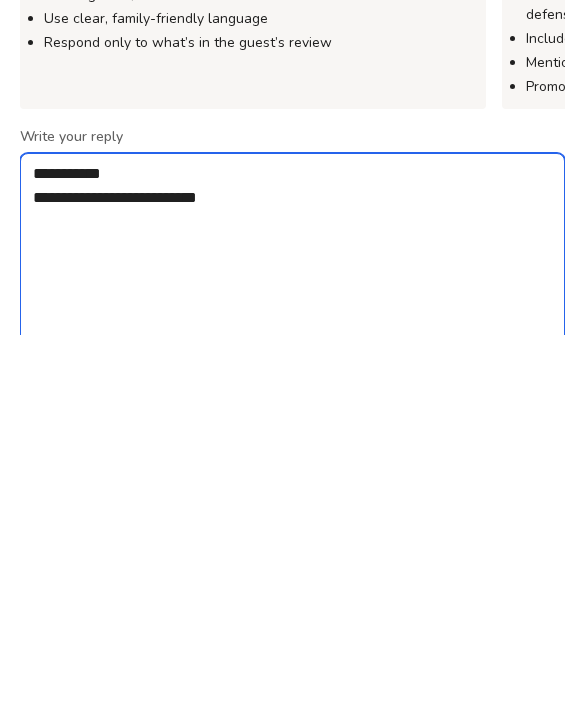 type on "*" 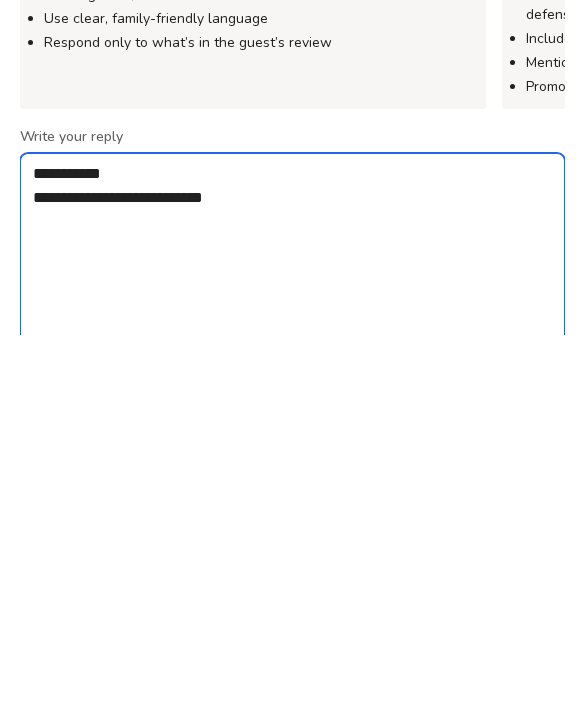 type on "*" 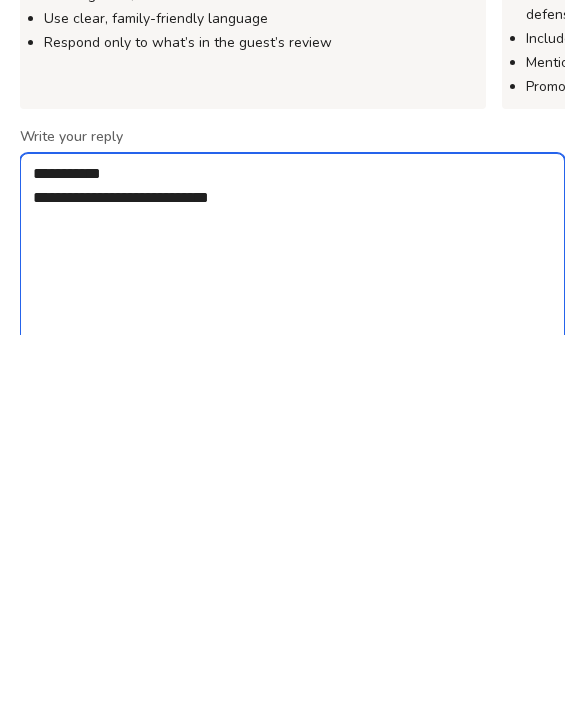 type on "**********" 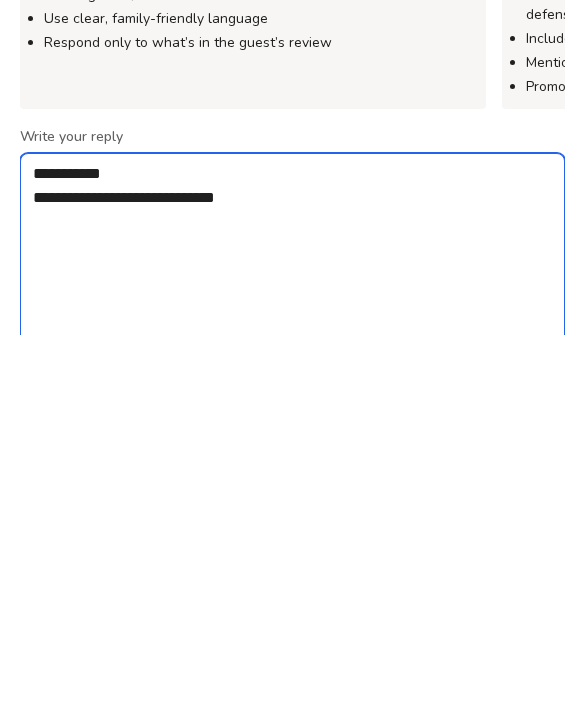 type on "*" 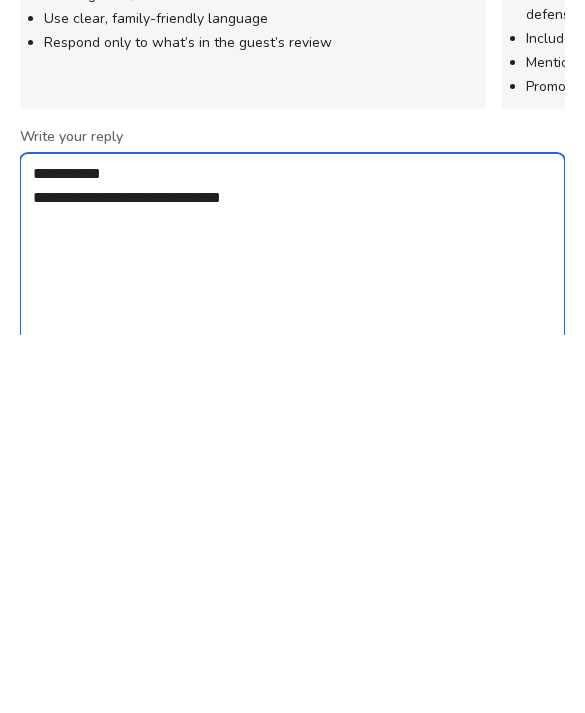 type on "*" 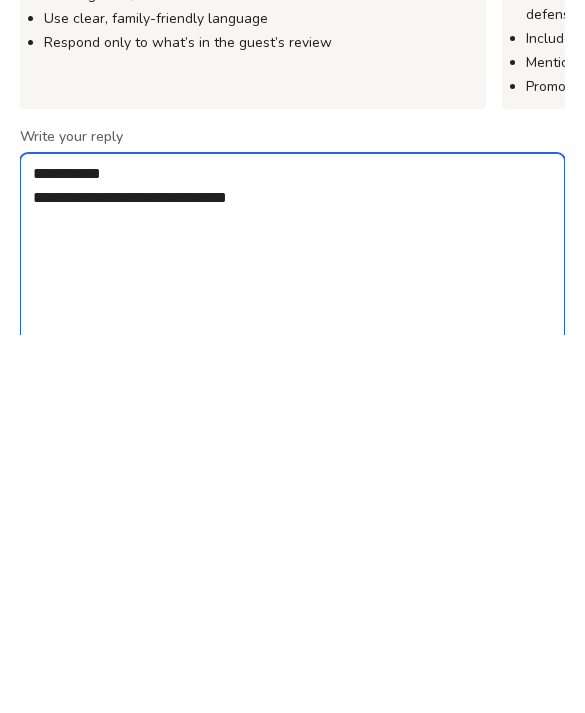 type on "*" 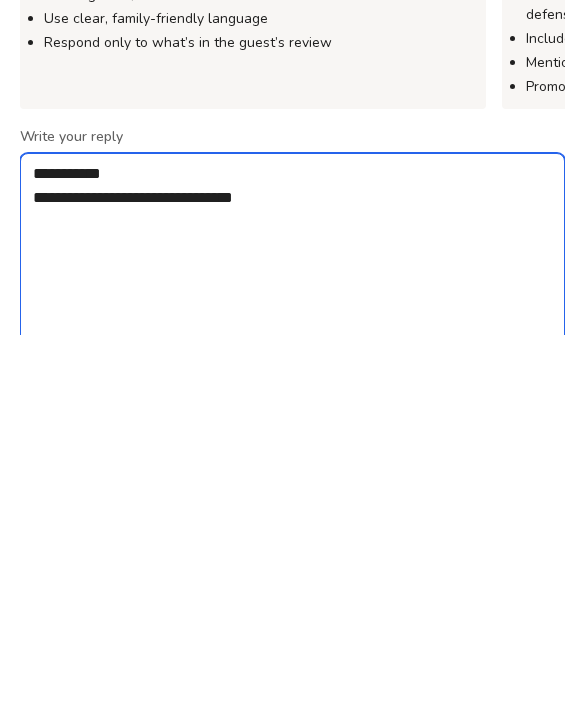 type on "**********" 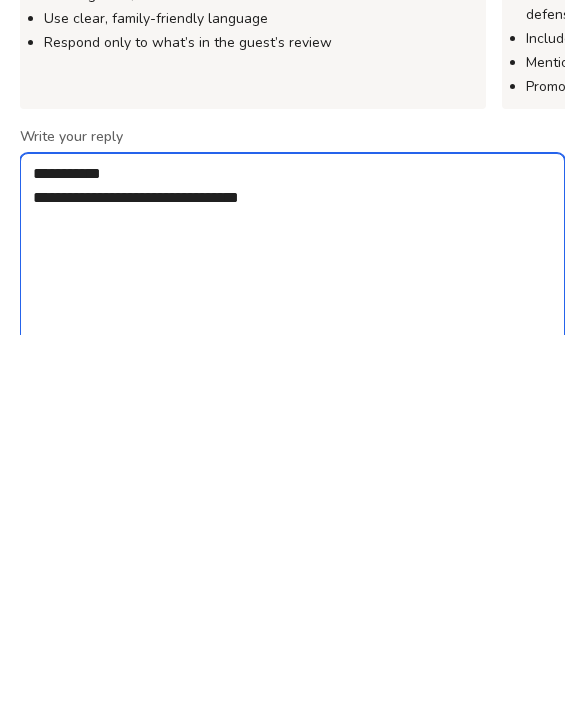 type on "*" 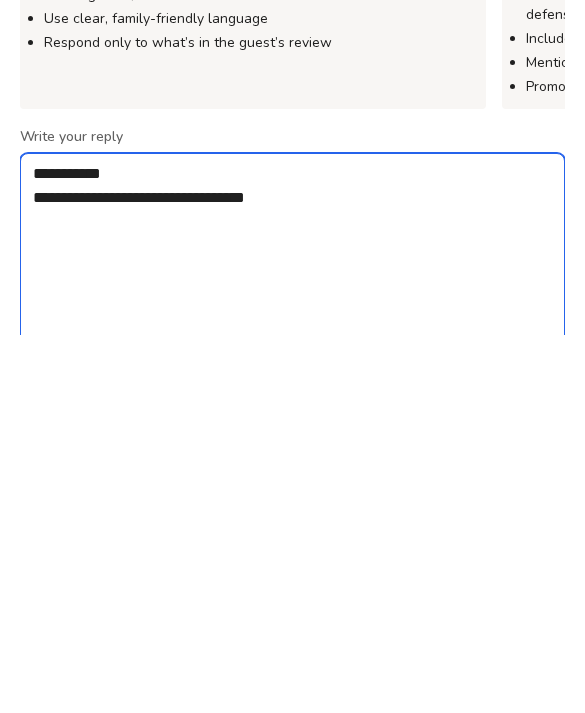 type on "*" 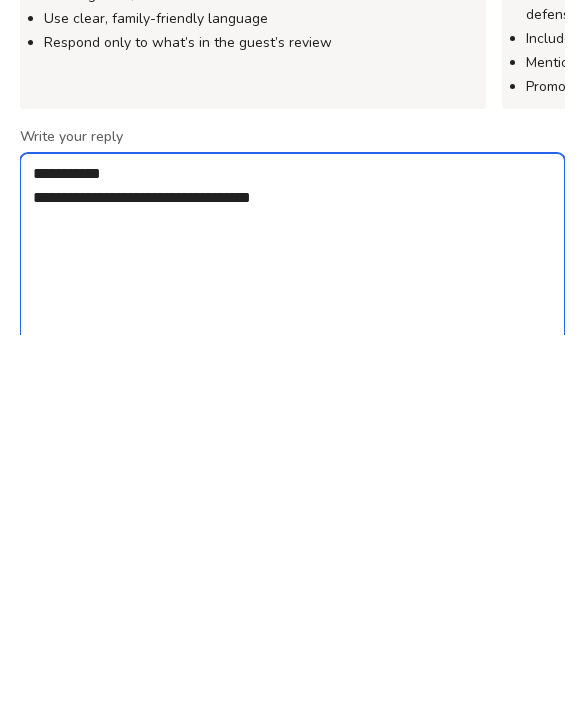 type on "*" 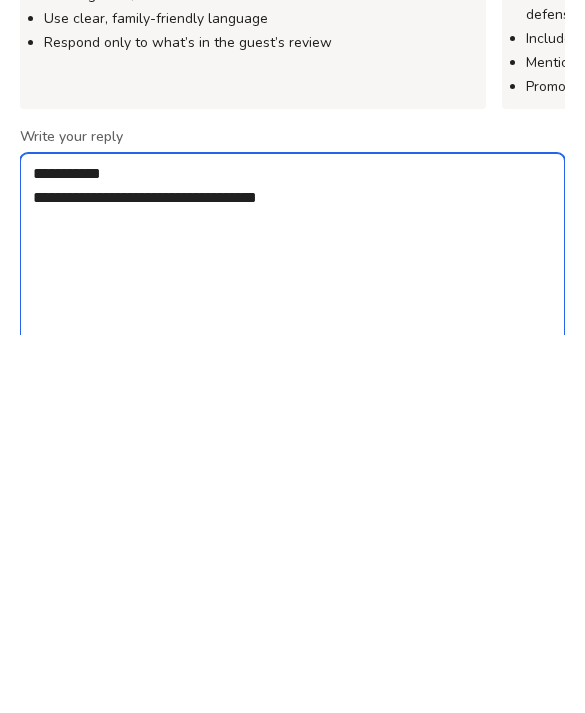 type on "*" 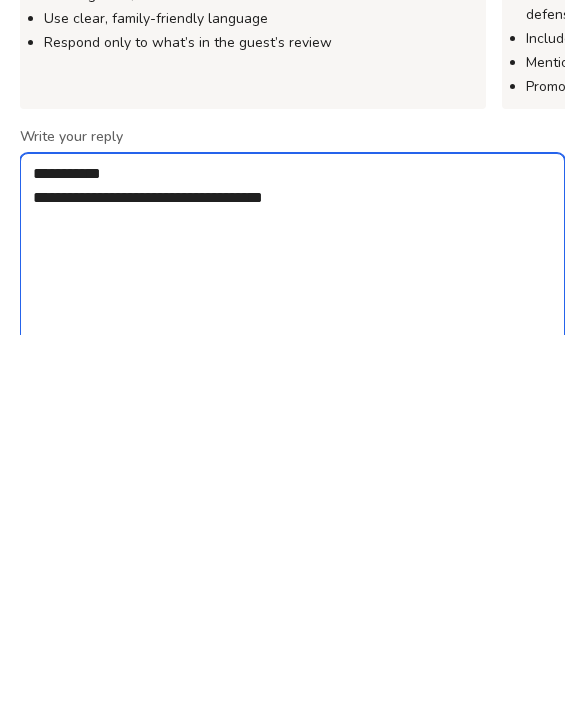 type on "**********" 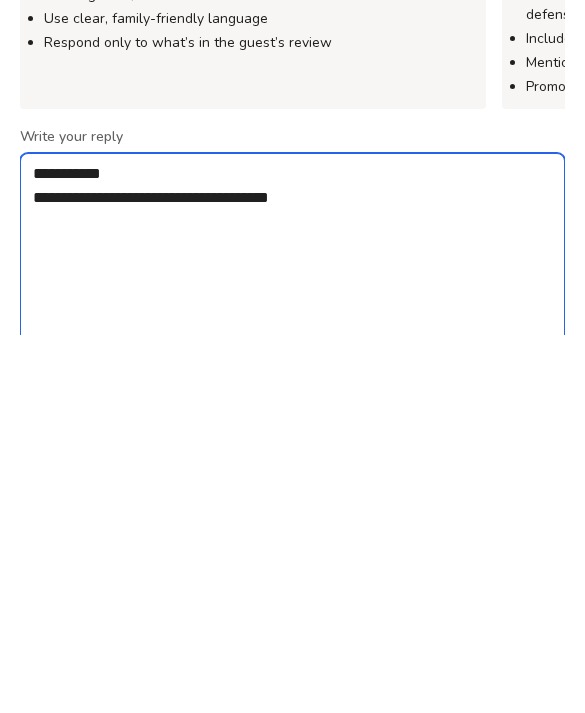 type on "*" 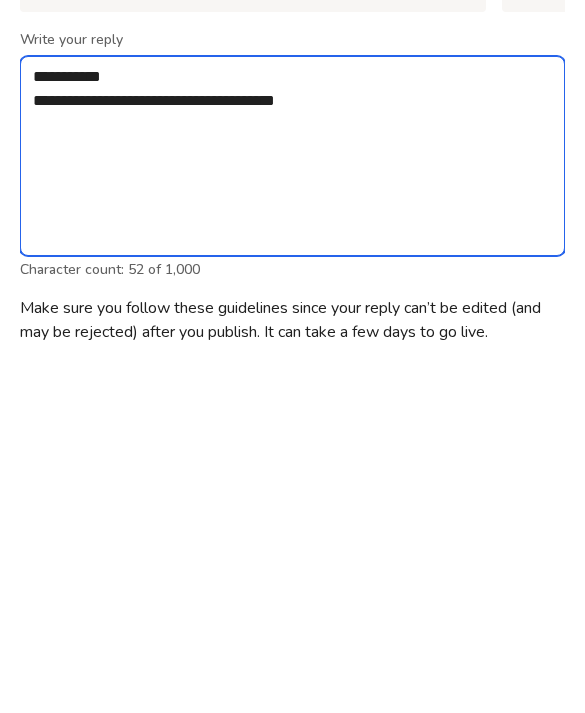 scroll, scrollTop: 532, scrollLeft: 0, axis: vertical 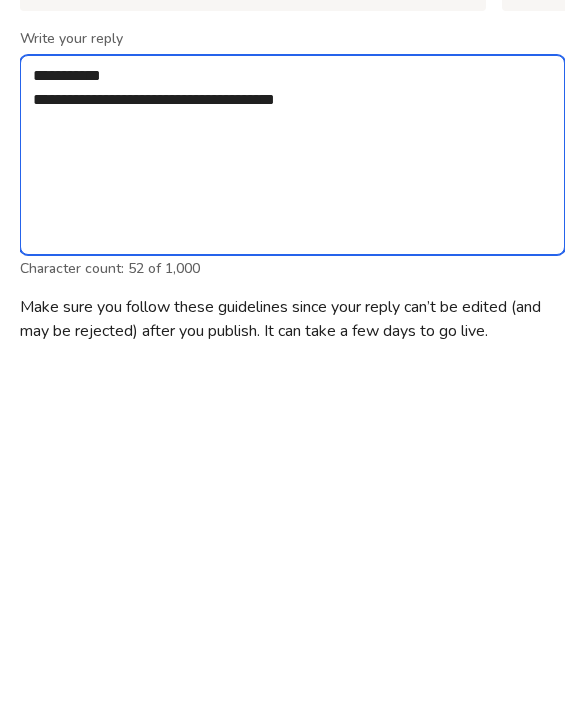 type on "*" 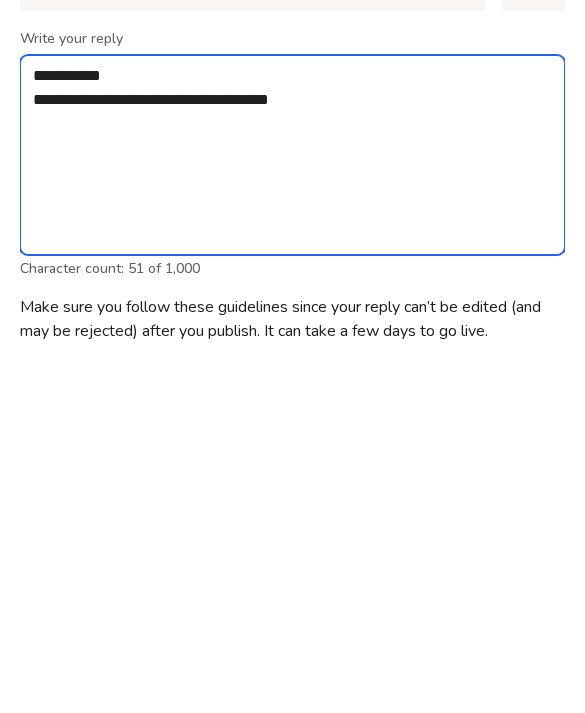 type on "**********" 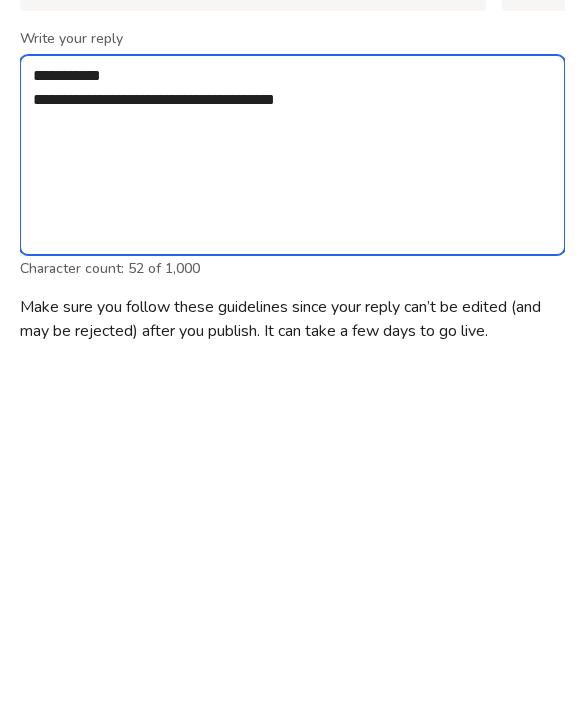 type on "*" 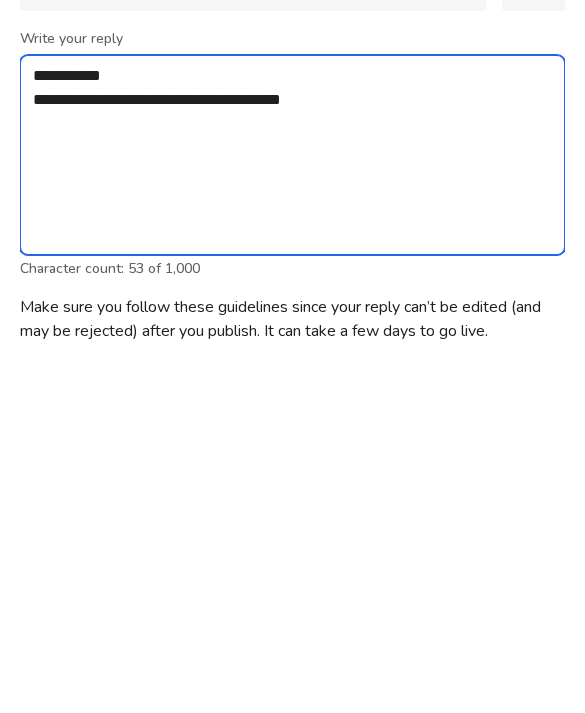 type on "**********" 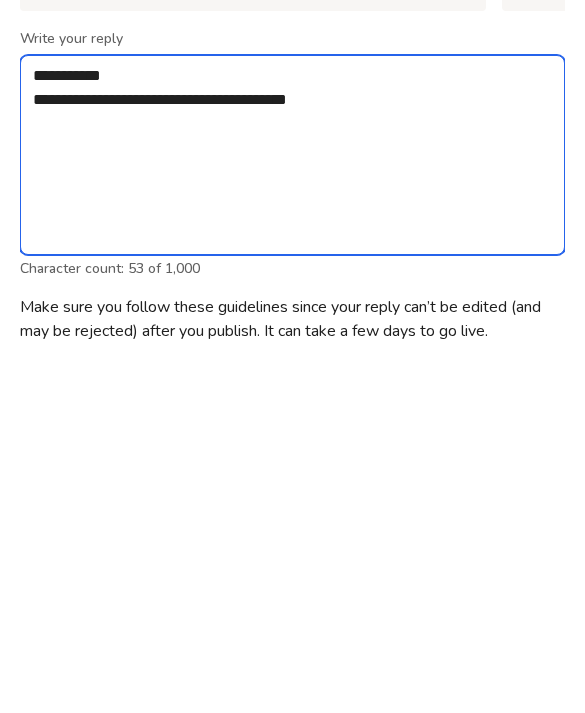 type on "*" 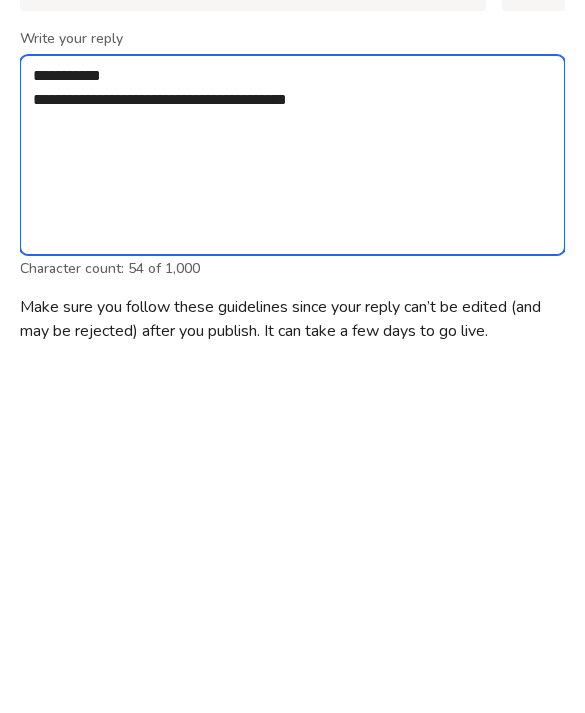 type on "**********" 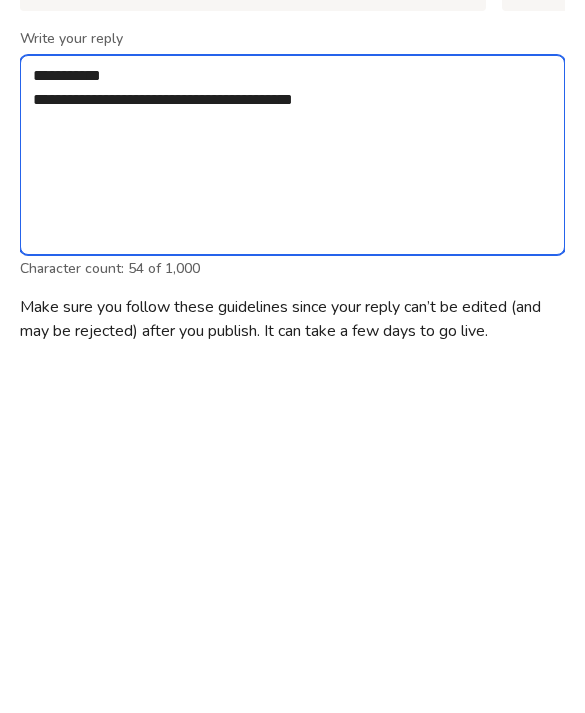 type on "*" 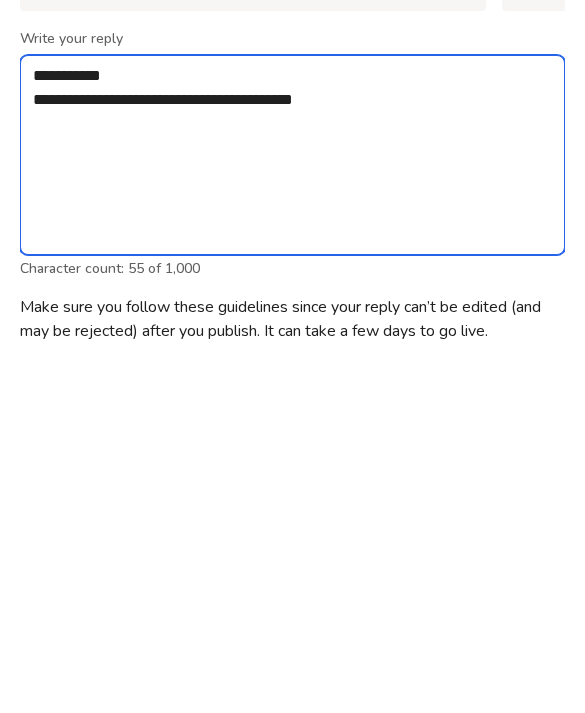 type on "**********" 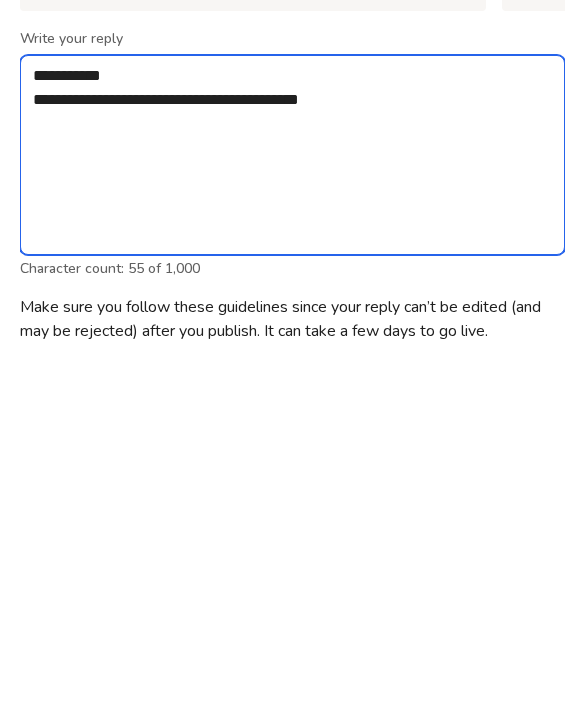 type on "*" 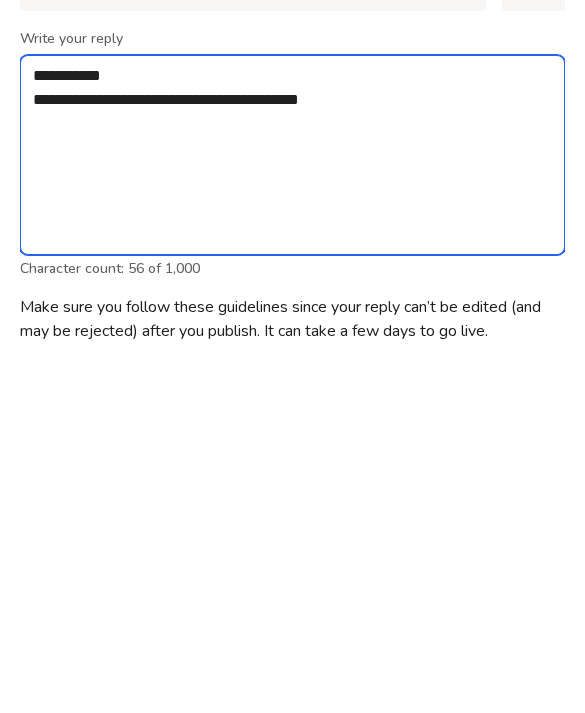 type on "**********" 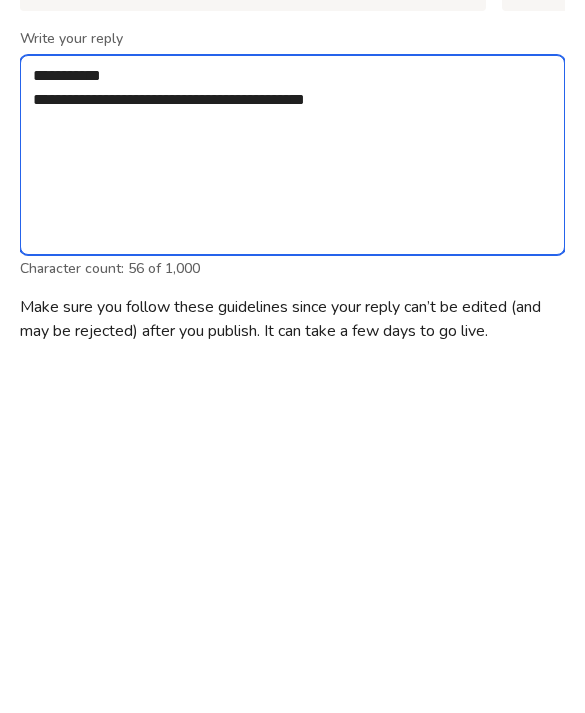 type on "*" 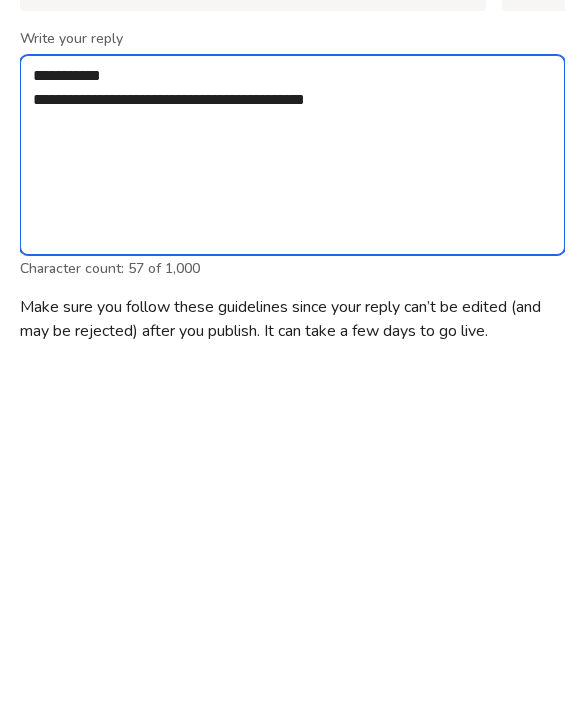 type on "**********" 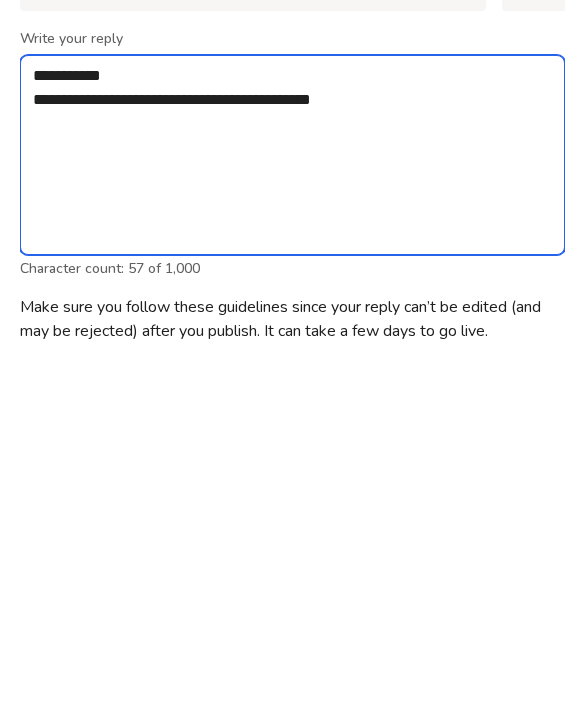type on "*" 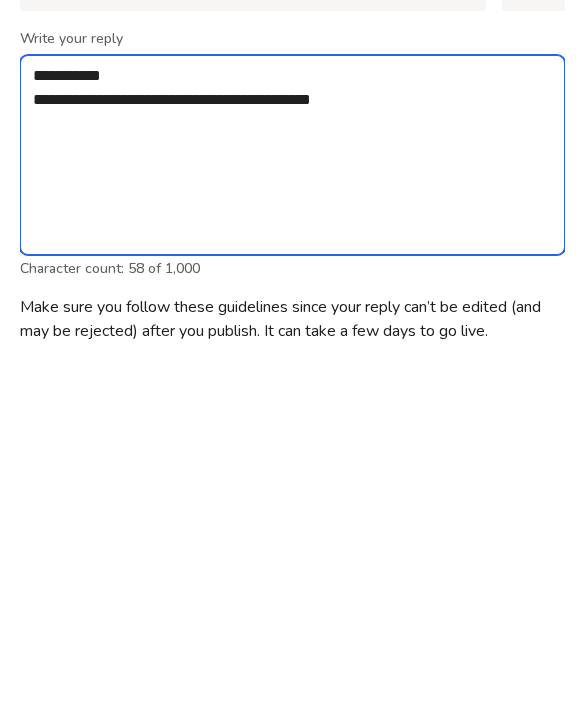 type on "**********" 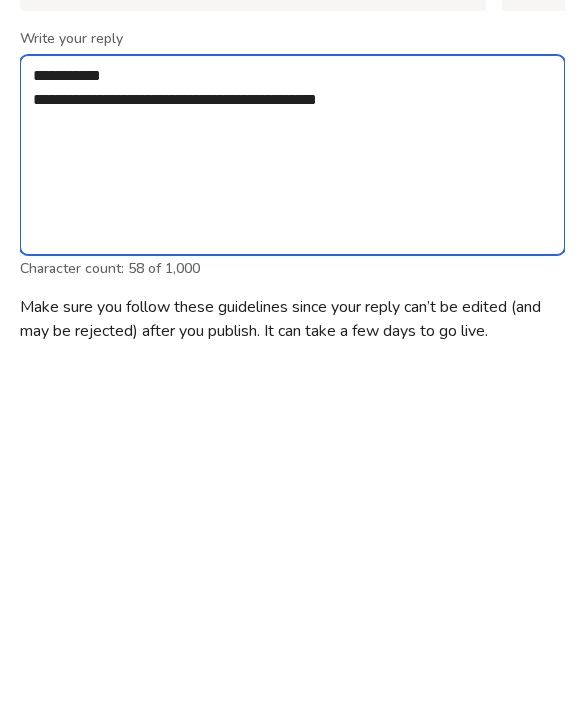 type on "*" 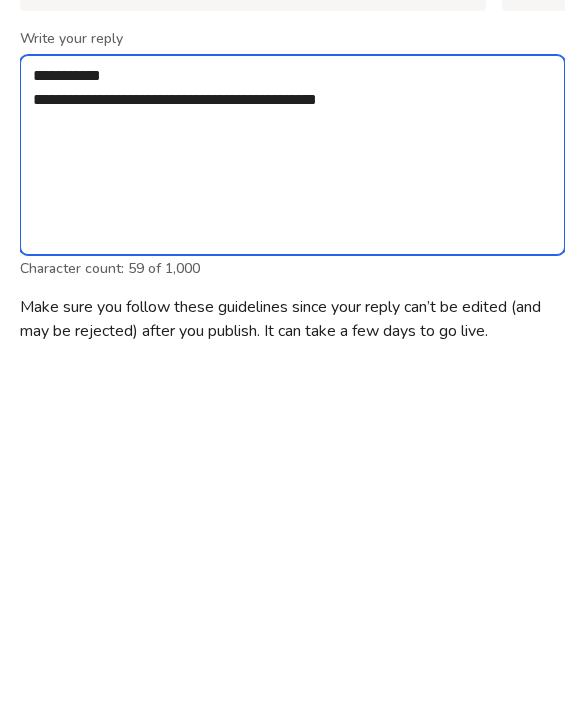 type on "**********" 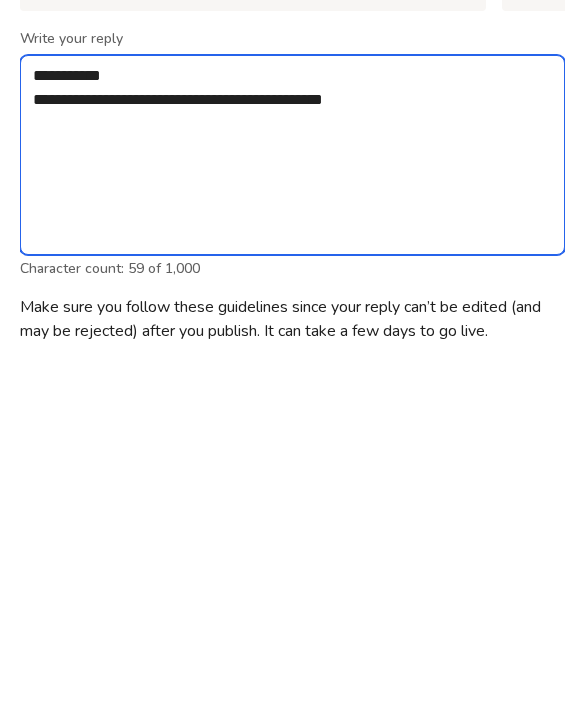type on "*" 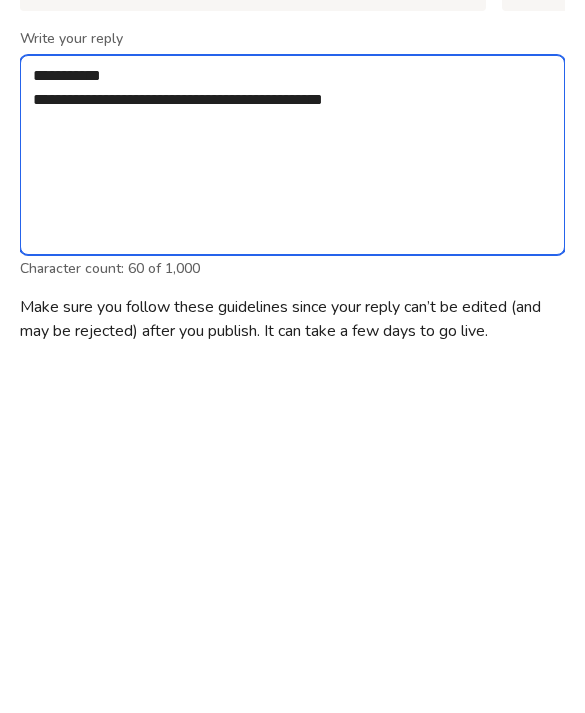 type on "**********" 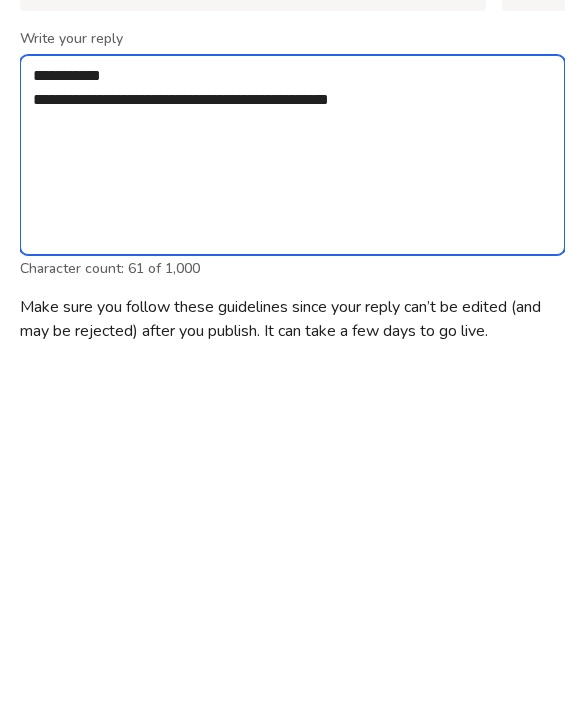 type on "*" 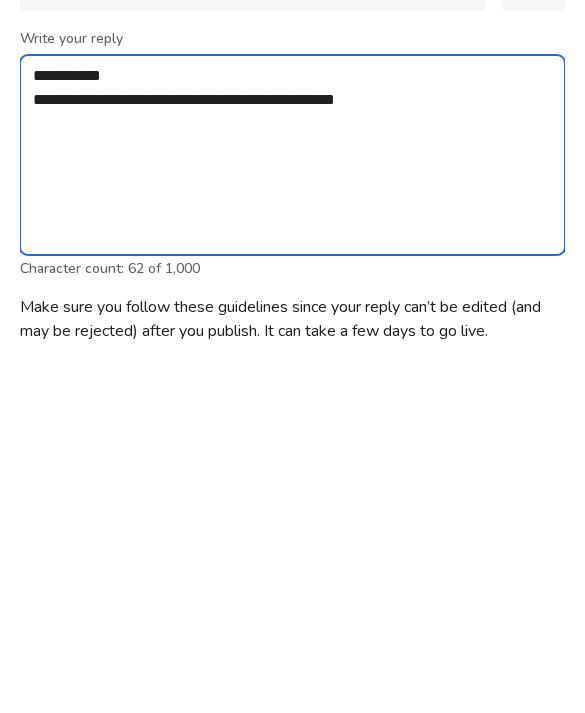 type on "**********" 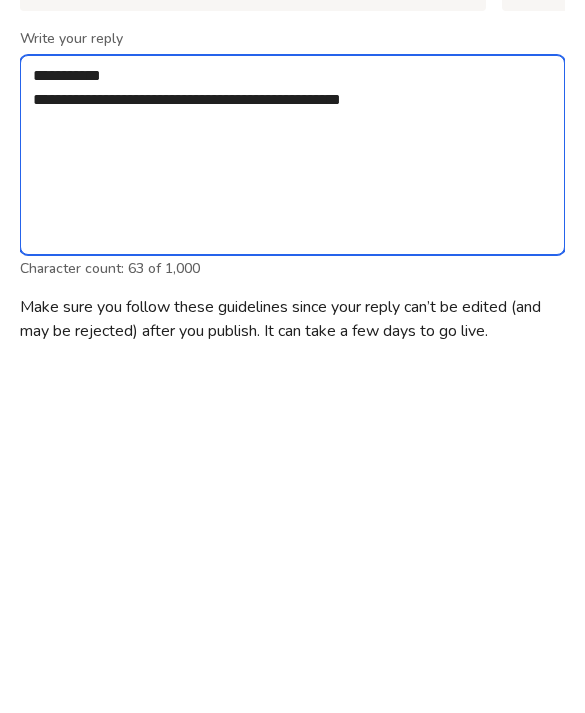 type on "*" 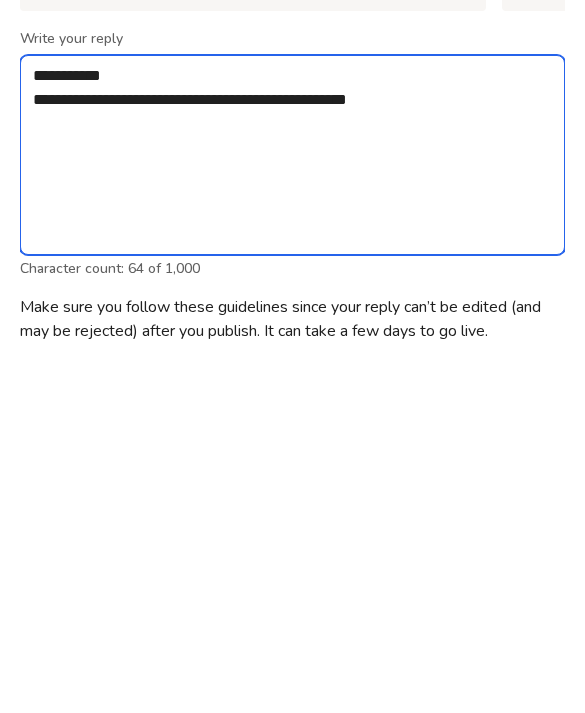 type on "**********" 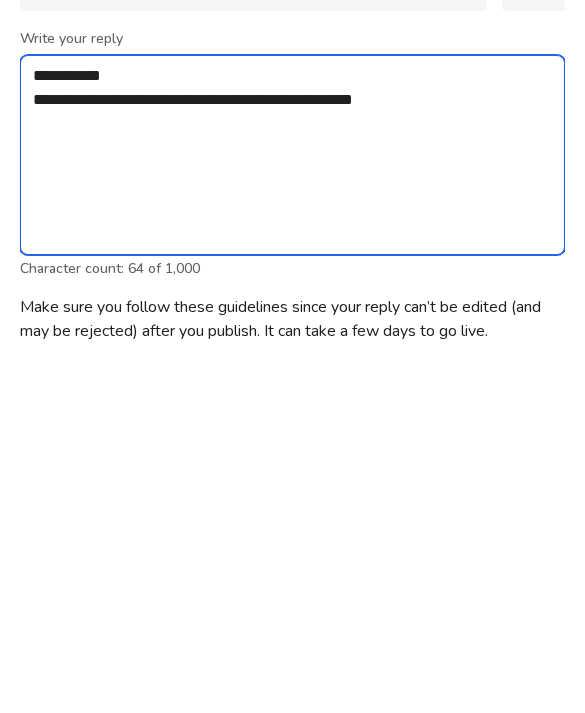 type on "*" 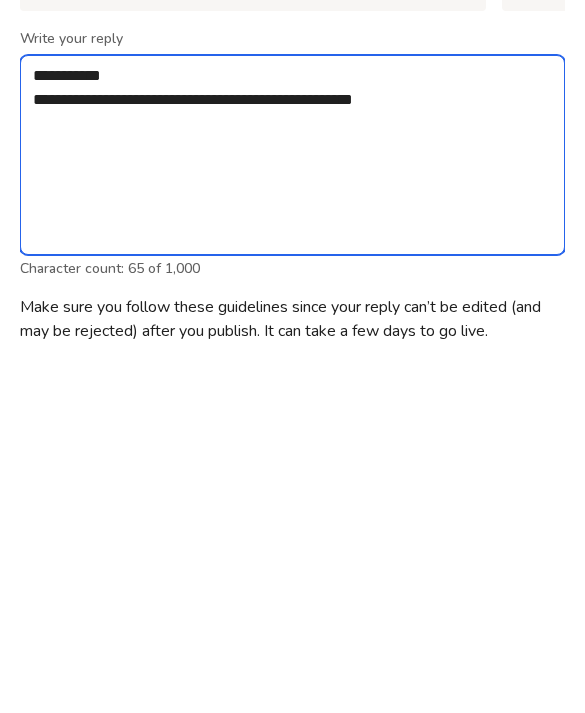 type on "**********" 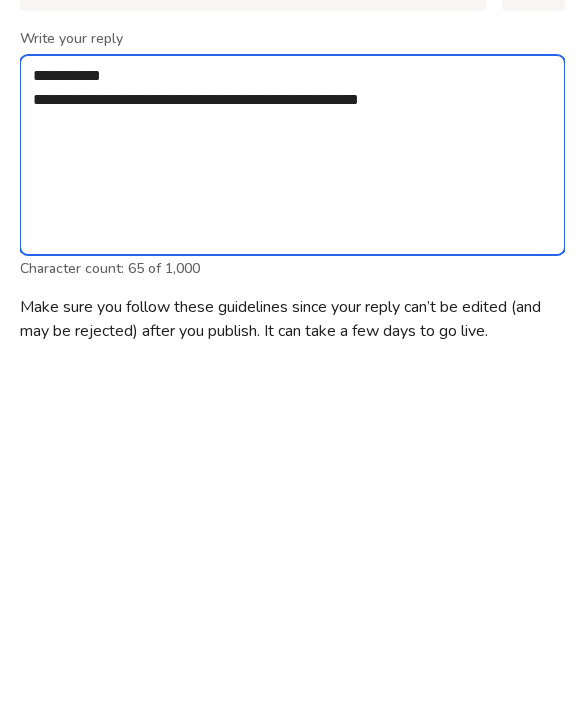 type on "*" 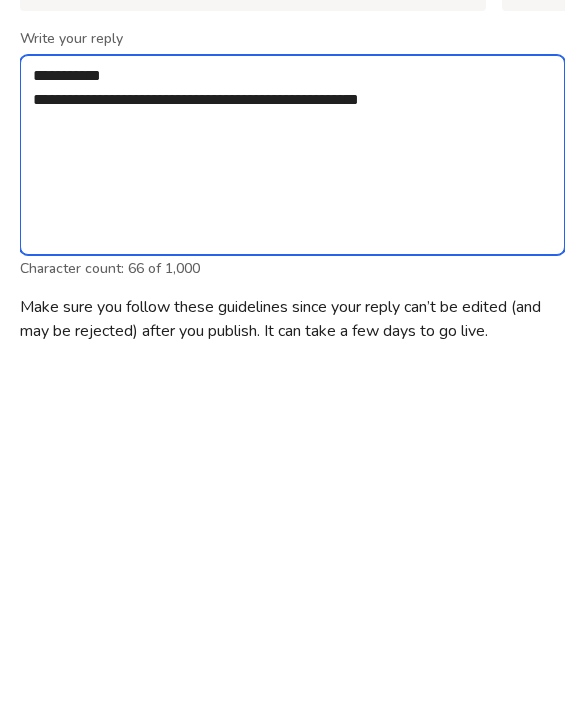 type on "**********" 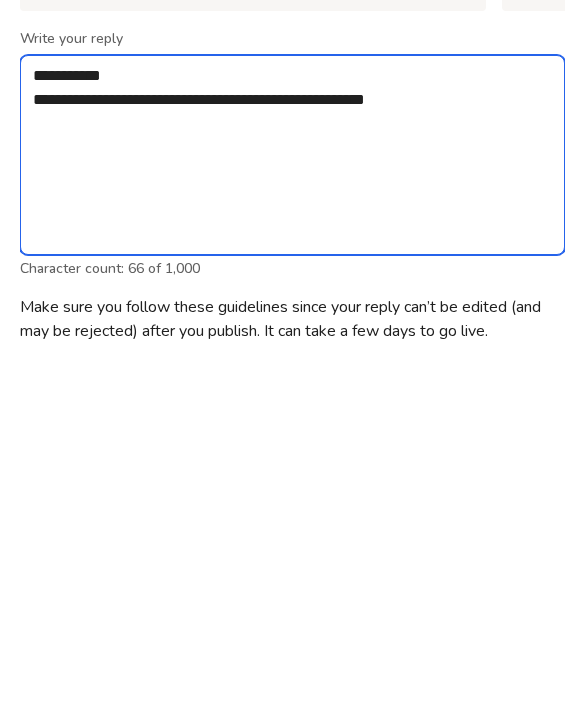 type on "*" 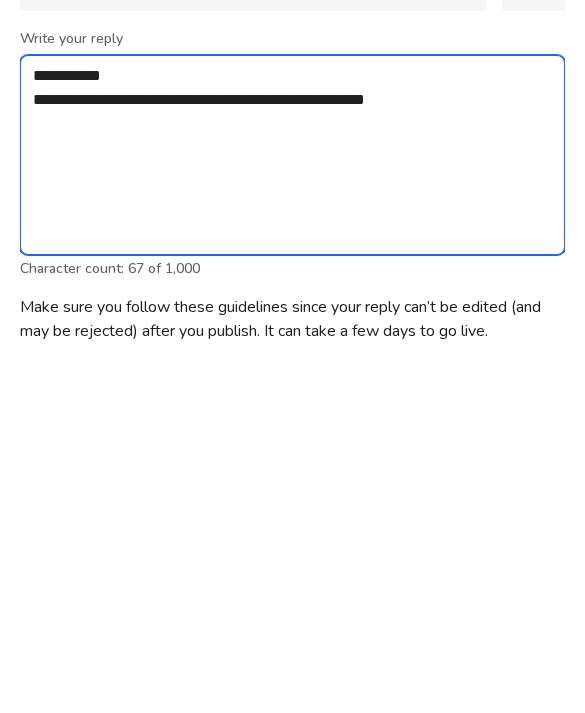 type on "**********" 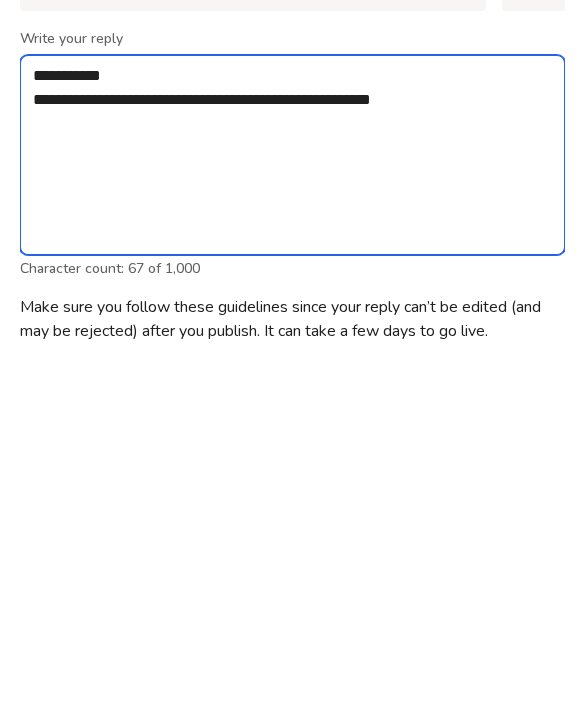 type on "*" 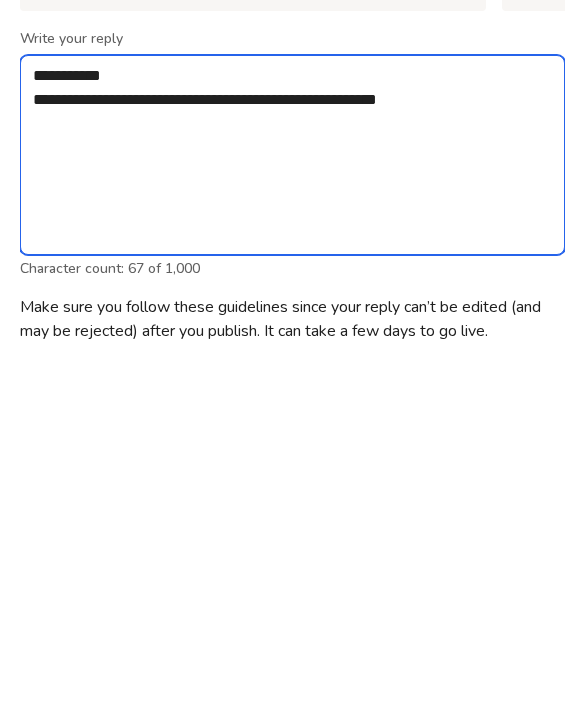 type on "*" 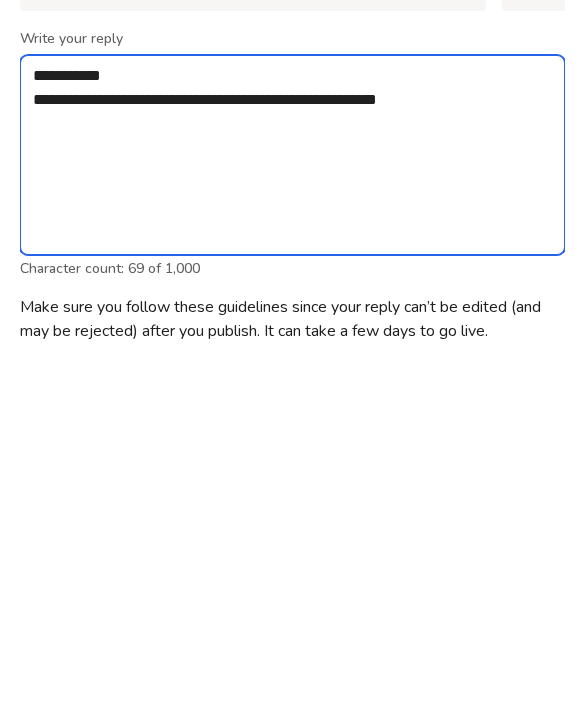 type on "**********" 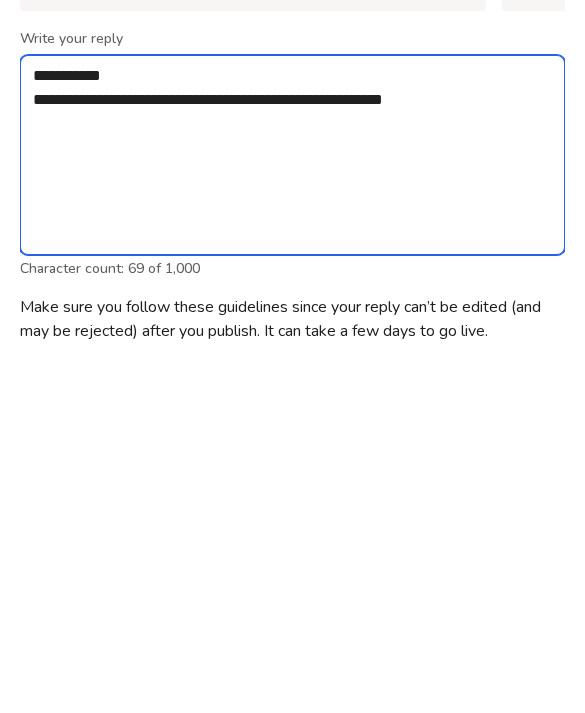 type on "*" 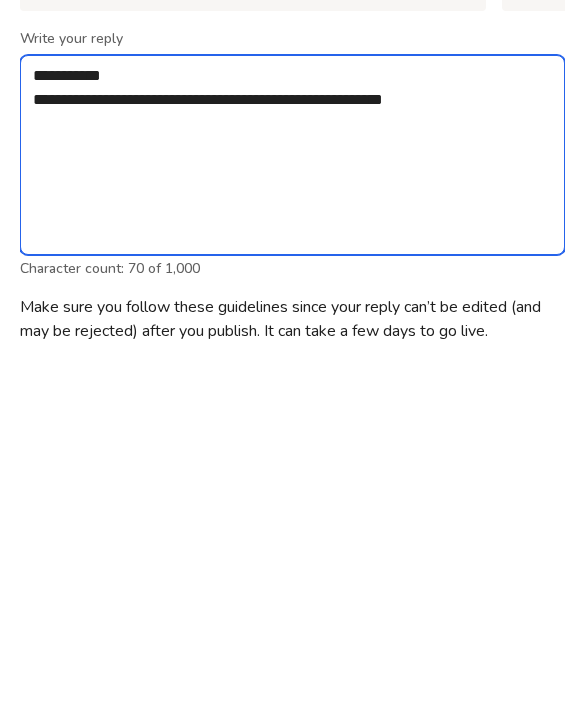 type on "**********" 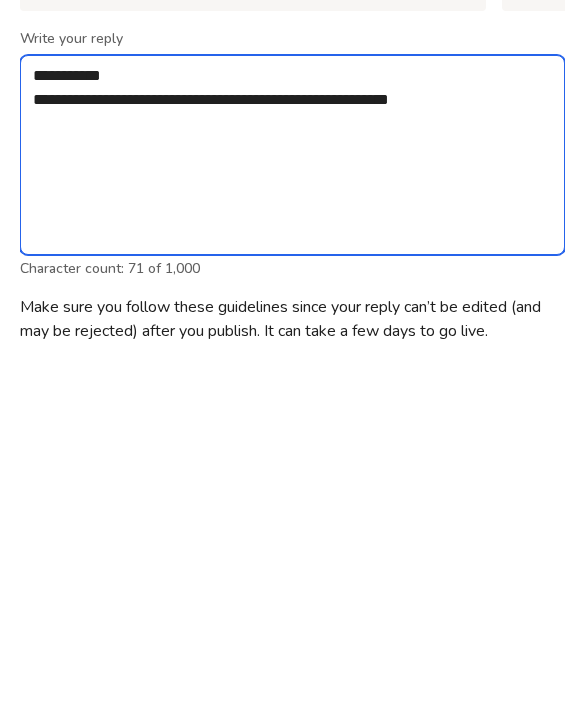 type on "*" 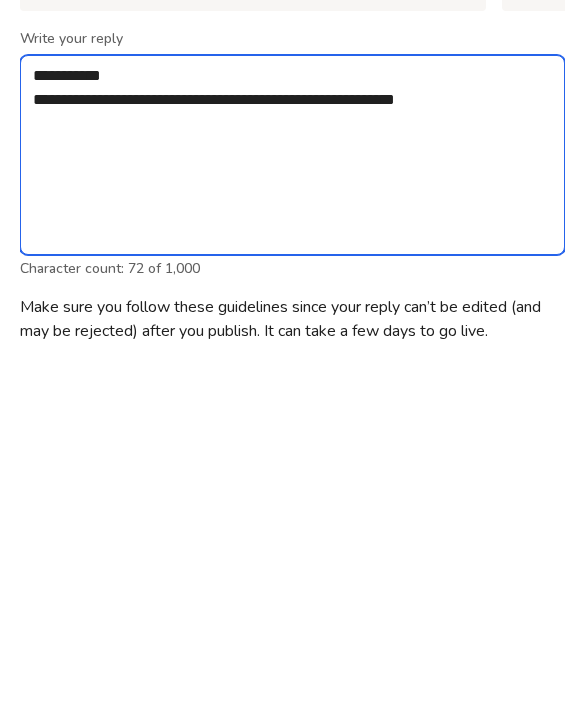 type on "**********" 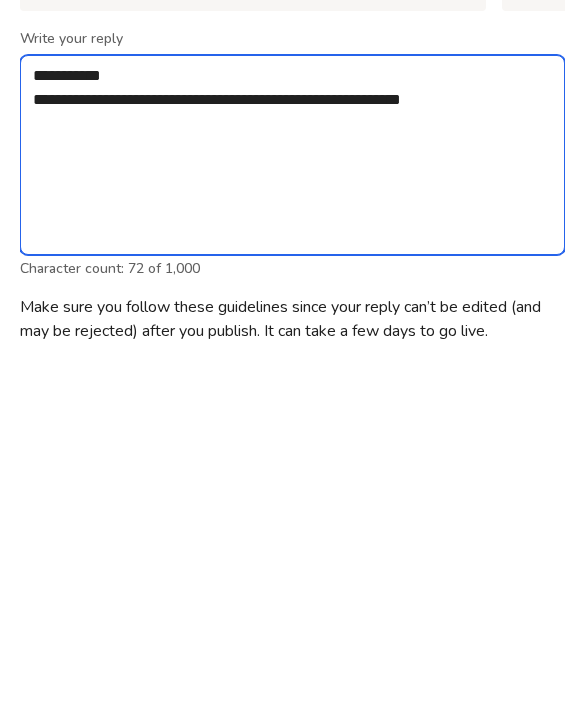 type on "*" 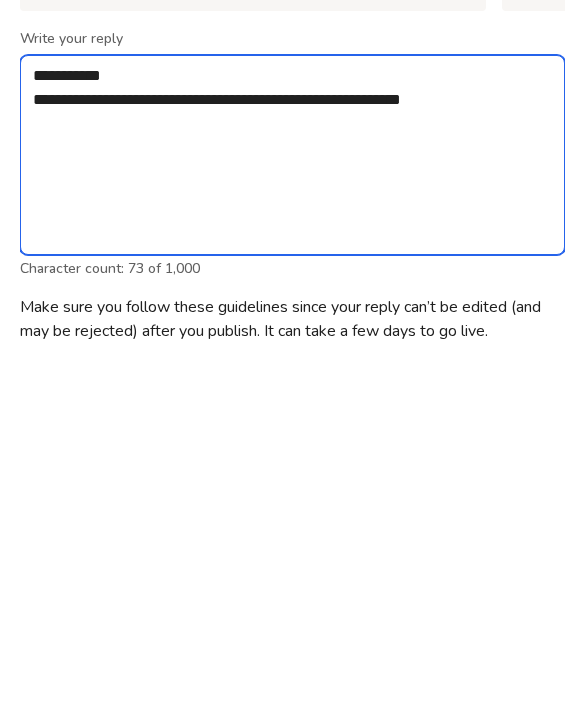type on "**********" 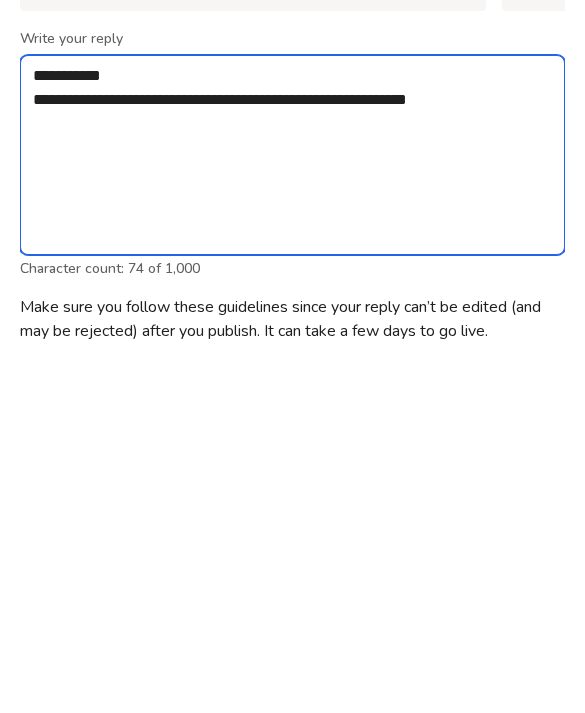 type on "*" 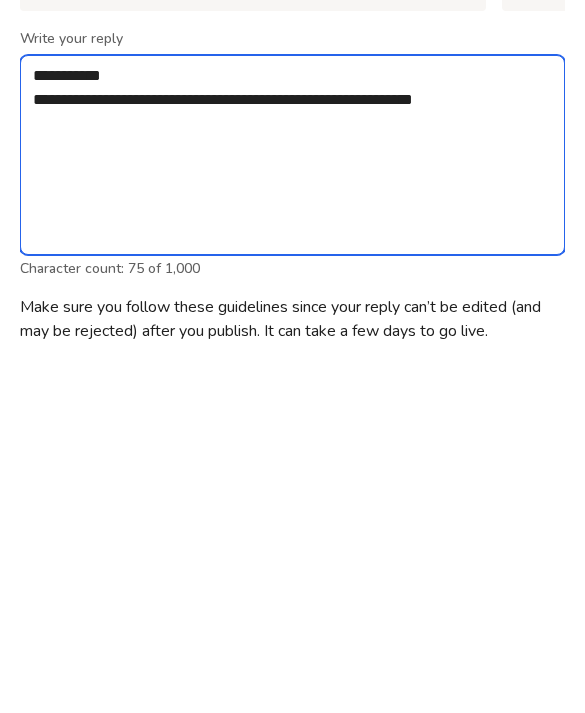 type on "*" 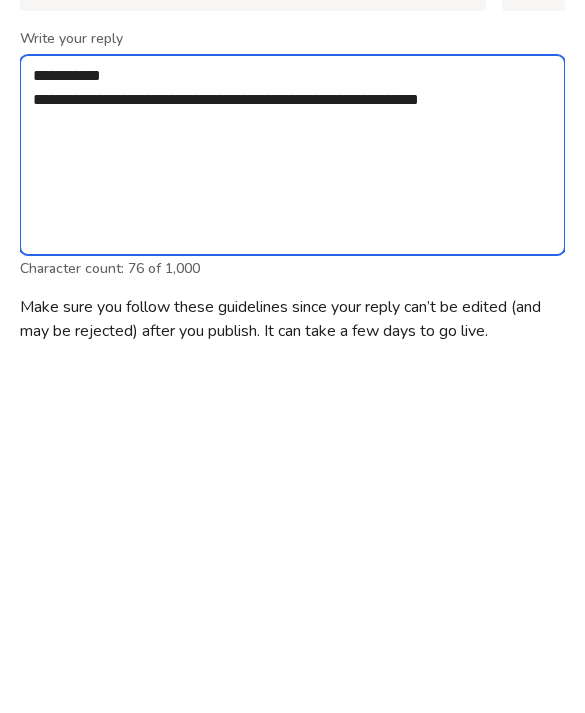 type on "**********" 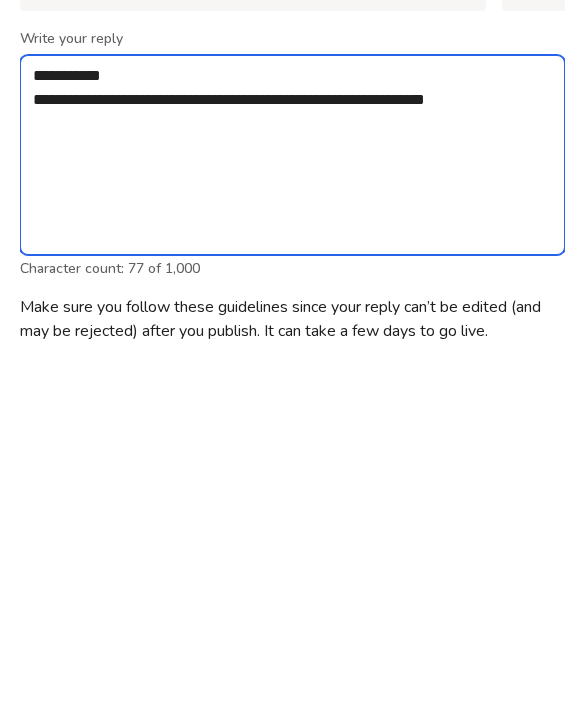 type on "*" 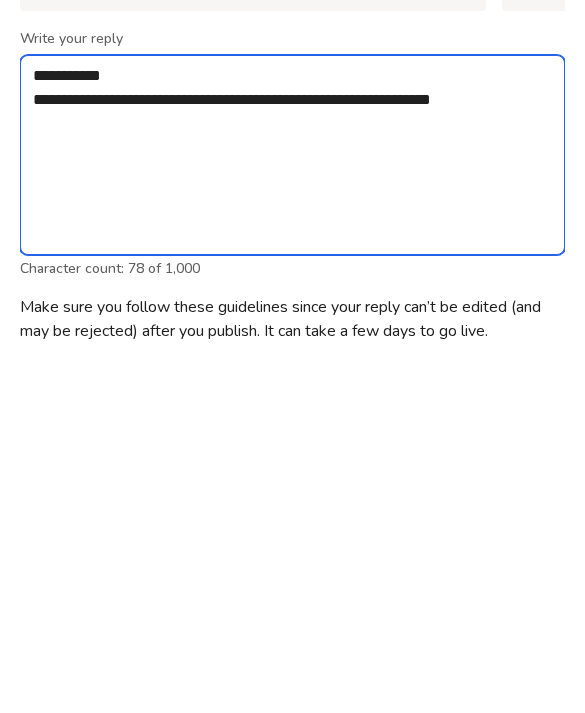 type on "**********" 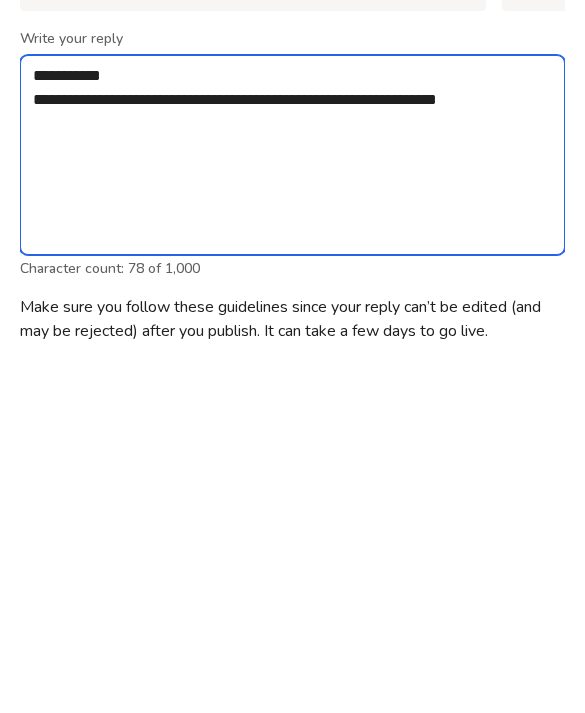 type on "*" 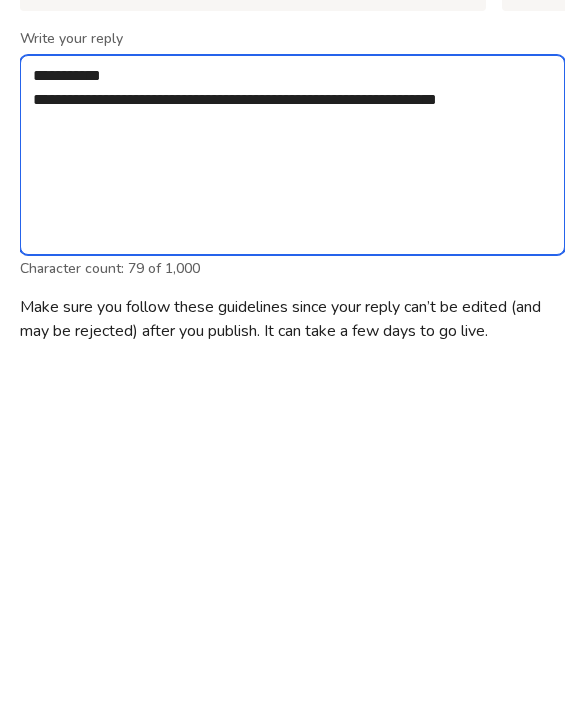 type on "**********" 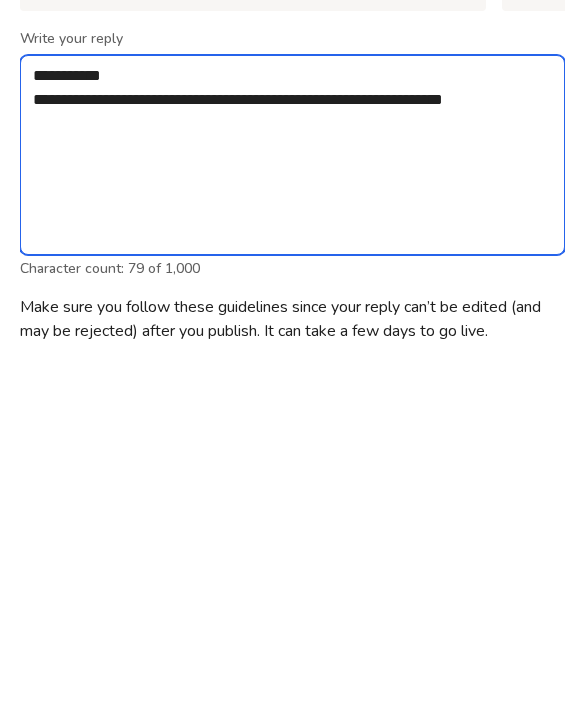 type on "*" 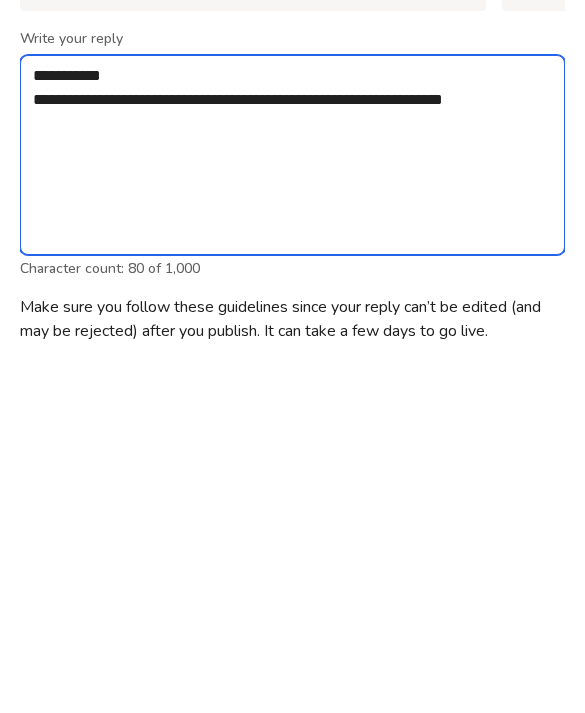 type on "**********" 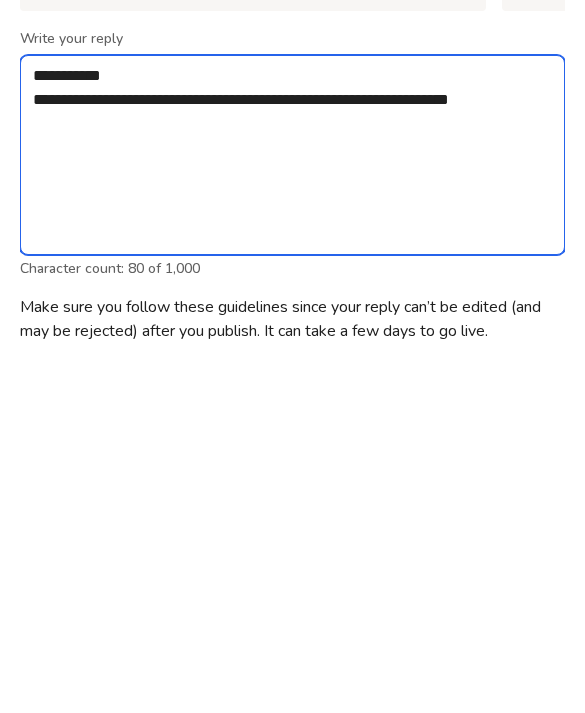 type on "*" 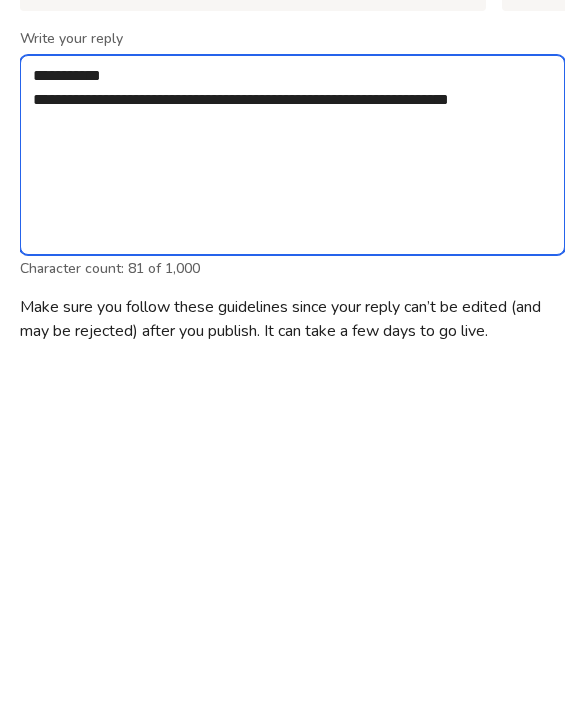 type on "**********" 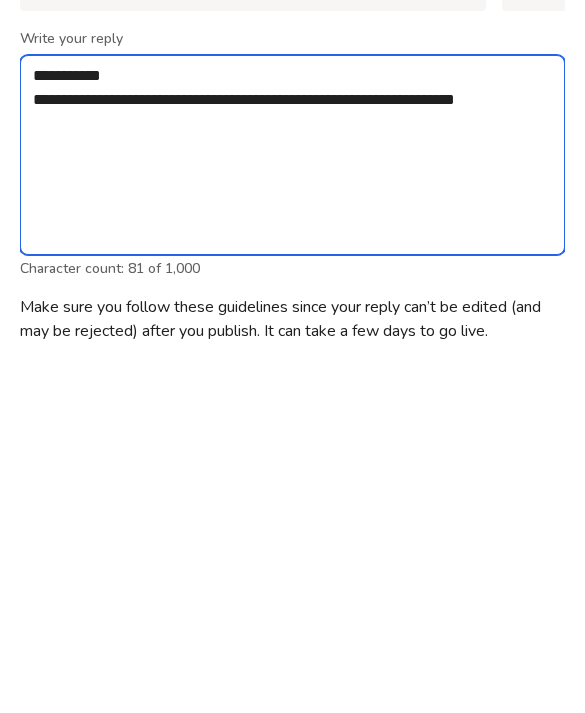 type on "*" 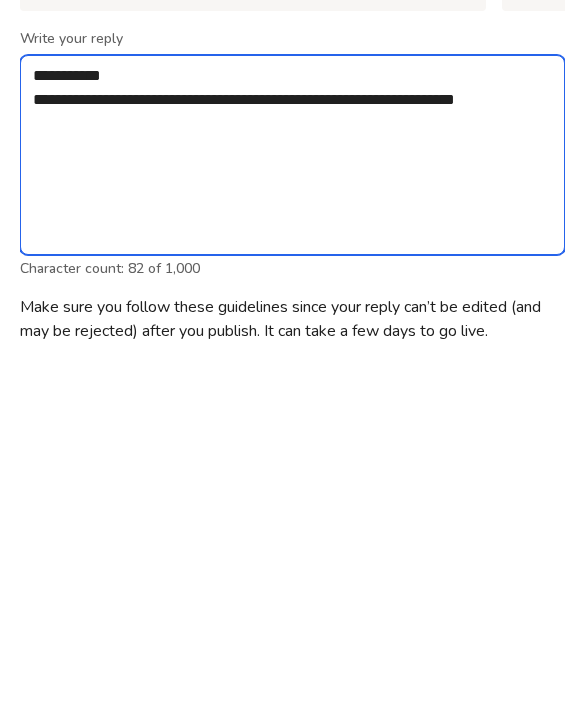 type on "**********" 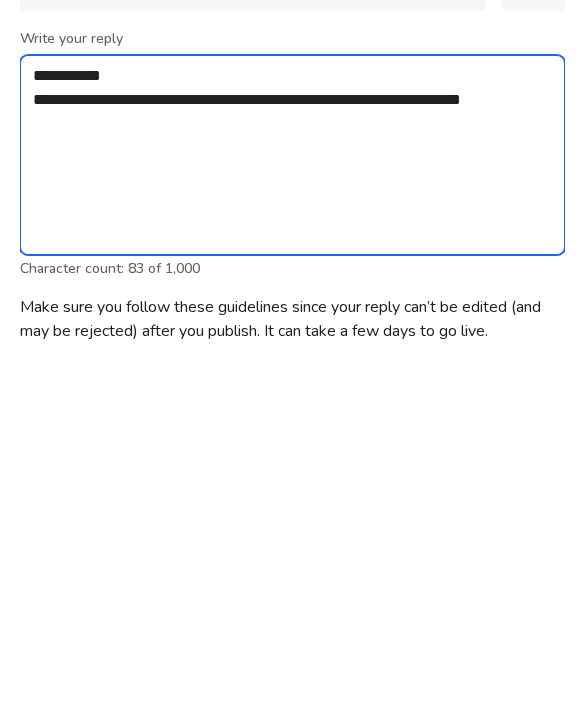 type on "*" 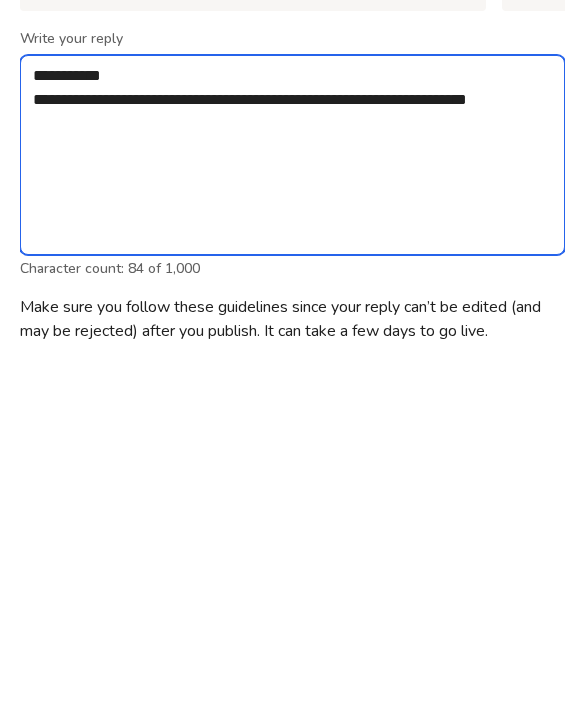 type on "**********" 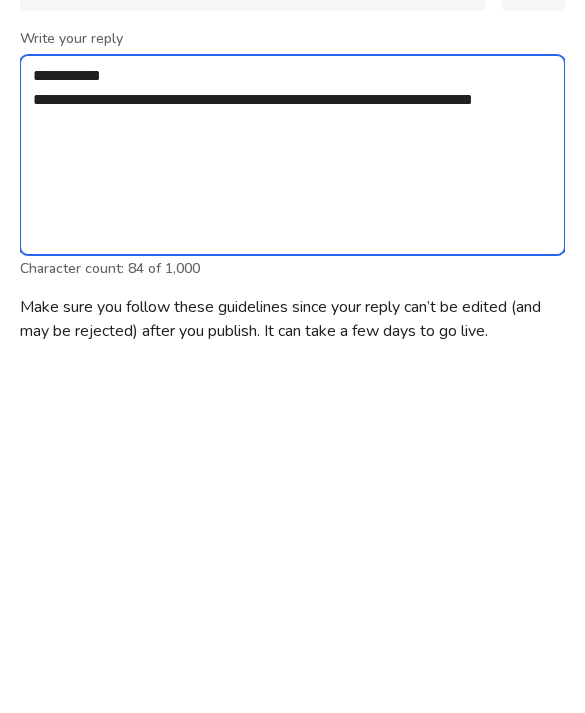 type on "*" 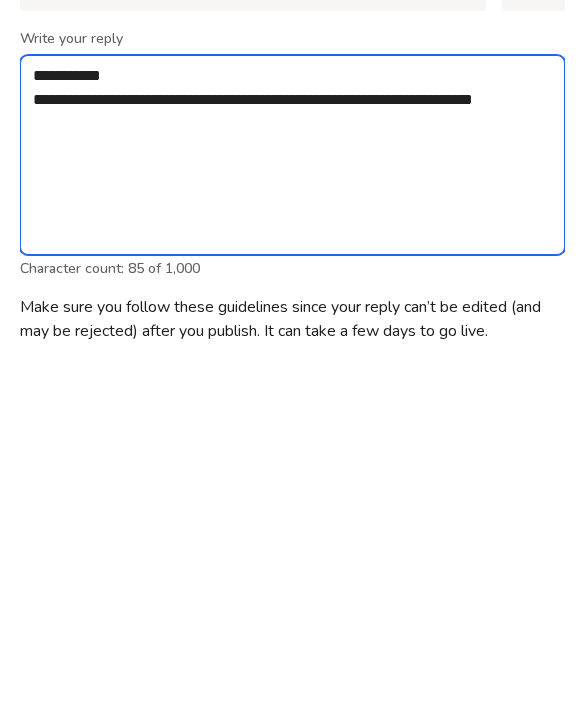 type on "**********" 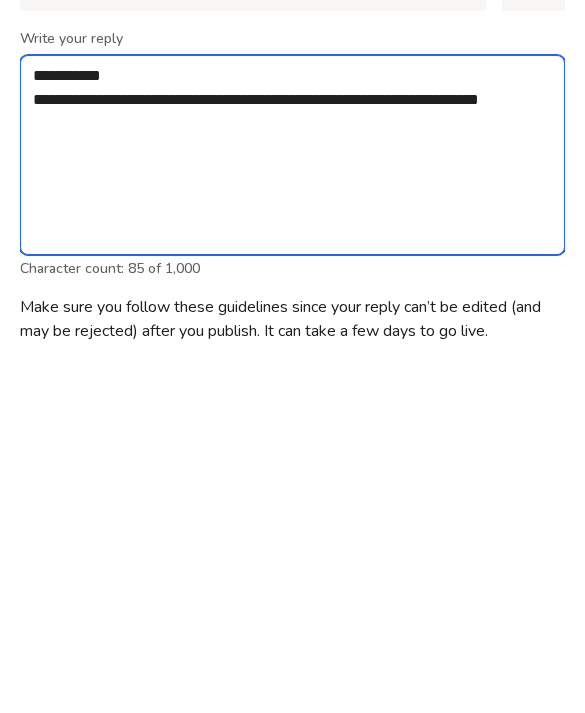 type on "*" 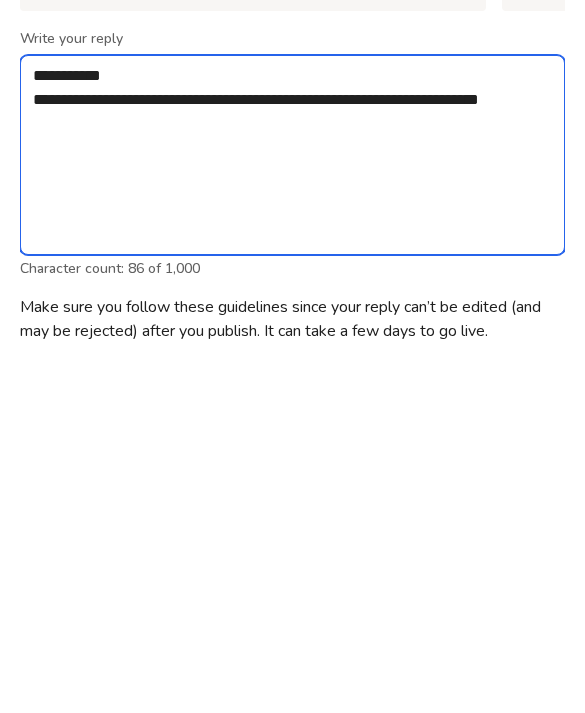 type on "**********" 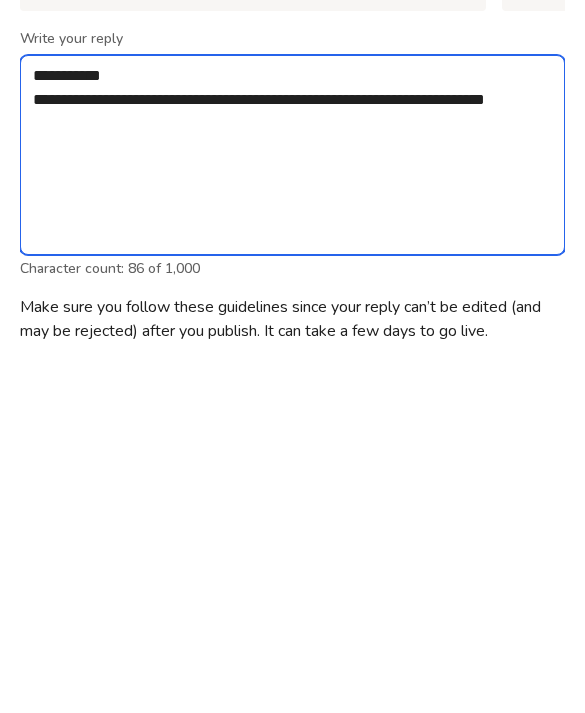 type on "*" 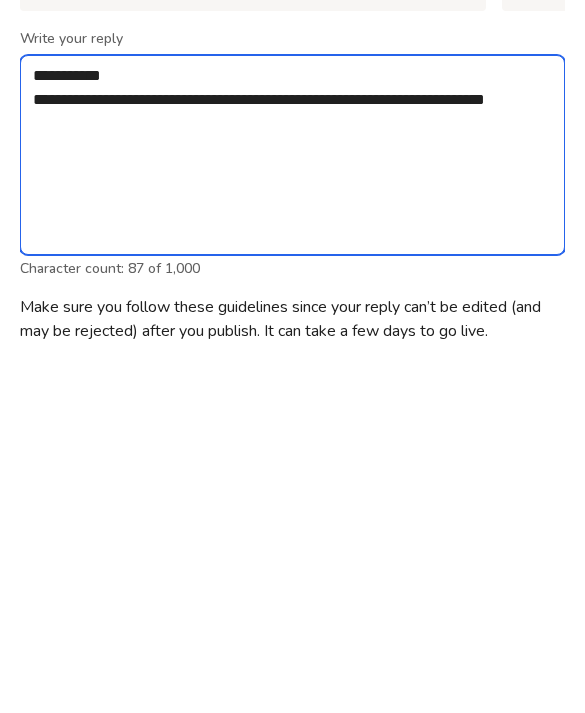 type on "**********" 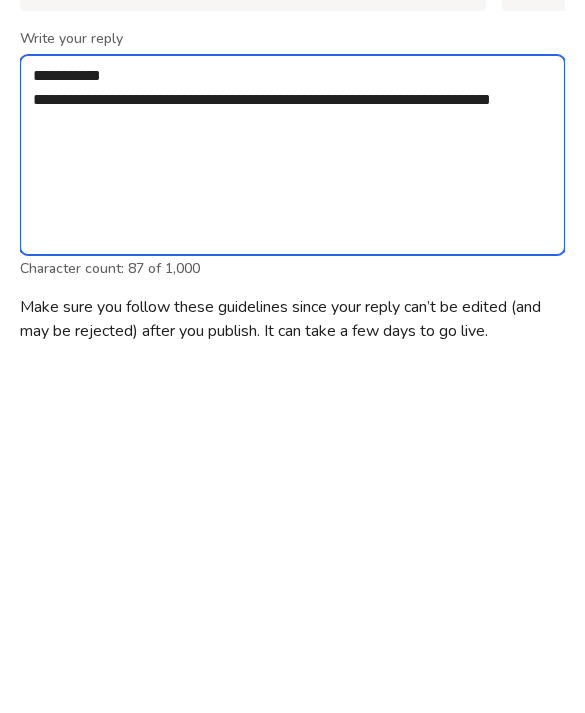 type on "*" 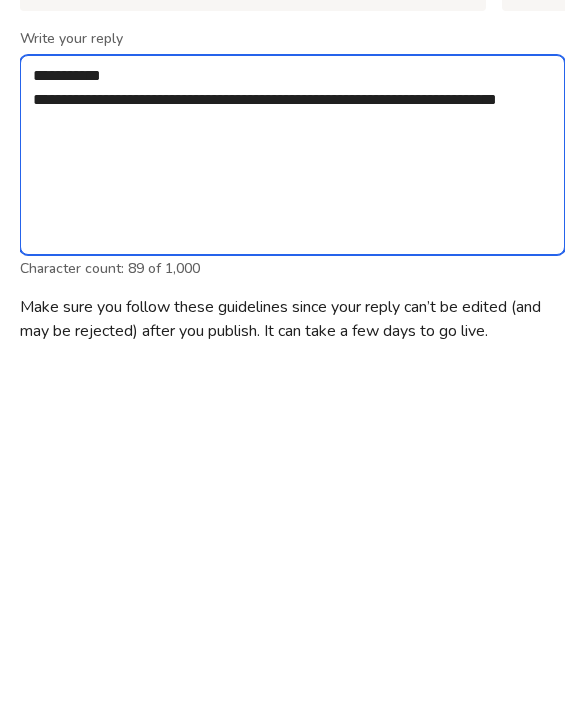 type on "*" 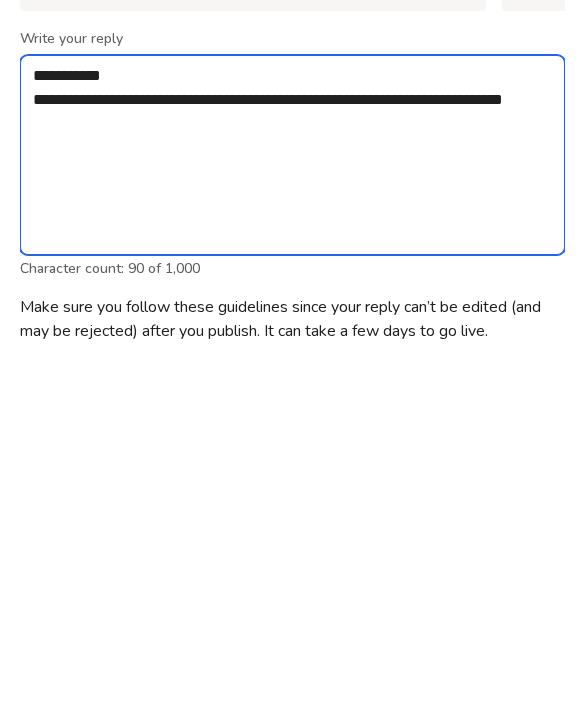 type on "*" 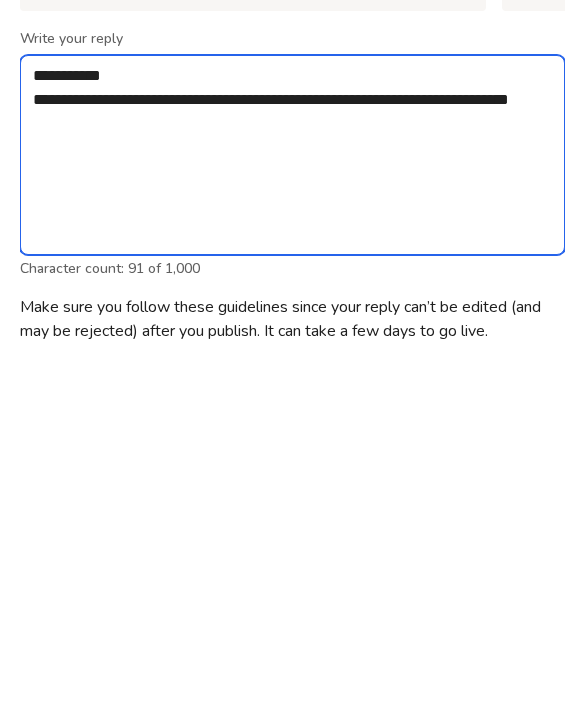 type on "**********" 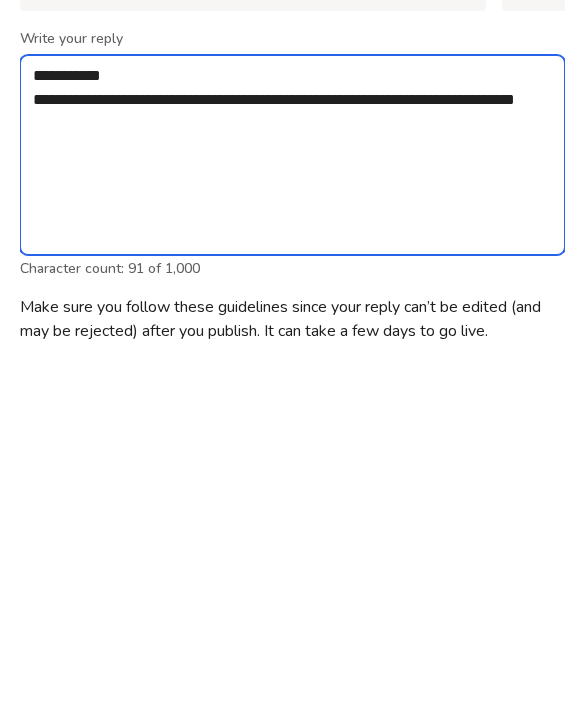 type on "*" 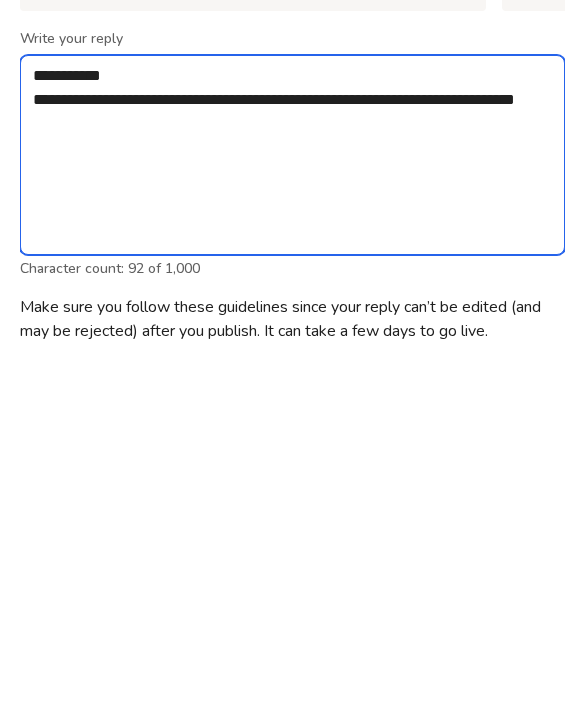 type on "**********" 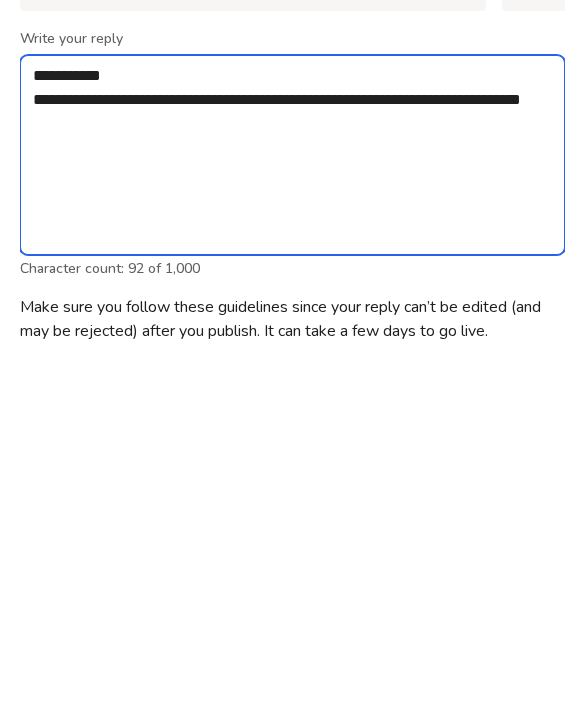 type on "*" 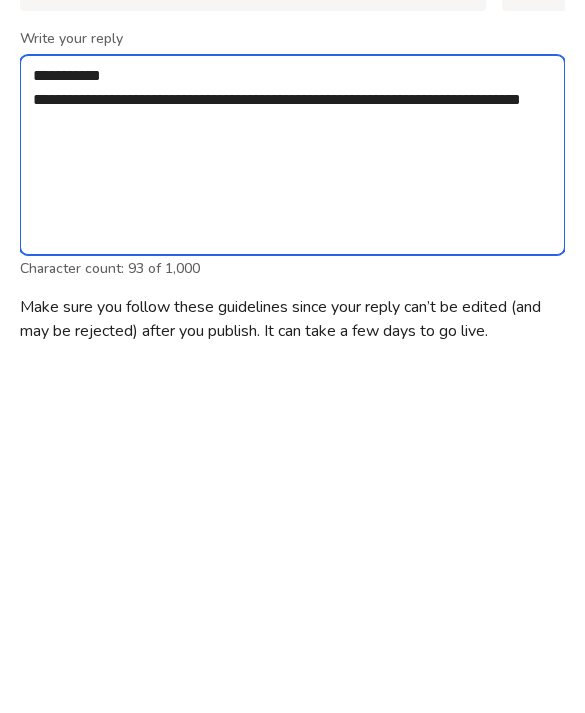 type on "**********" 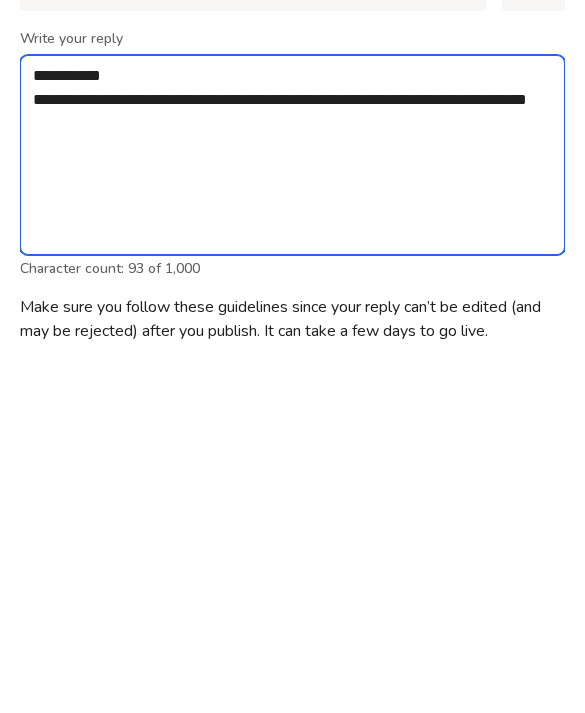 type on "*" 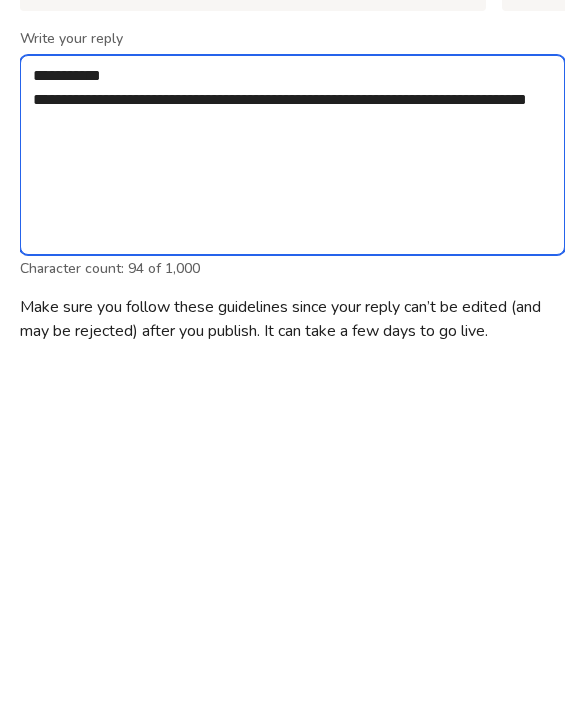type on "**********" 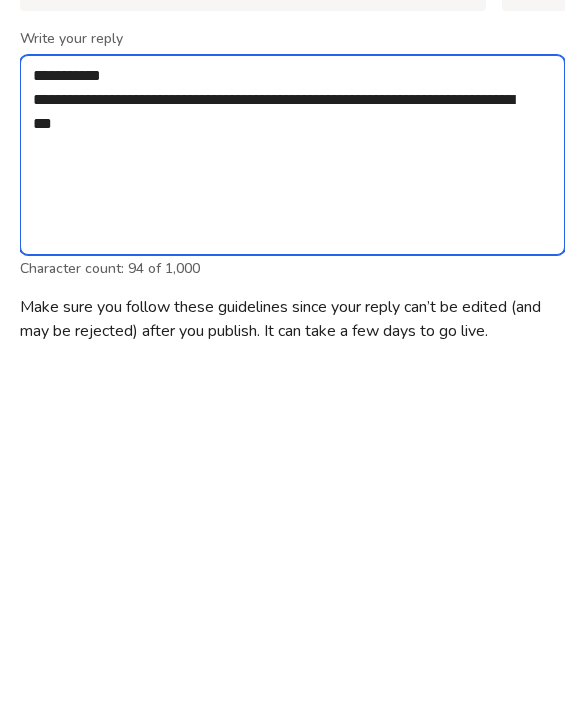 type on "*" 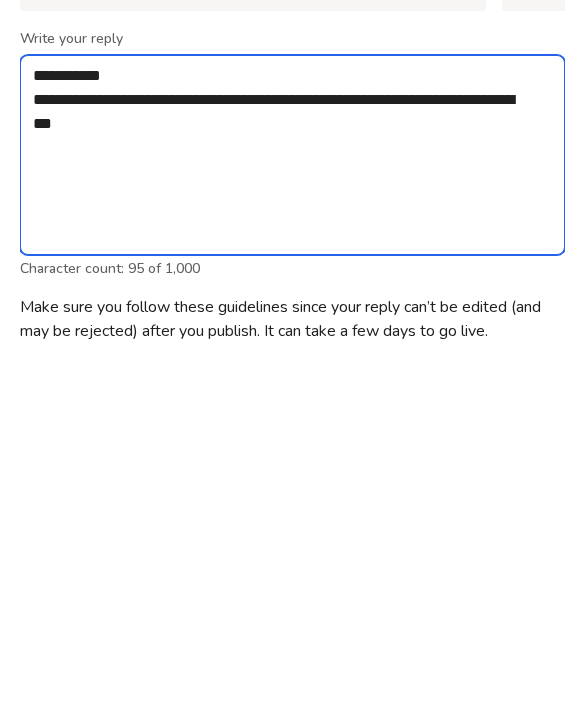 type on "**********" 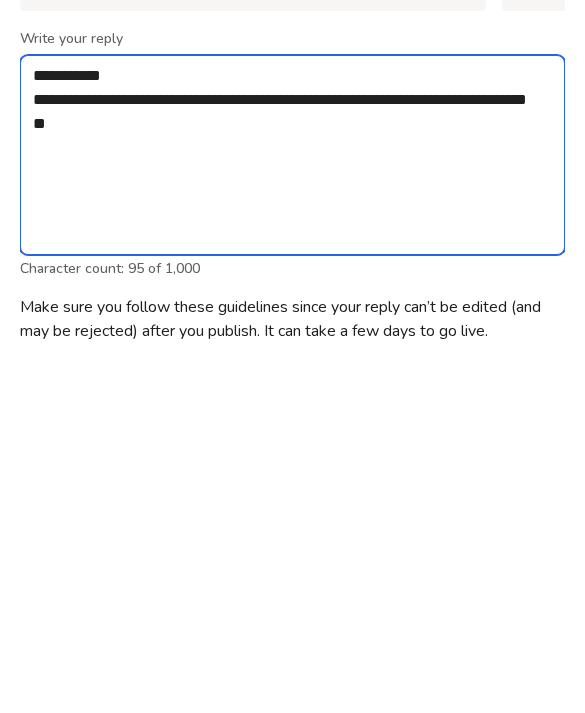 type on "*" 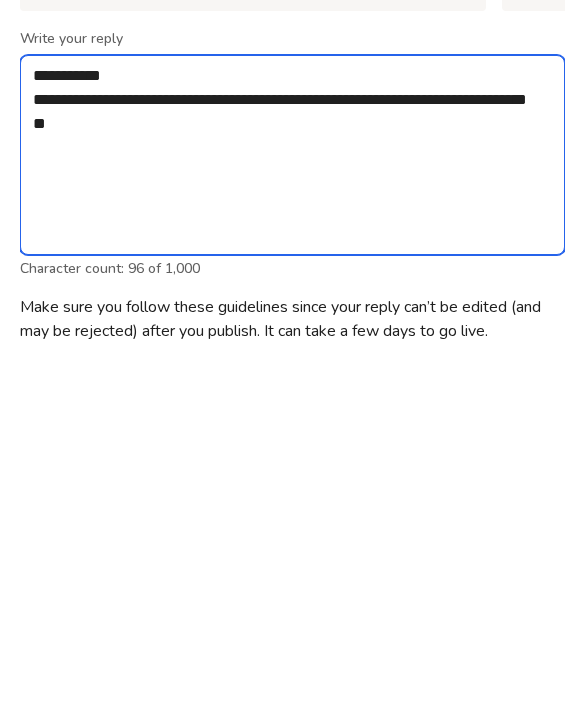 type on "**********" 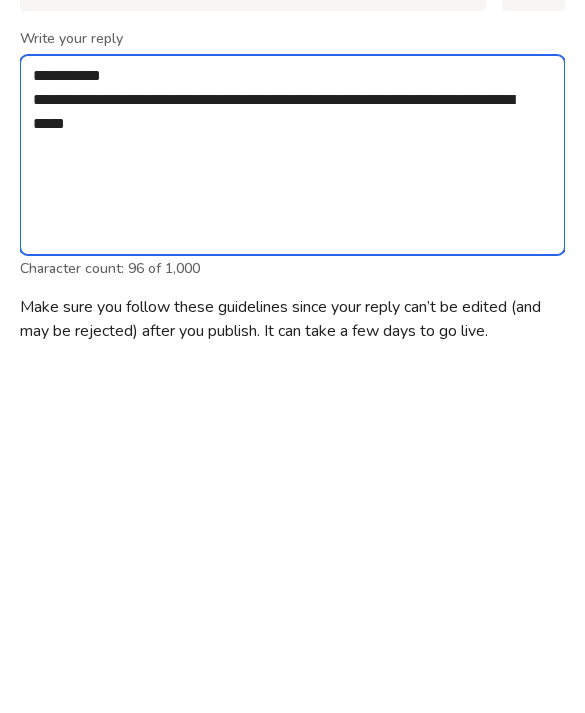 type on "*" 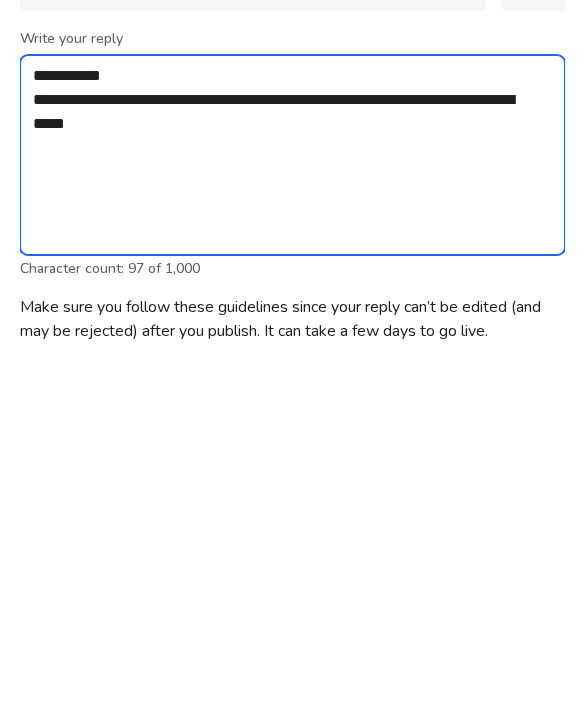 type on "**********" 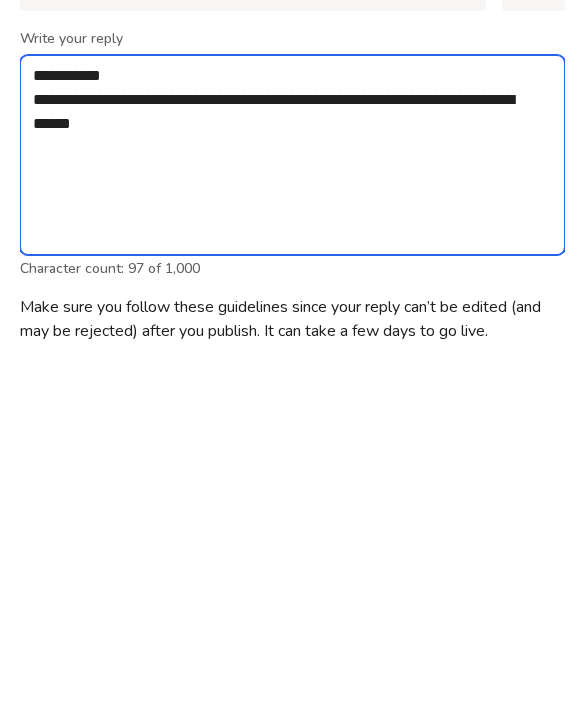 type on "*" 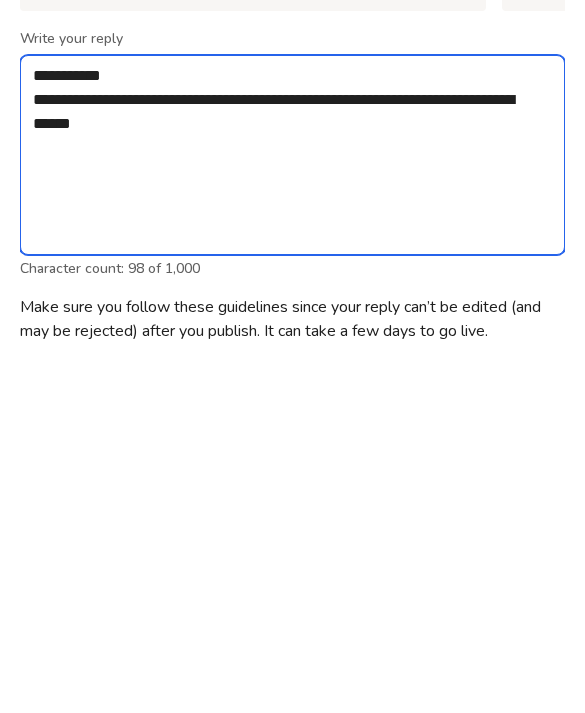 type on "**********" 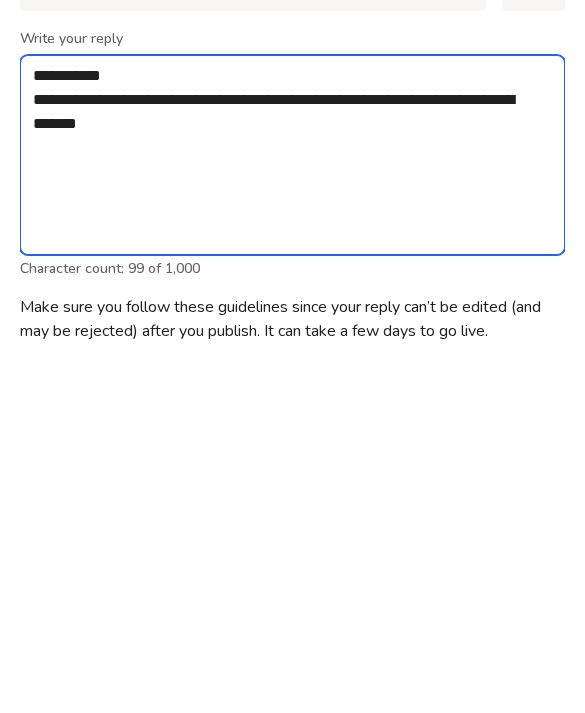 type on "*" 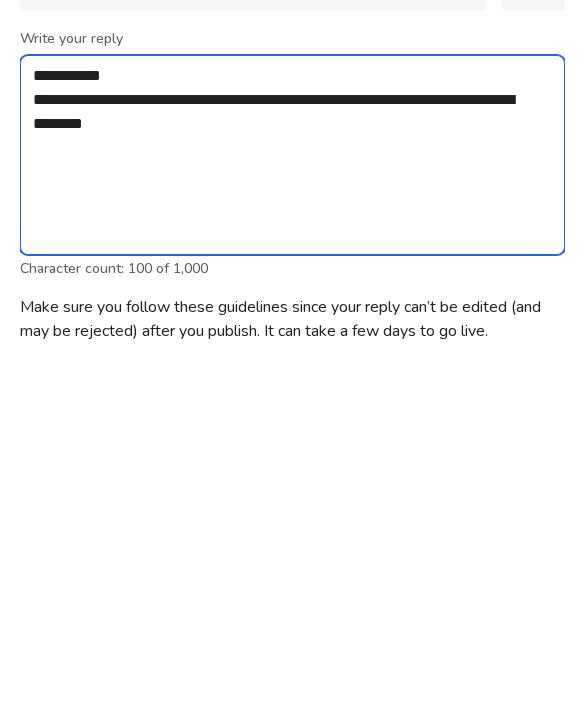 type on "*" 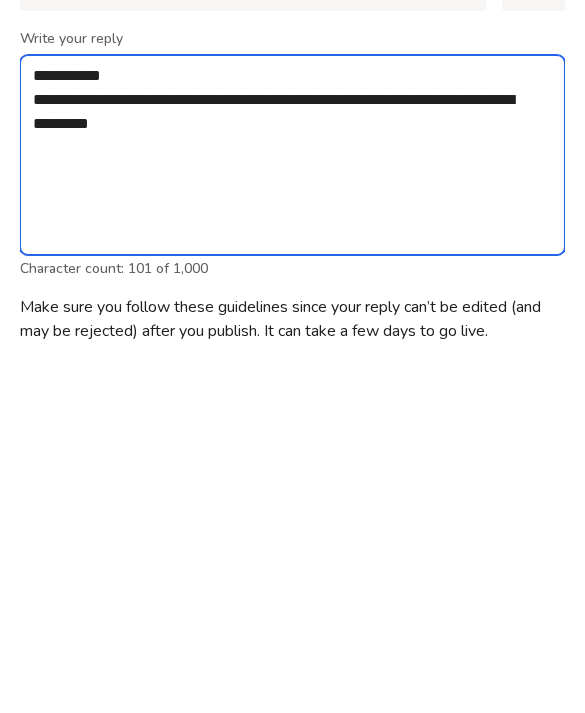 type on "*" 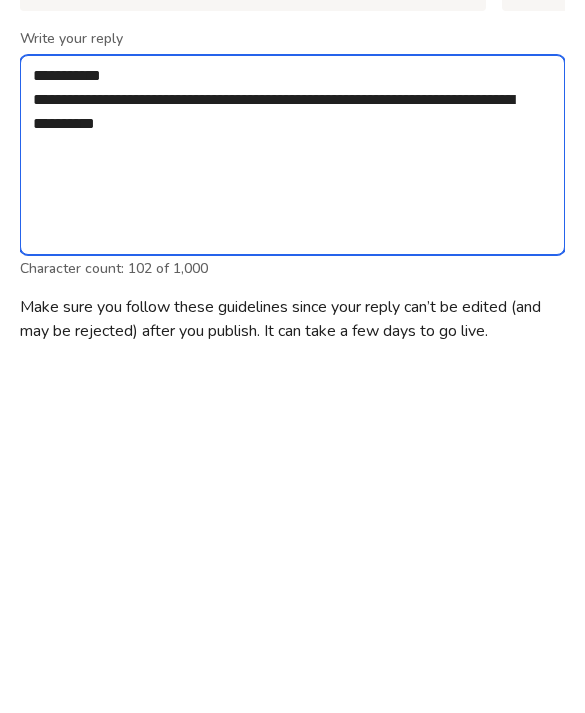 type on "**********" 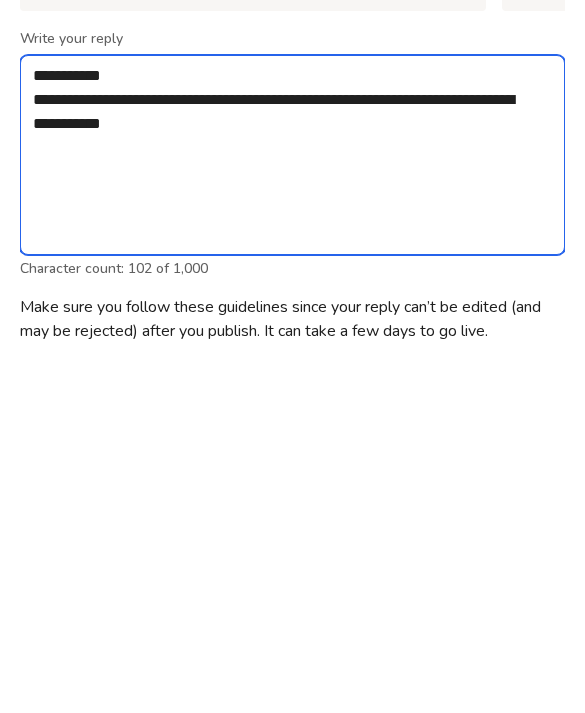 type on "*" 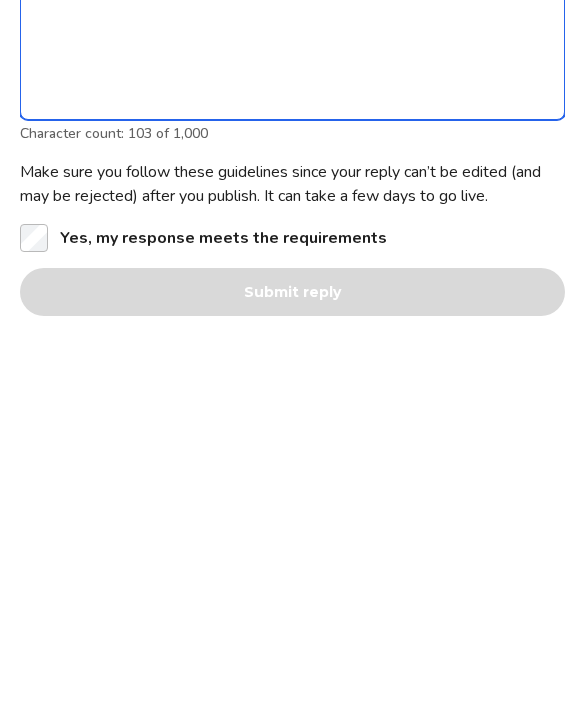 type on "**********" 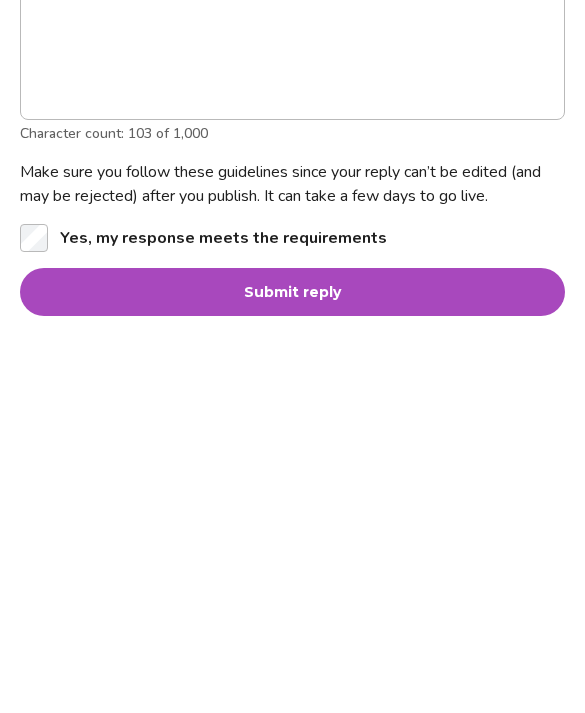 scroll, scrollTop: 748, scrollLeft: 0, axis: vertical 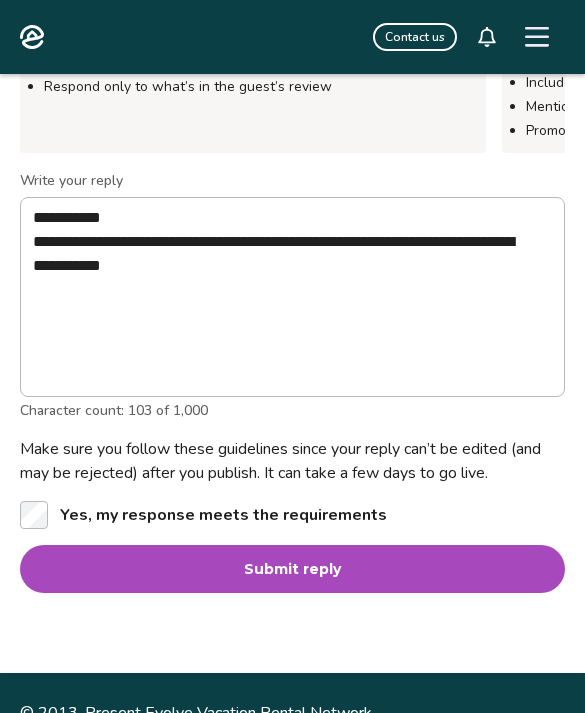 click on "Submit reply" at bounding box center [292, 569] 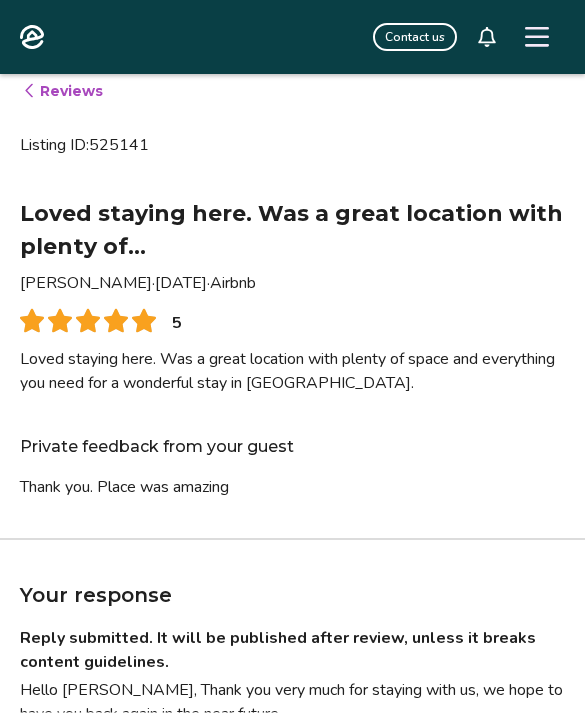 scroll, scrollTop: 0, scrollLeft: 0, axis: both 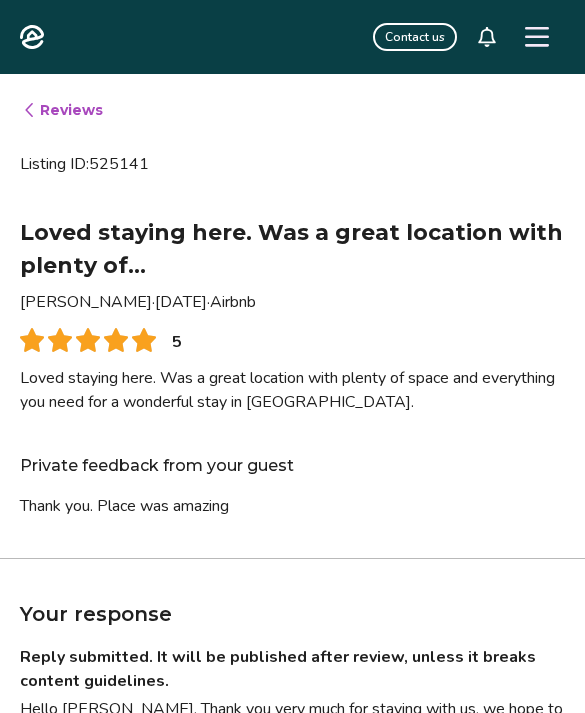 click on "Reviews" at bounding box center (62, 110) 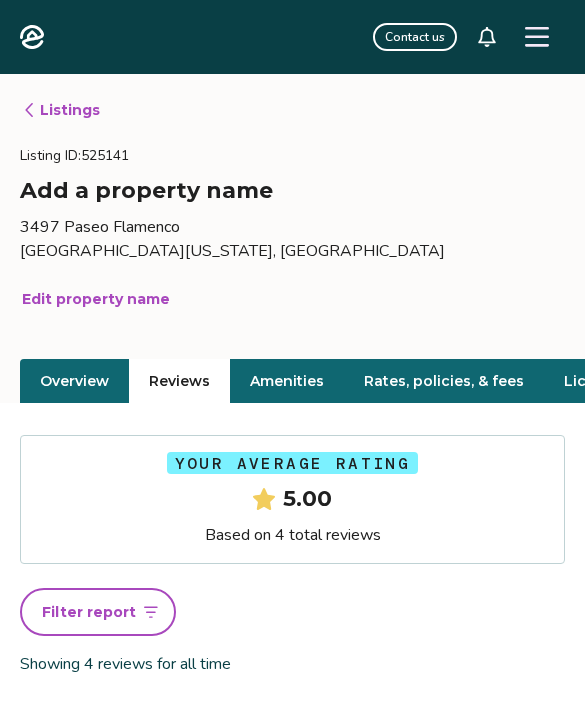 scroll, scrollTop: 0, scrollLeft: 71, axis: horizontal 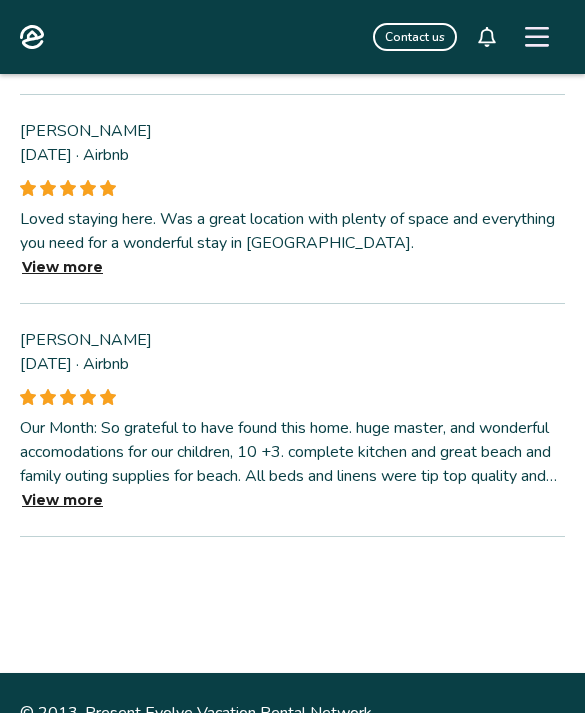 click on "View more" at bounding box center [62, 500] 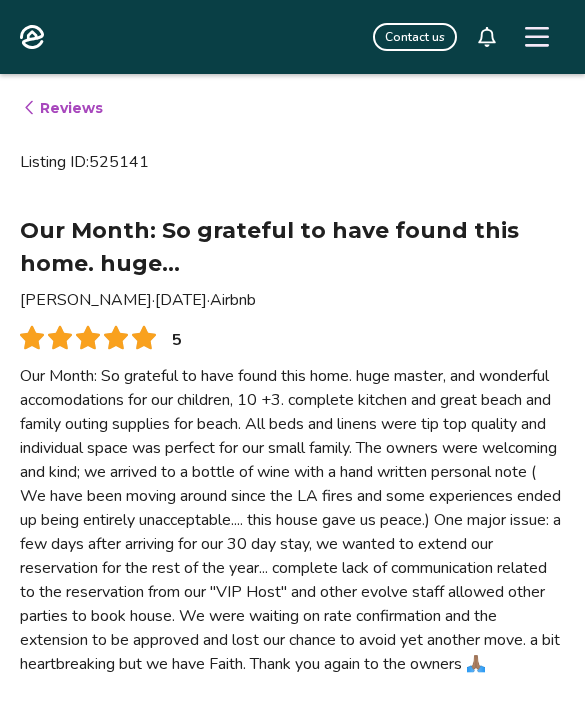 scroll, scrollTop: 0, scrollLeft: 0, axis: both 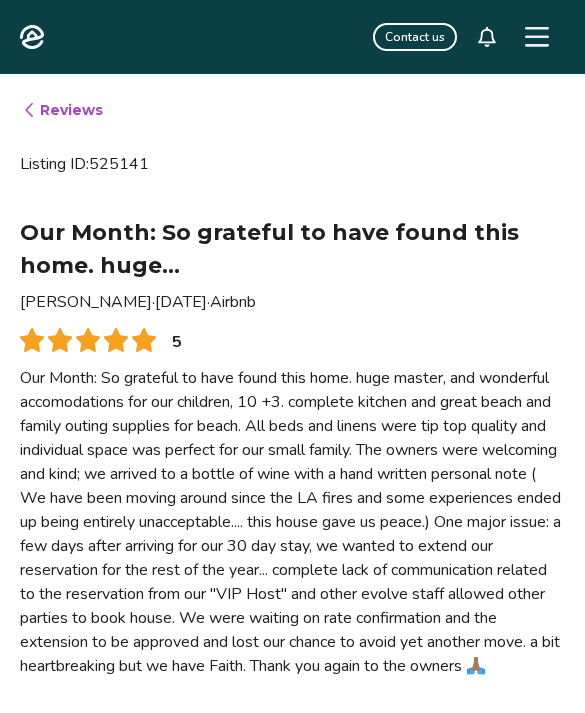 click on "Reviews" at bounding box center [62, 110] 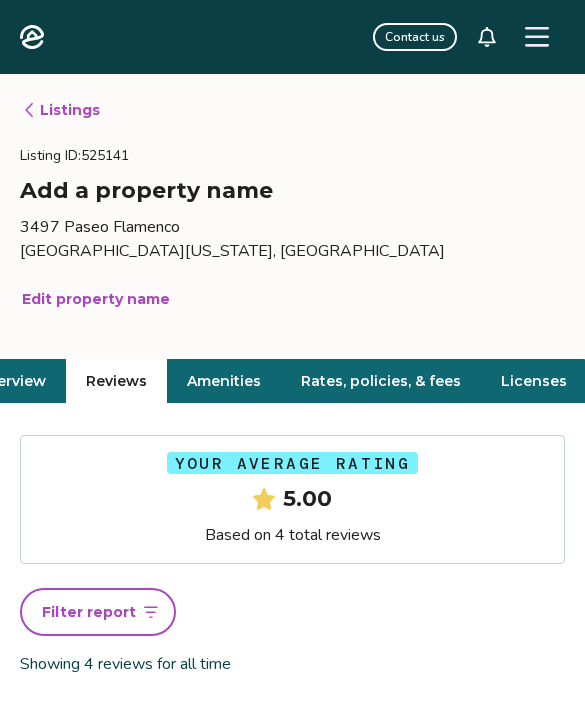 scroll, scrollTop: 0, scrollLeft: 71, axis: horizontal 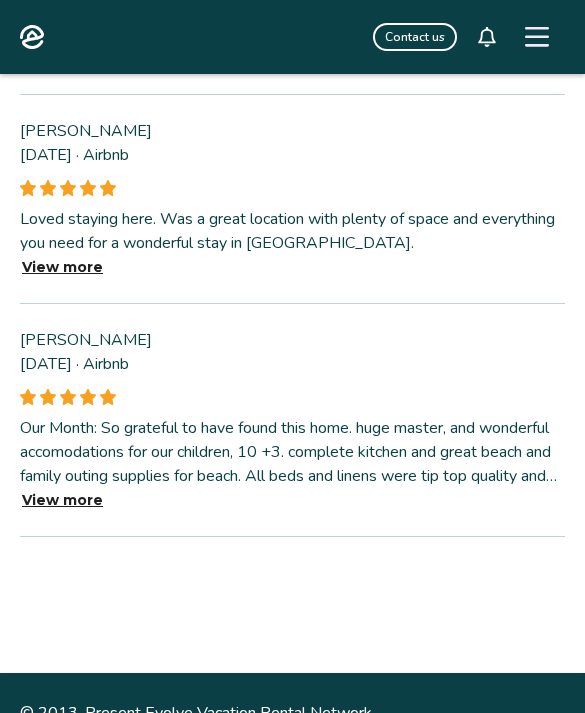 click on "View more" at bounding box center (62, 500) 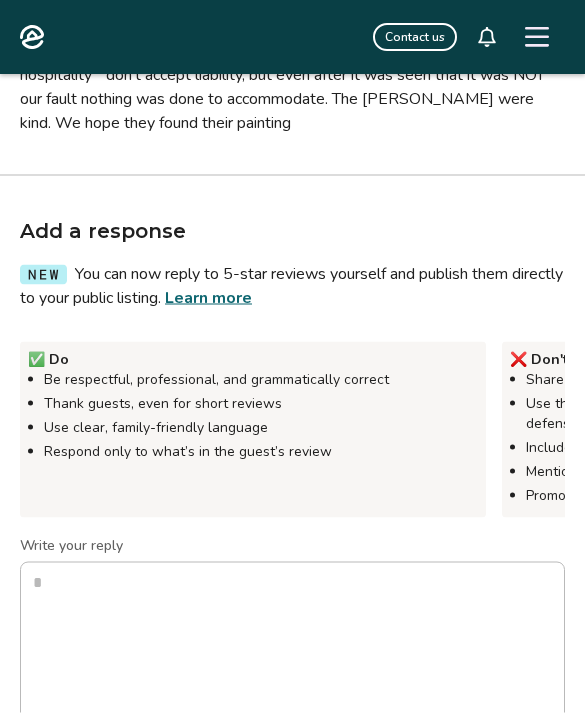 scroll, scrollTop: 888, scrollLeft: 0, axis: vertical 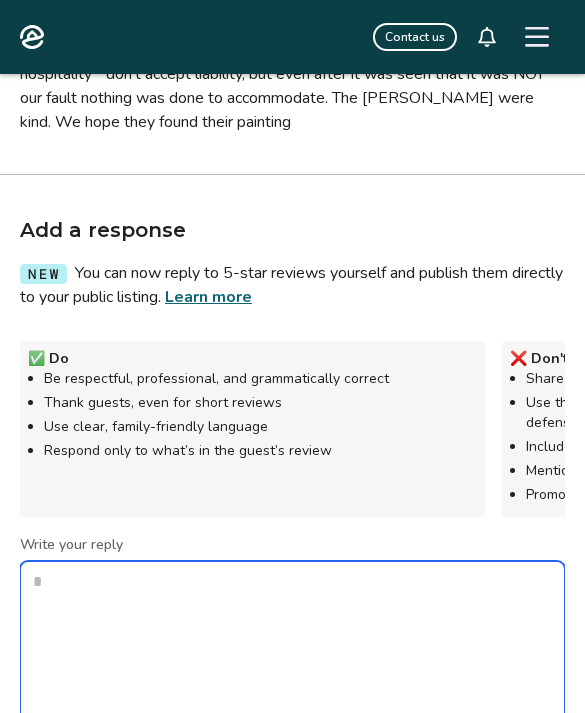 click on "Write your reply" at bounding box center [292, 661] 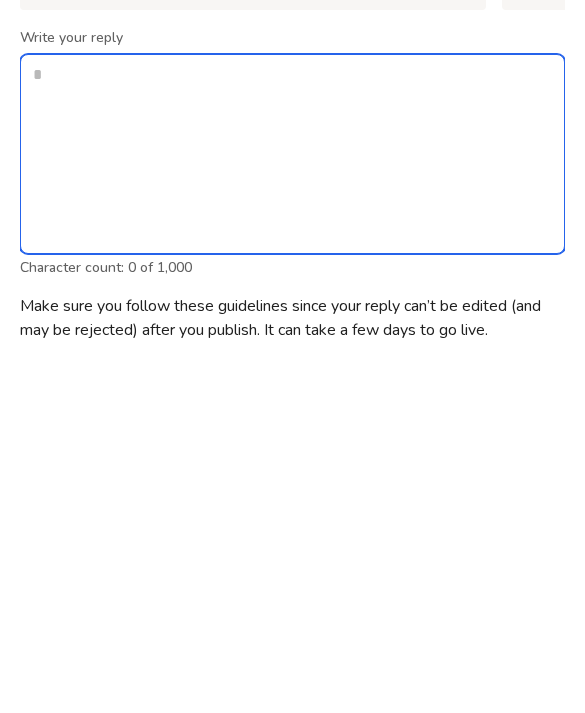 type on "*" 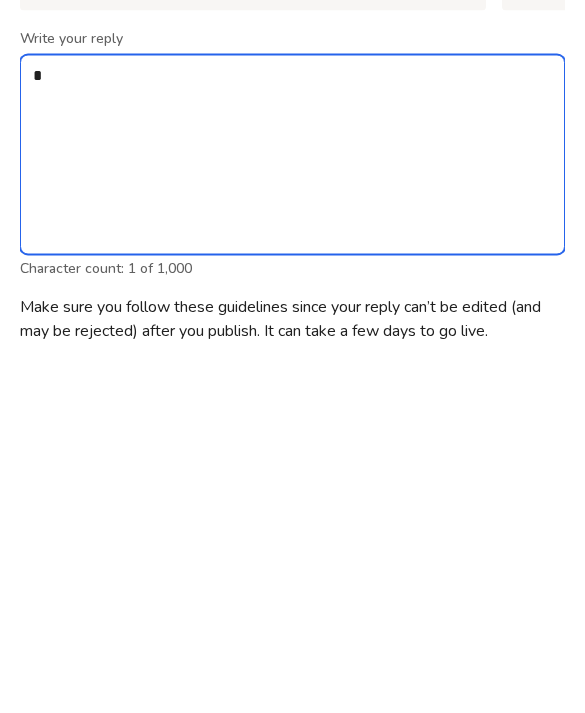 type on "**" 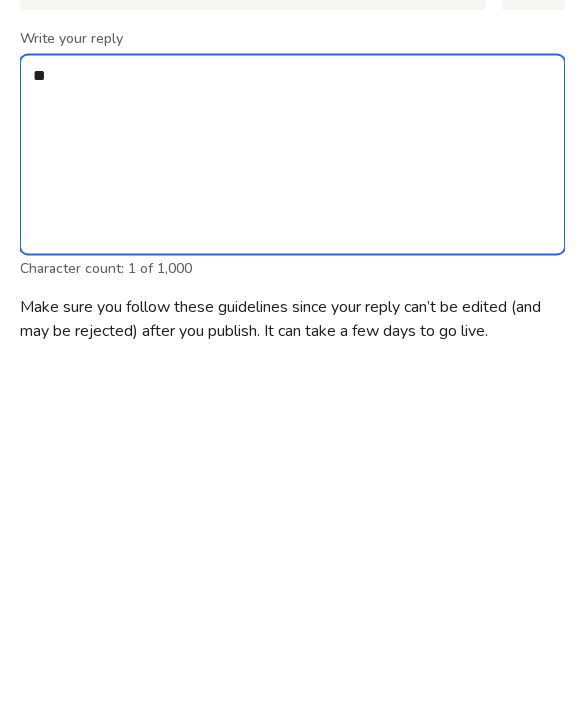type on "*" 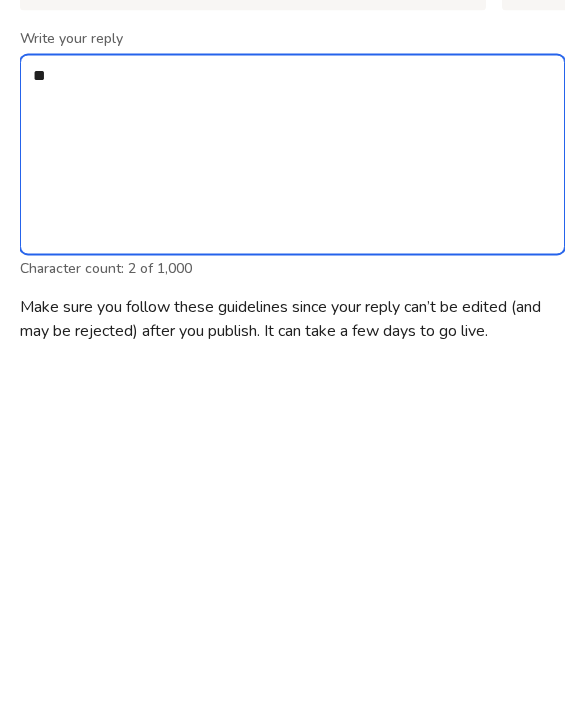 type on "***" 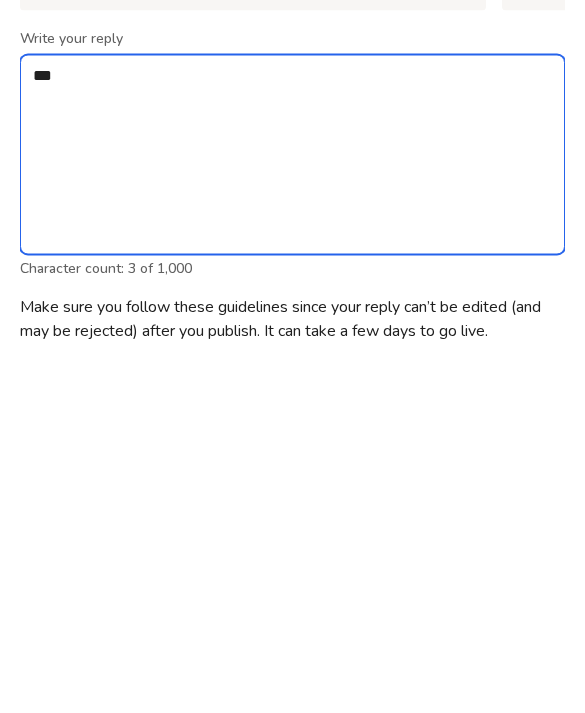 type on "*" 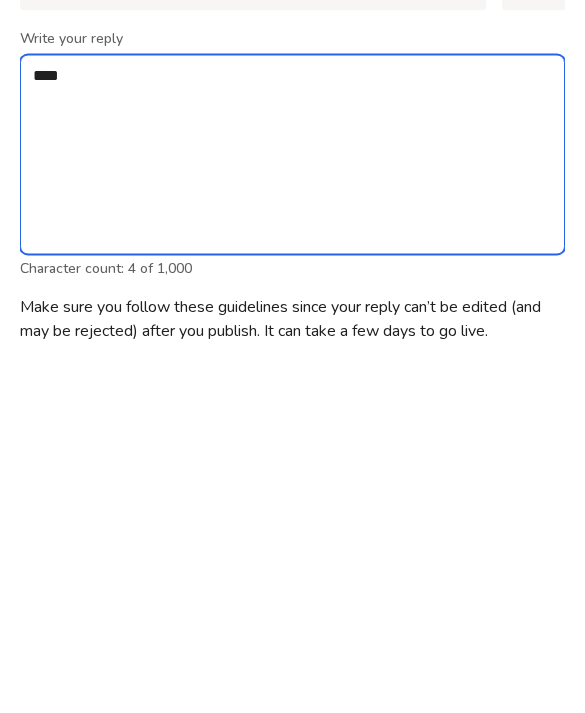 type on "*" 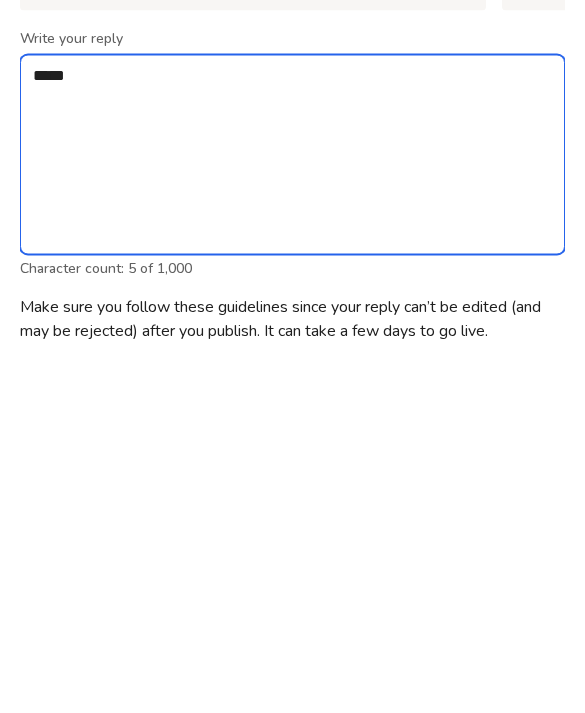 type on "*****" 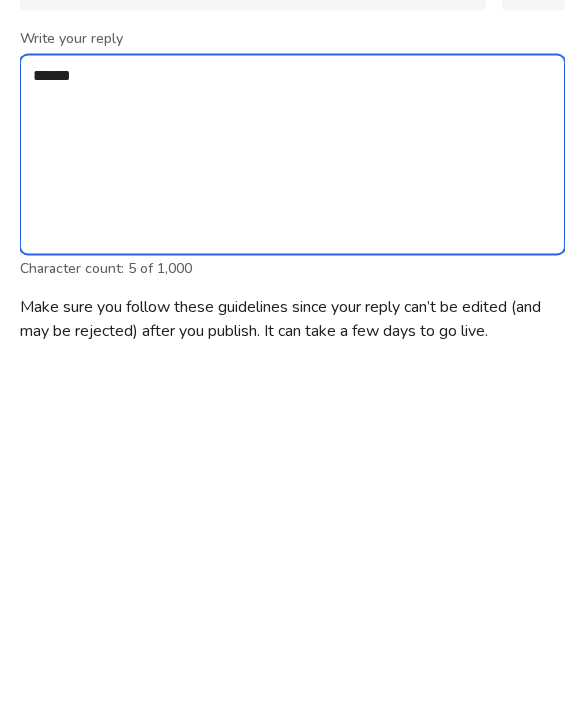 type on "*" 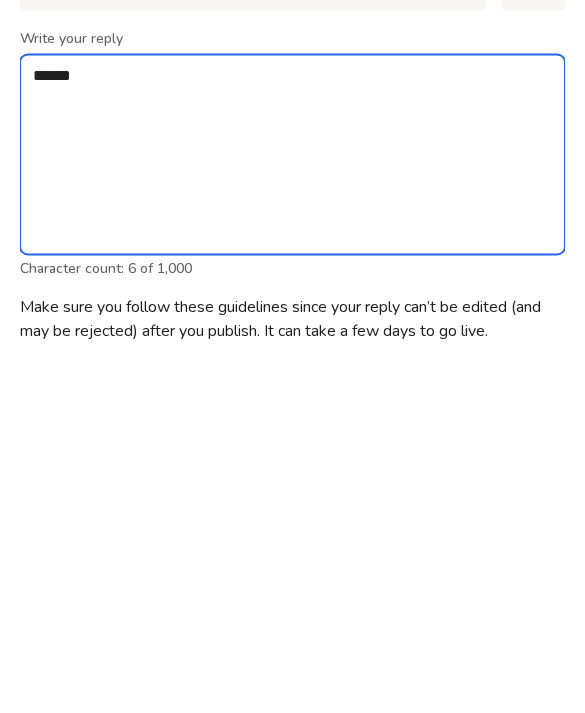 type on "*******" 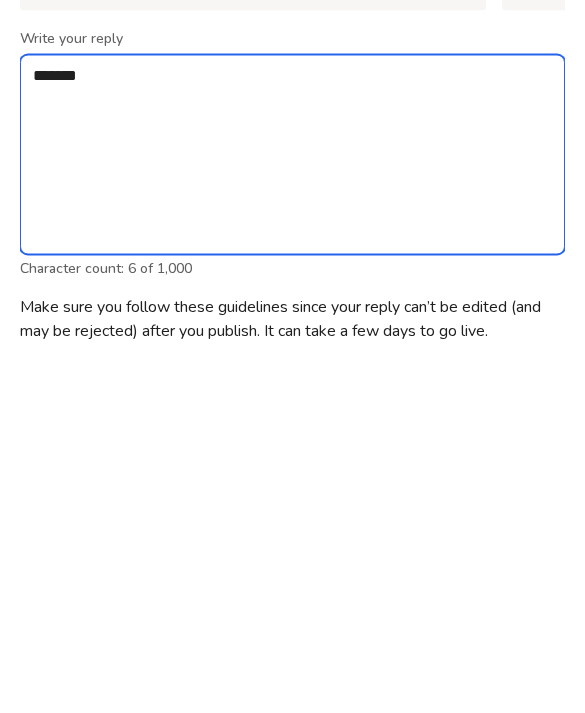 type on "*" 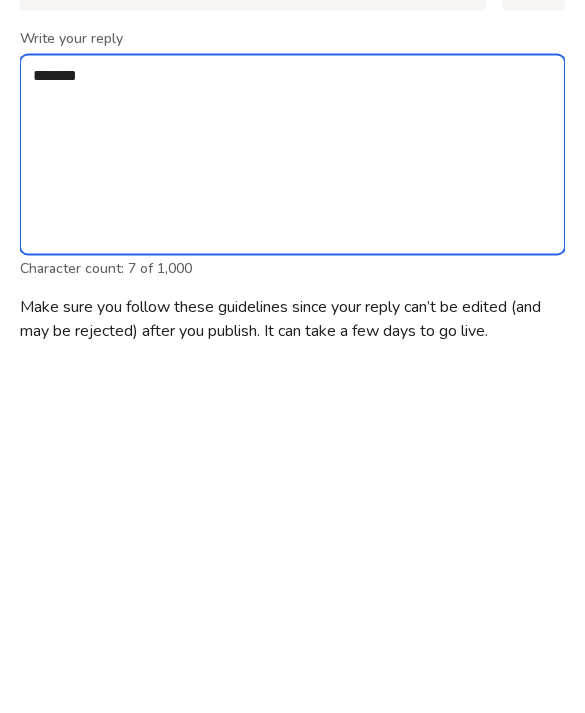 type on "********" 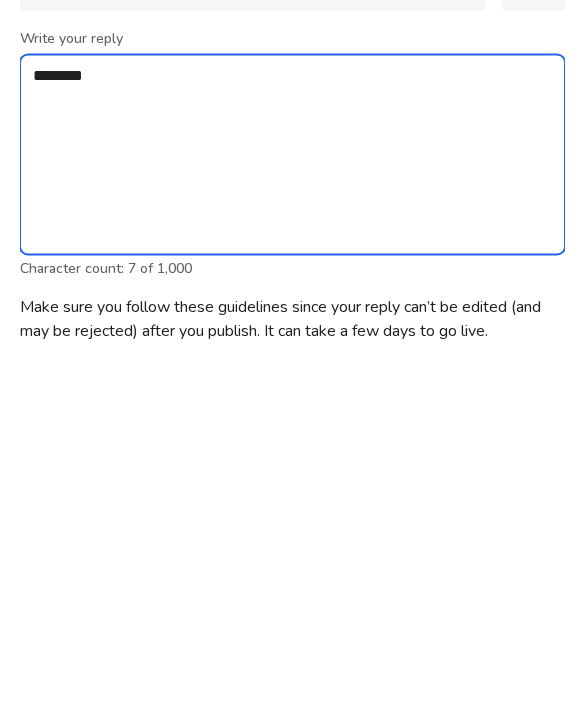 type on "*" 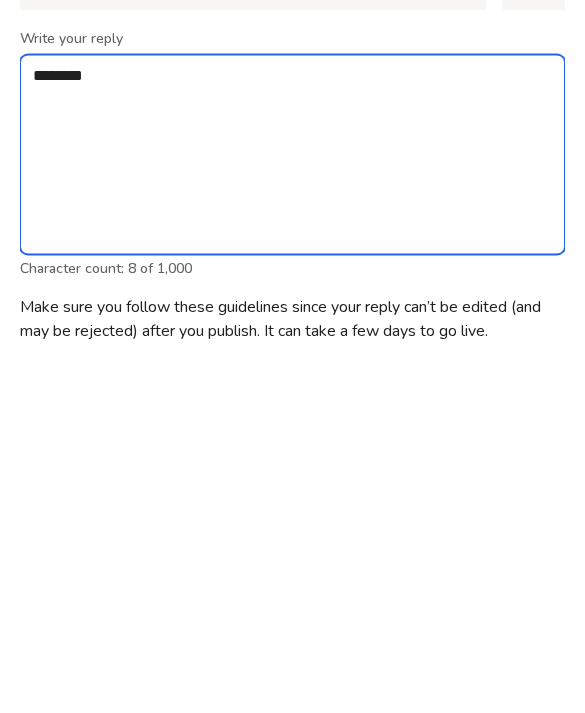 type on "*********" 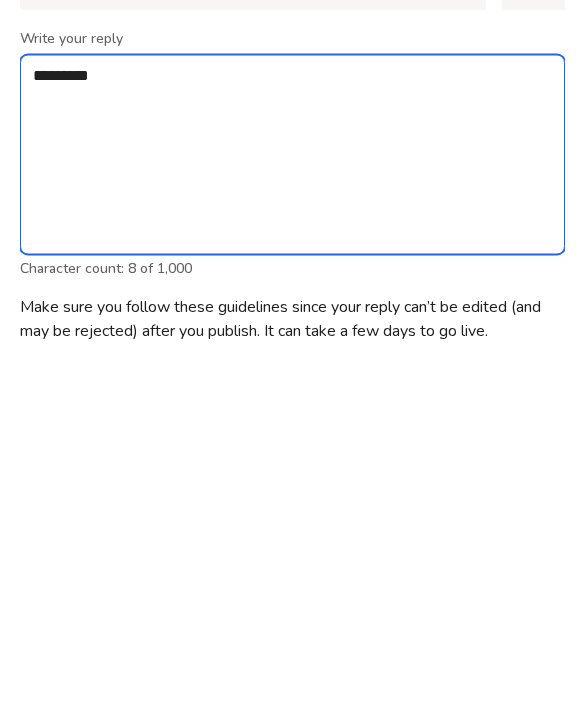 type on "*" 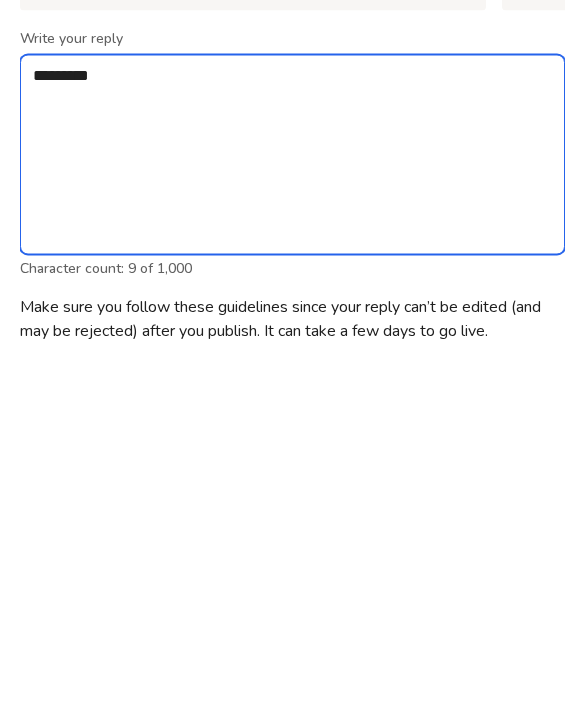 type on "**********" 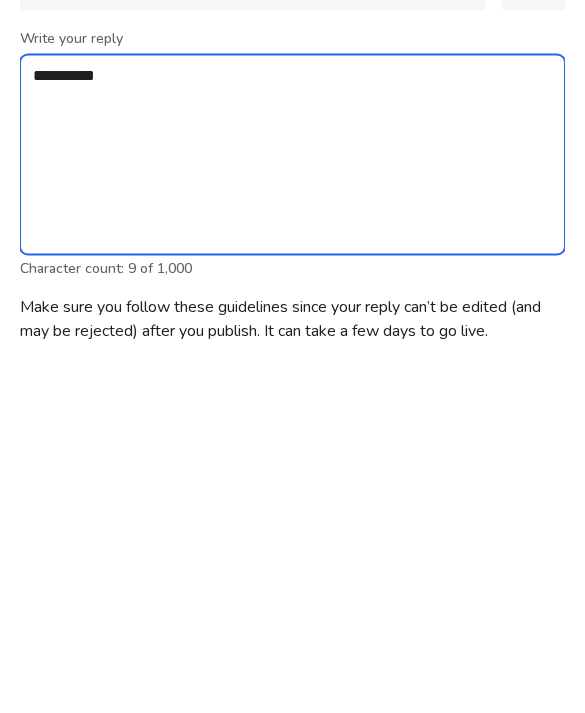 type on "*" 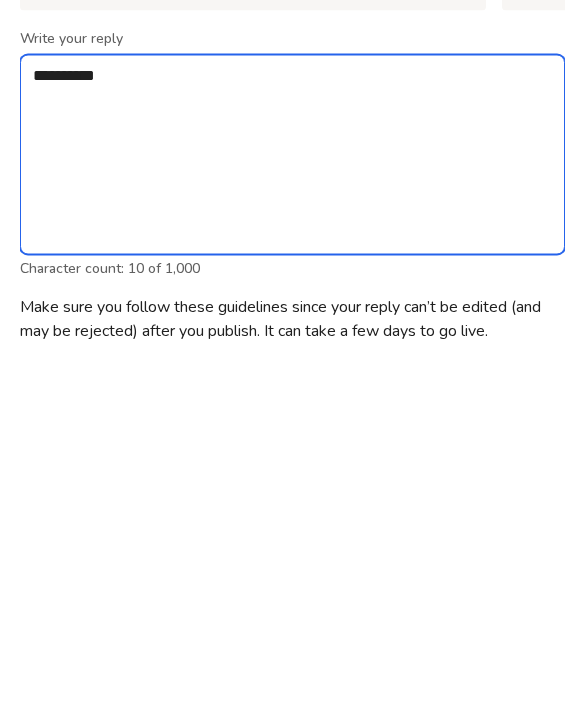 type on "**********" 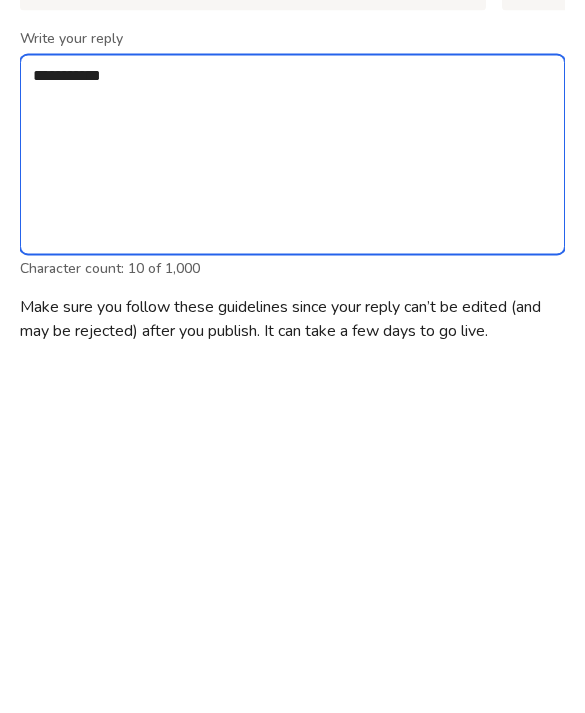 type on "*" 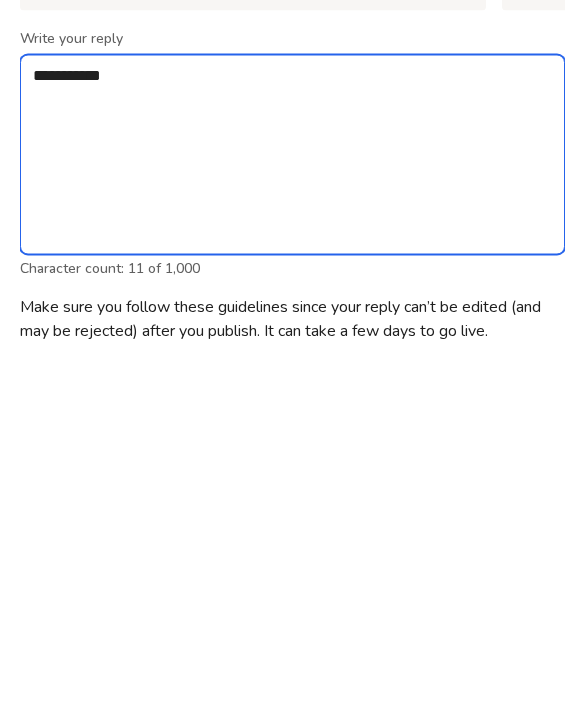 type on "**********" 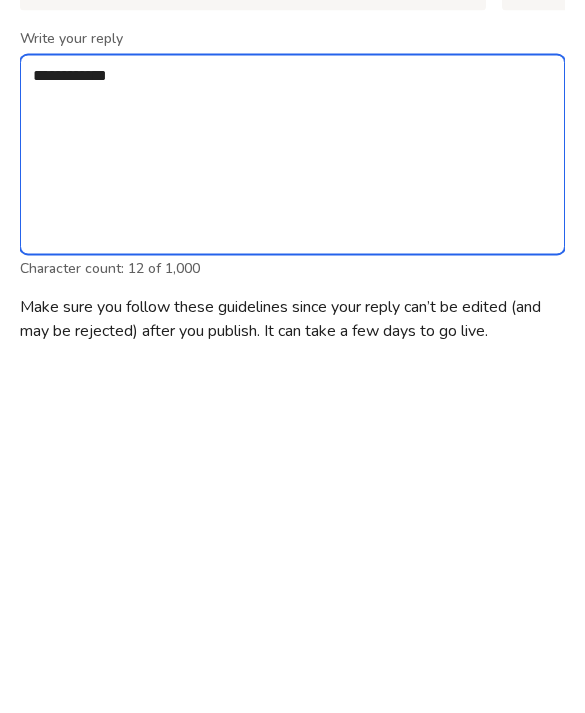 type on "*" 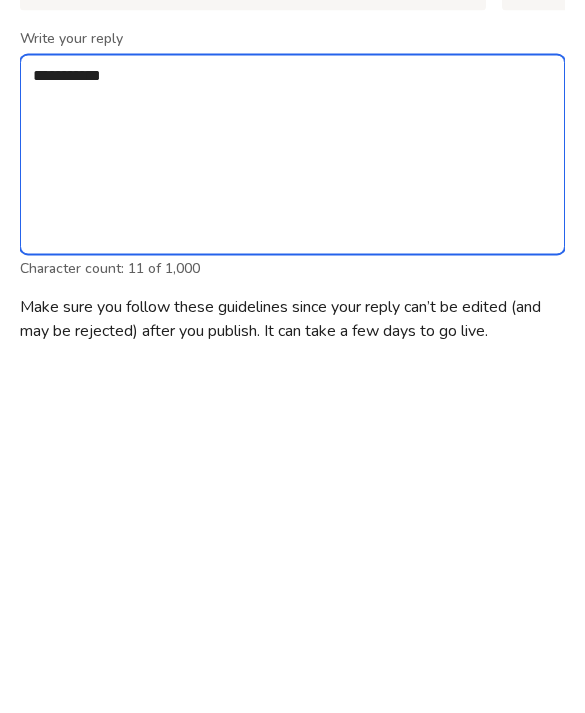 type on "*" 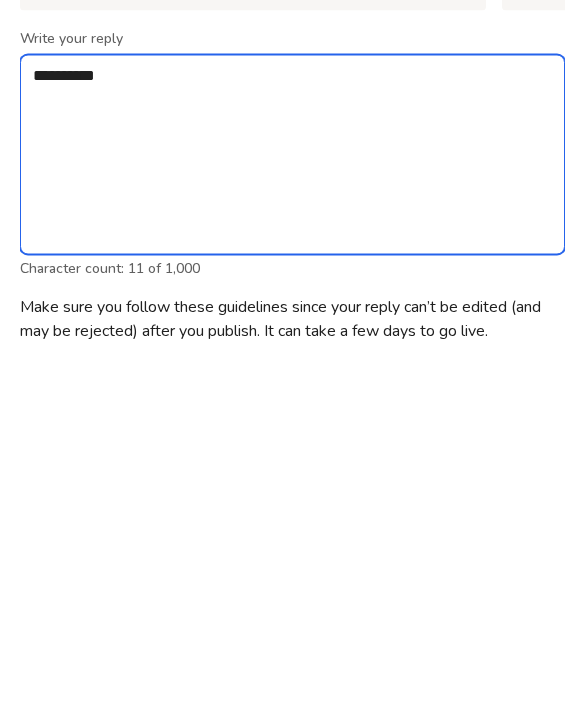 type on "*********" 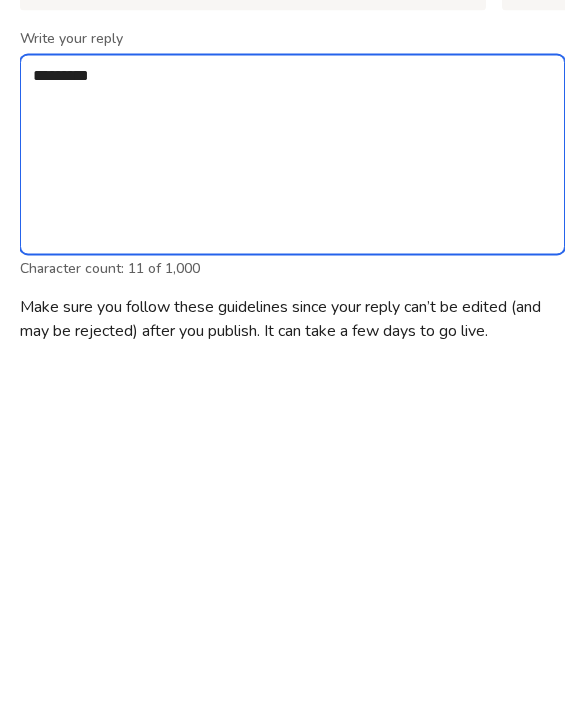 type on "*" 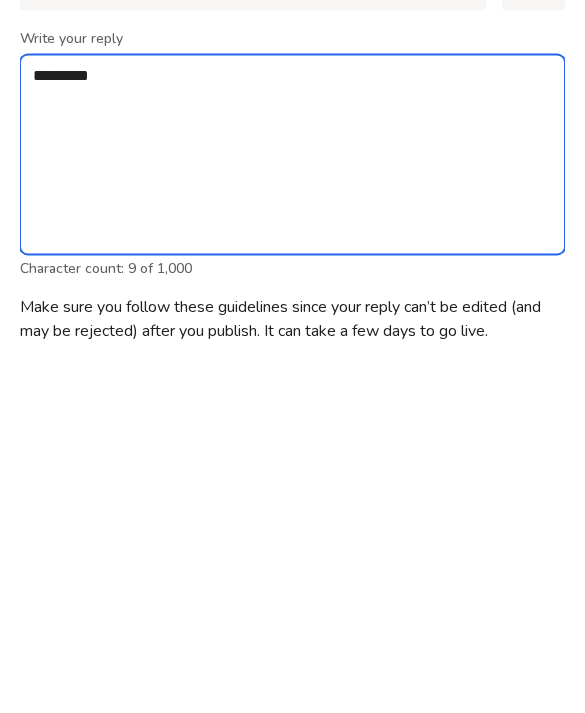 type on "********" 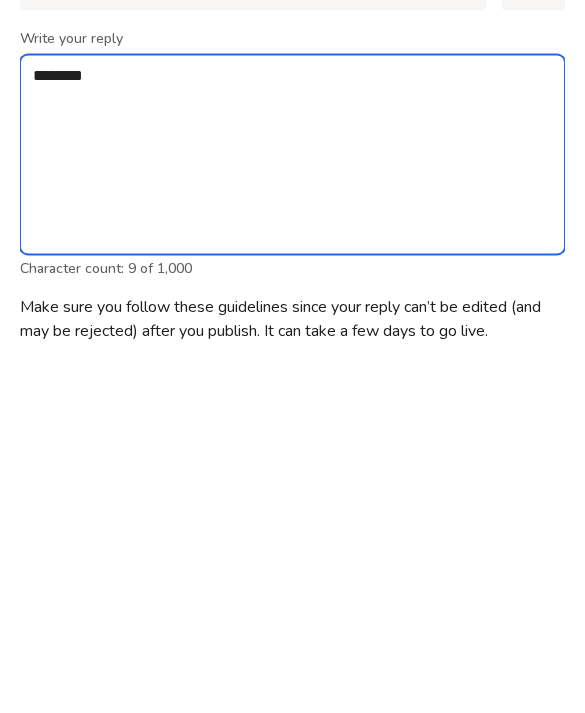 type 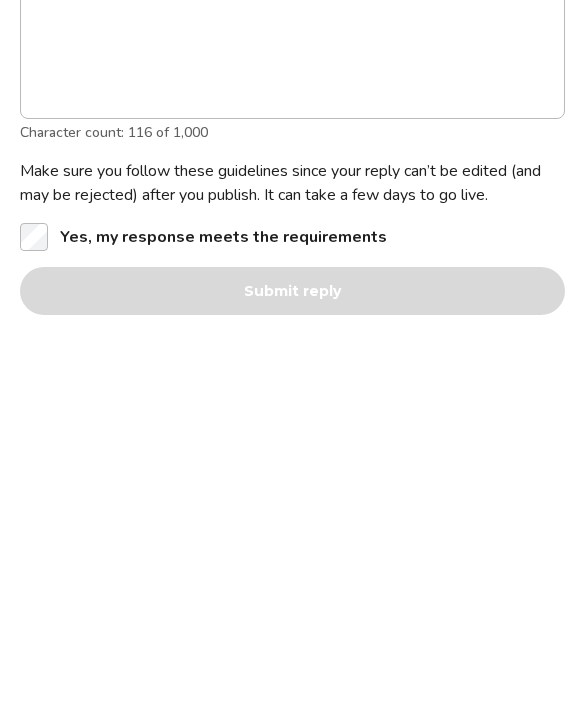 scroll, scrollTop: 1276, scrollLeft: 0, axis: vertical 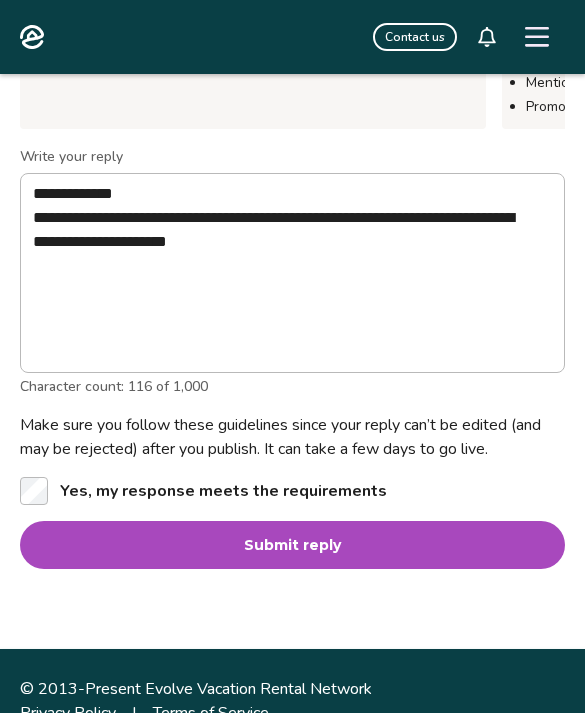 click on "Submit reply" at bounding box center (292, 545) 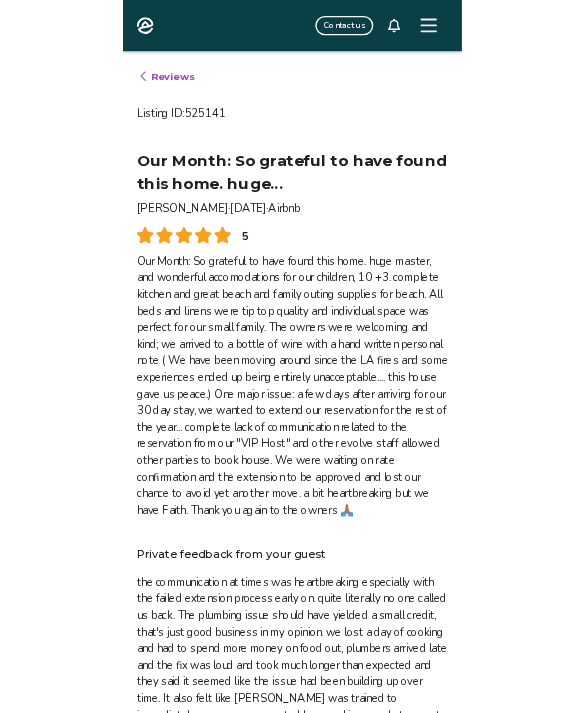 scroll, scrollTop: 106, scrollLeft: 0, axis: vertical 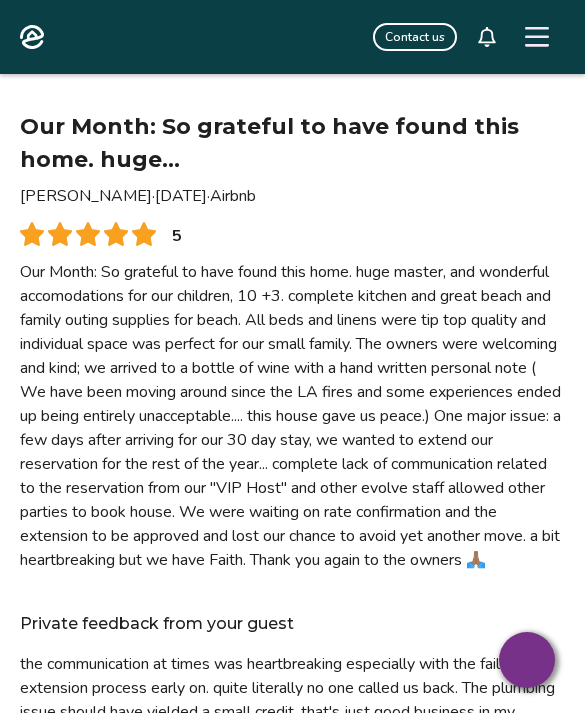 click 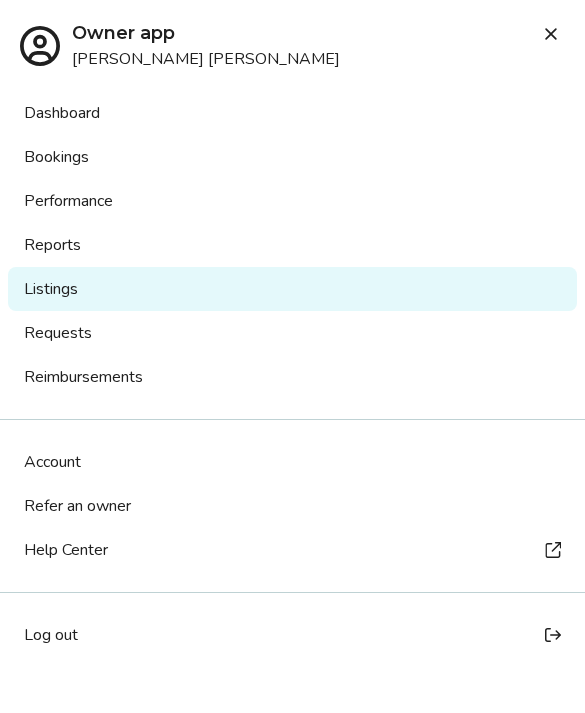 scroll, scrollTop: 606, scrollLeft: 0, axis: vertical 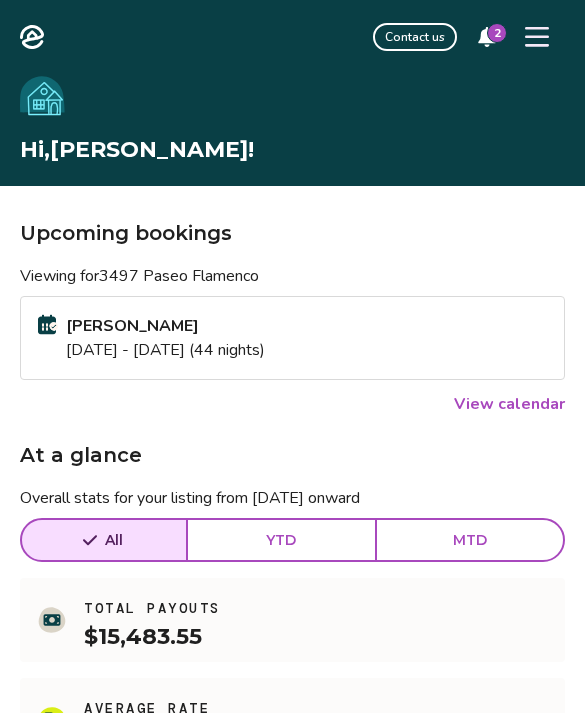 click on "2" at bounding box center [487, 37] 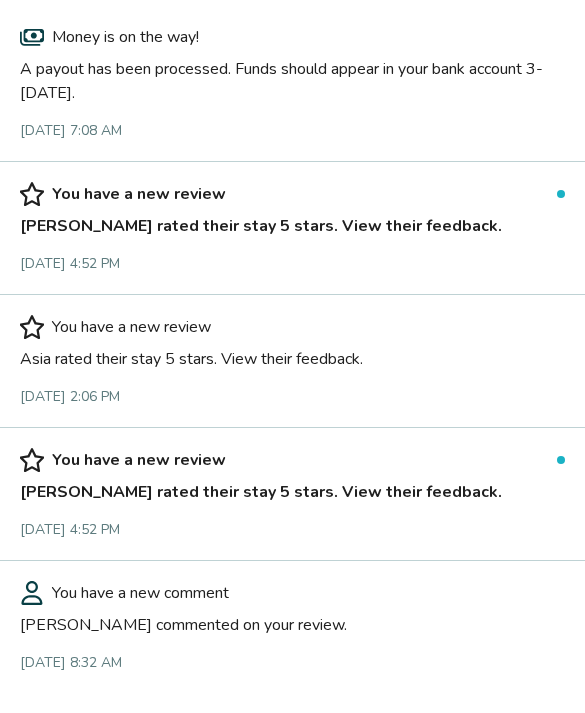 scroll, scrollTop: 127, scrollLeft: 0, axis: vertical 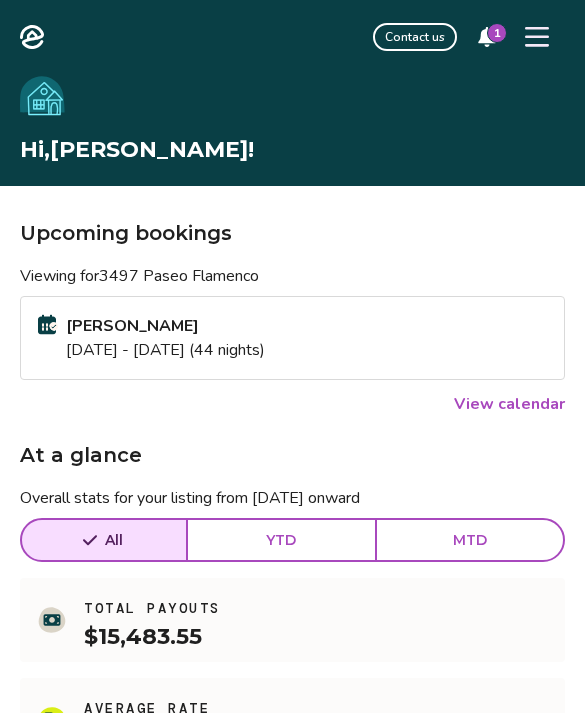 click on "1" at bounding box center [497, 33] 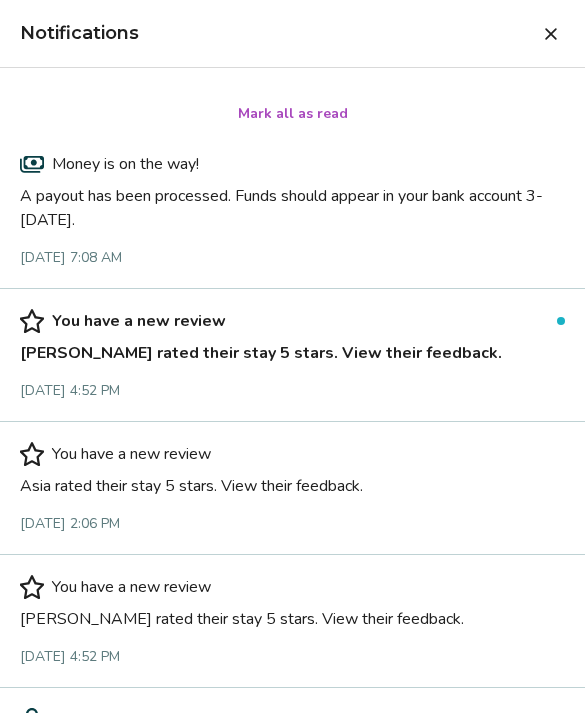 click on "You have a new review [PERSON_NAME] rated their stay 5 stars. View their feedback. [DATE] 4:52 PM" at bounding box center (292, 355) 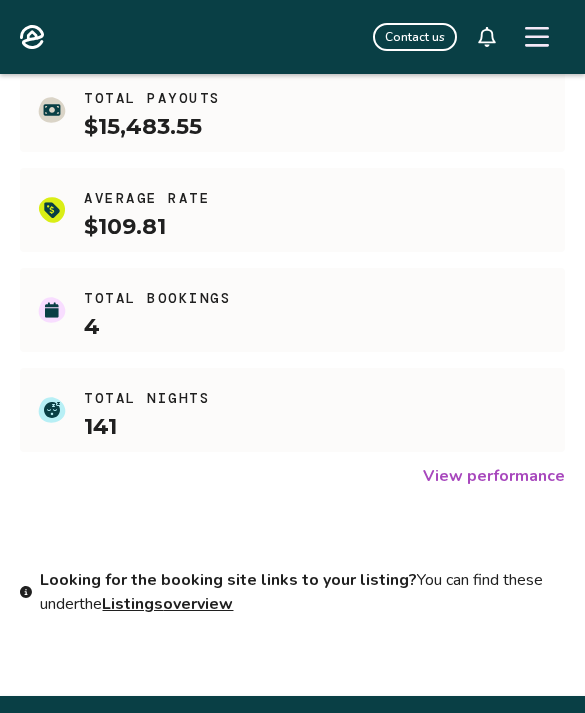 scroll, scrollTop: 533, scrollLeft: 0, axis: vertical 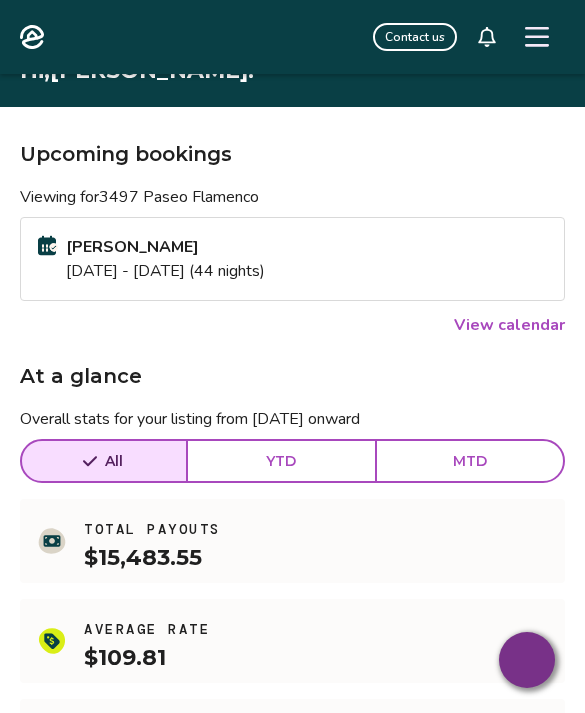 click 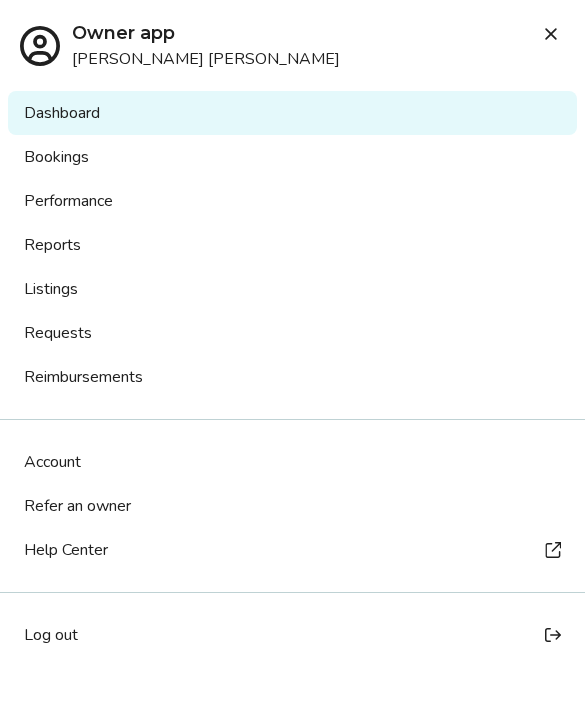 click on "Listings" at bounding box center [292, 289] 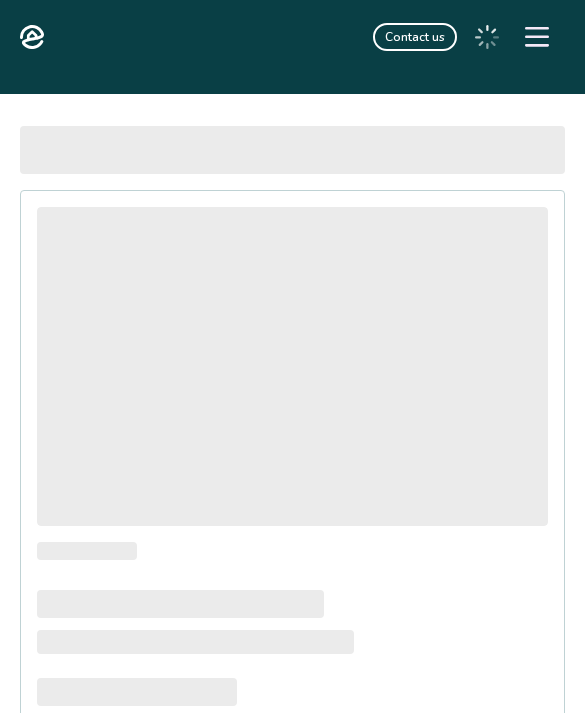 scroll, scrollTop: 0, scrollLeft: 0, axis: both 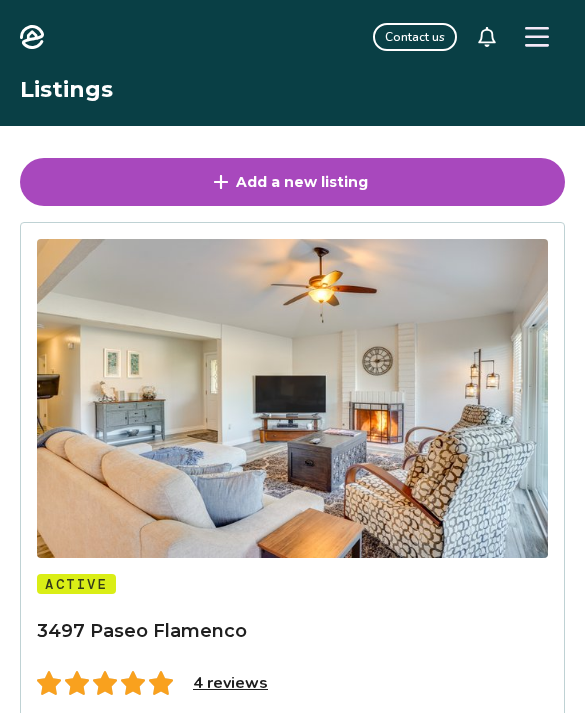 click 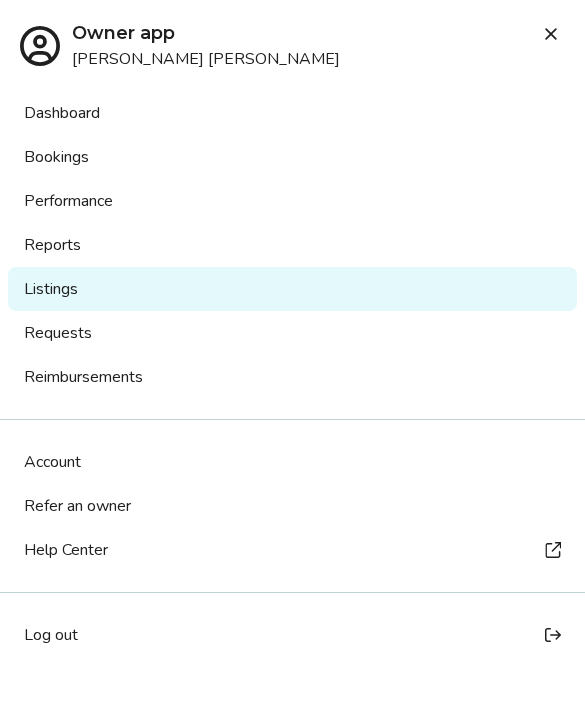 click on "Listings" at bounding box center [292, 289] 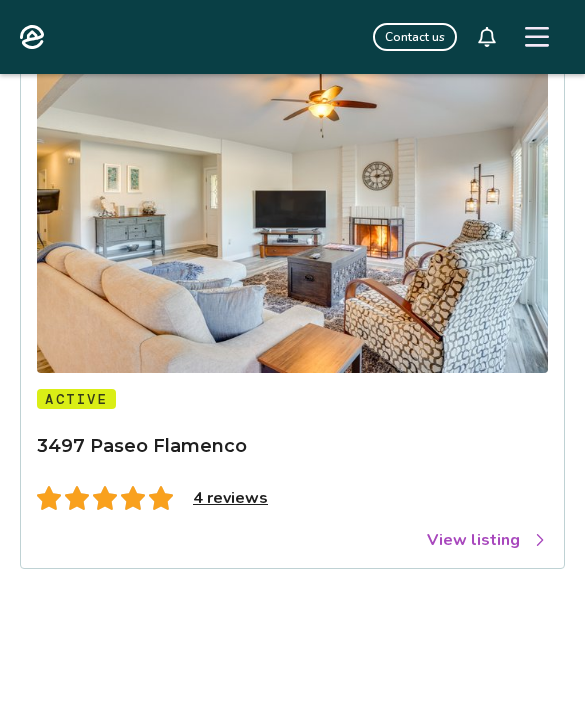 scroll, scrollTop: 265, scrollLeft: 0, axis: vertical 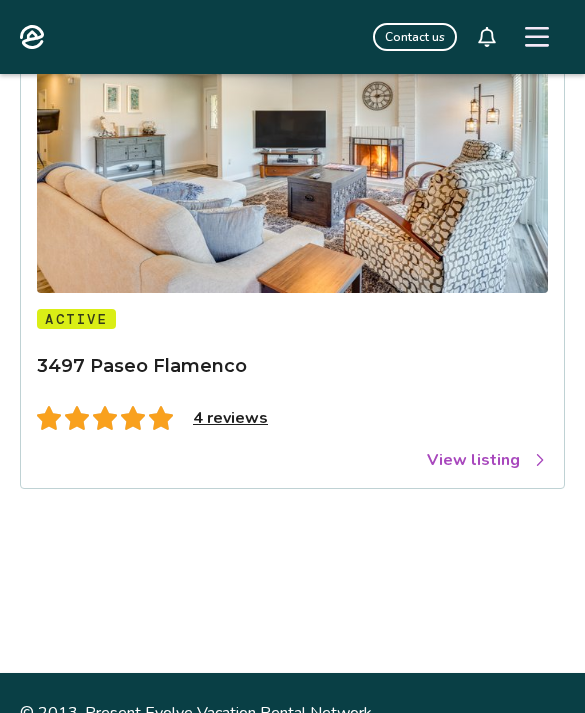click on "View listing" at bounding box center (487, 460) 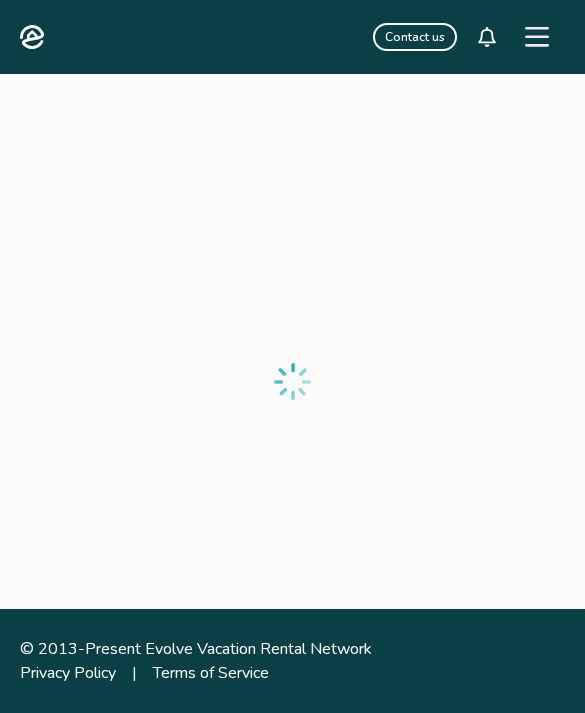 scroll, scrollTop: 0, scrollLeft: 0, axis: both 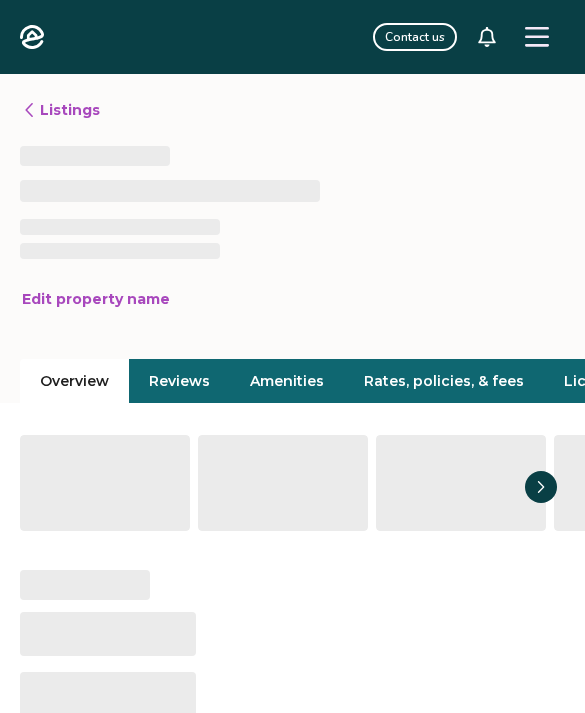 click on "Rates, policies, & fees" at bounding box center (444, 381) 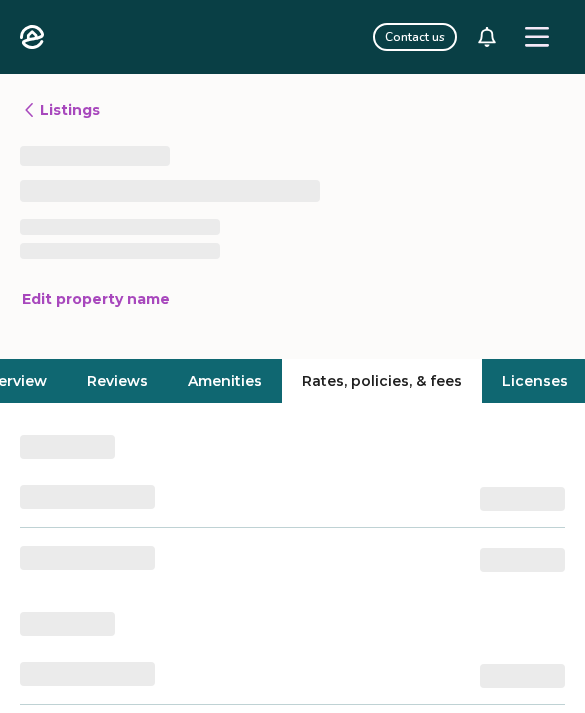 scroll, scrollTop: 0, scrollLeft: 71, axis: horizontal 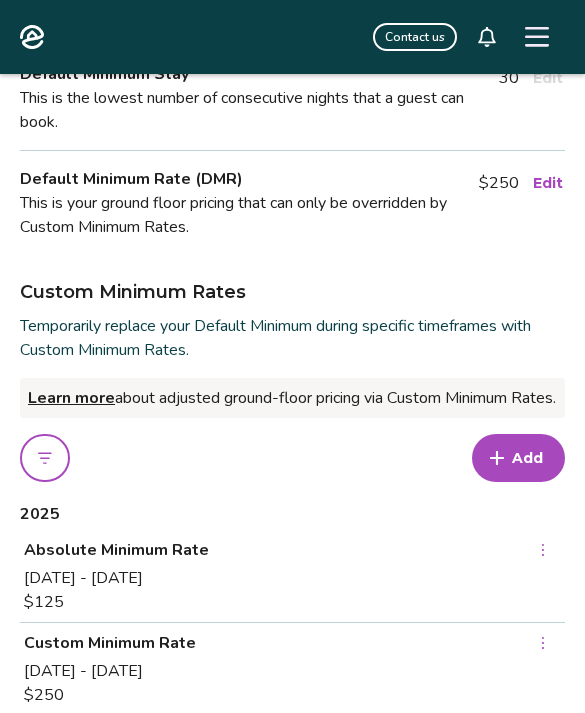 click on "Add" at bounding box center [518, 458] 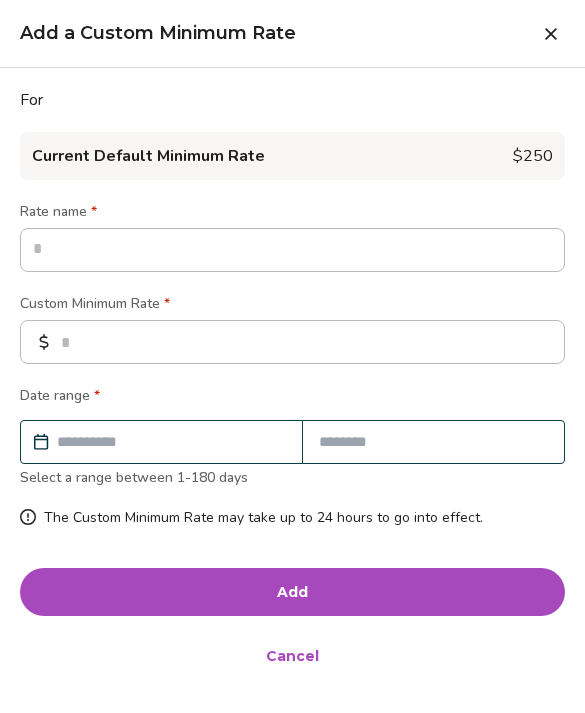 type on "*" 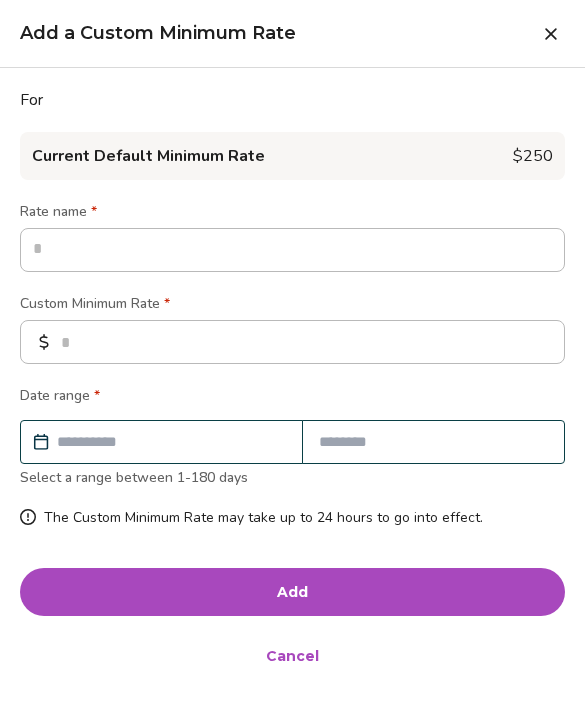 type on "*" 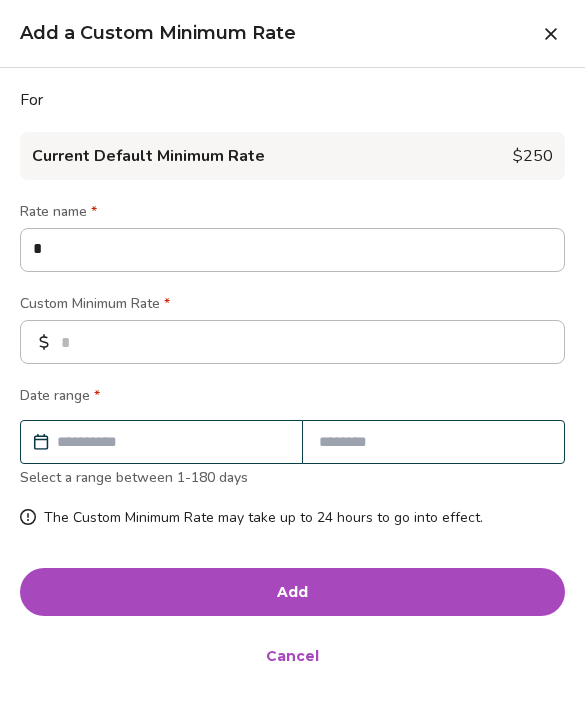 type on "**" 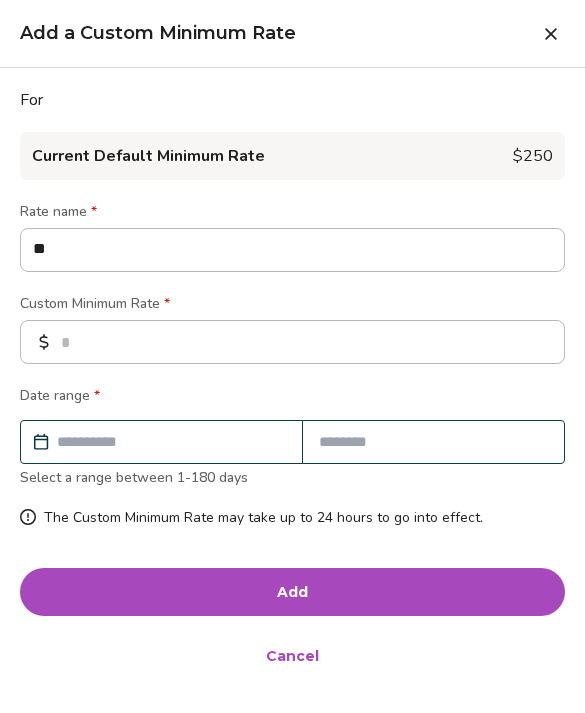 type on "*" 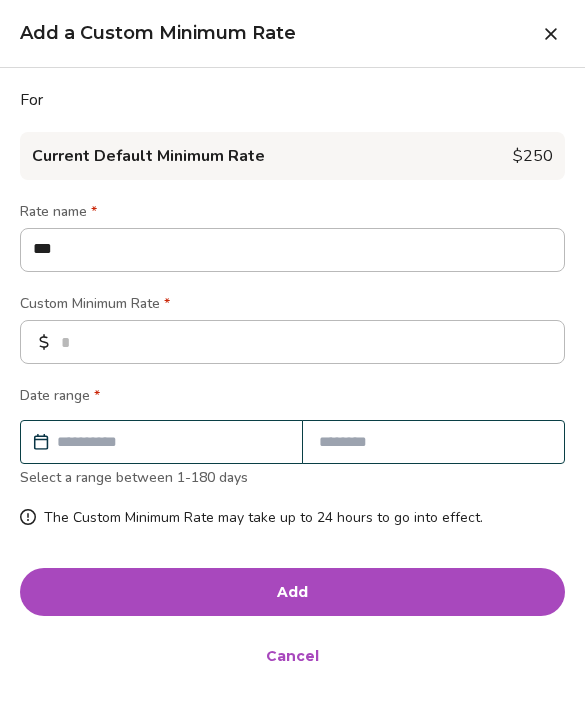 type on "*" 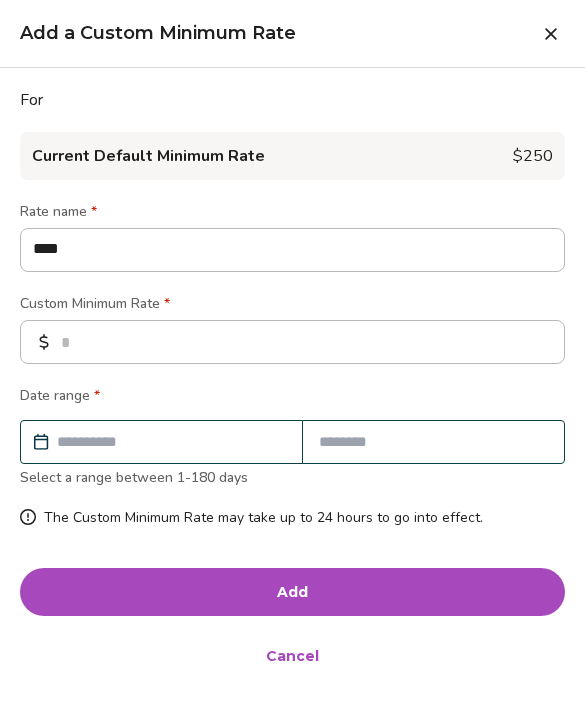 type on "*" 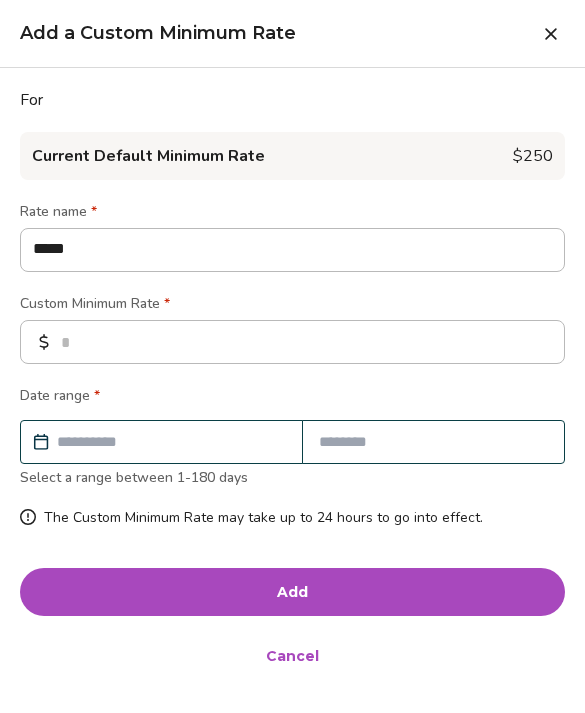 type on "*" 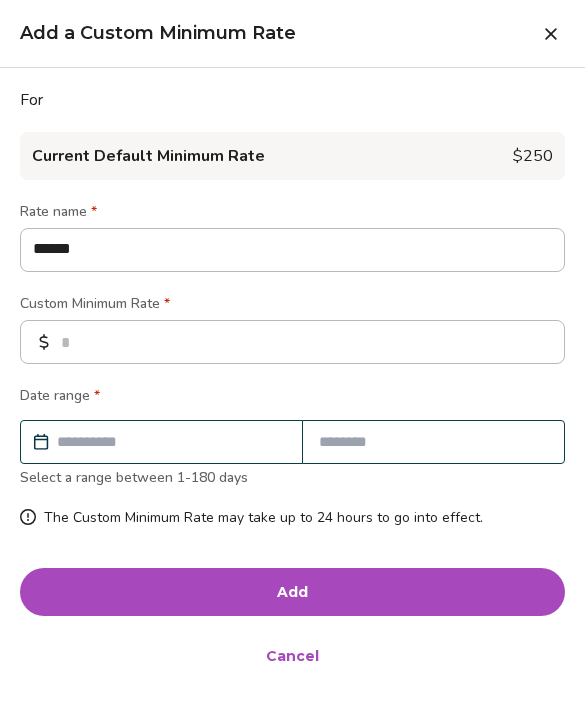 type on "*" 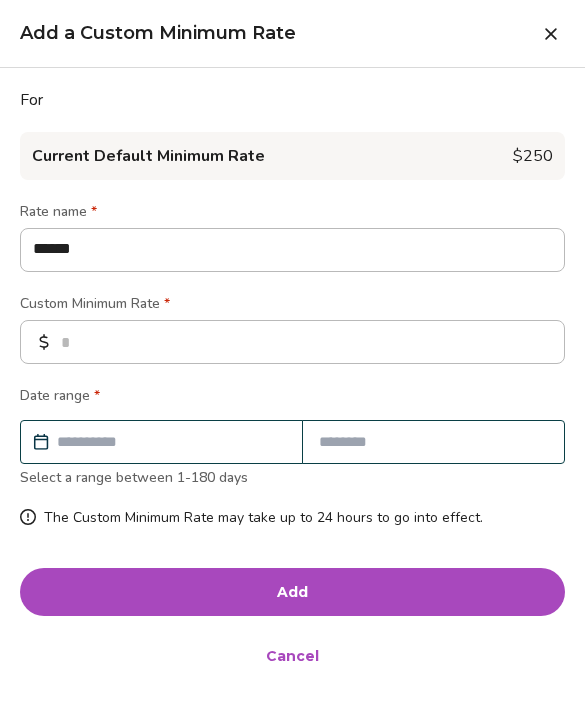 type on "******" 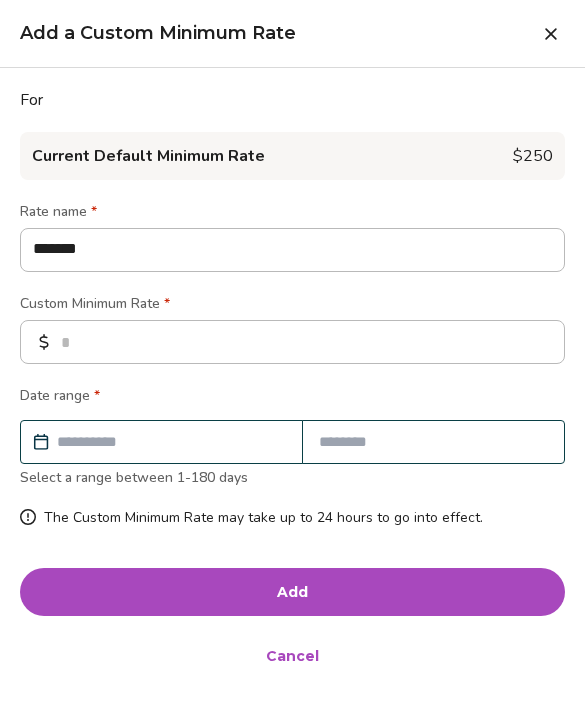 type on "*" 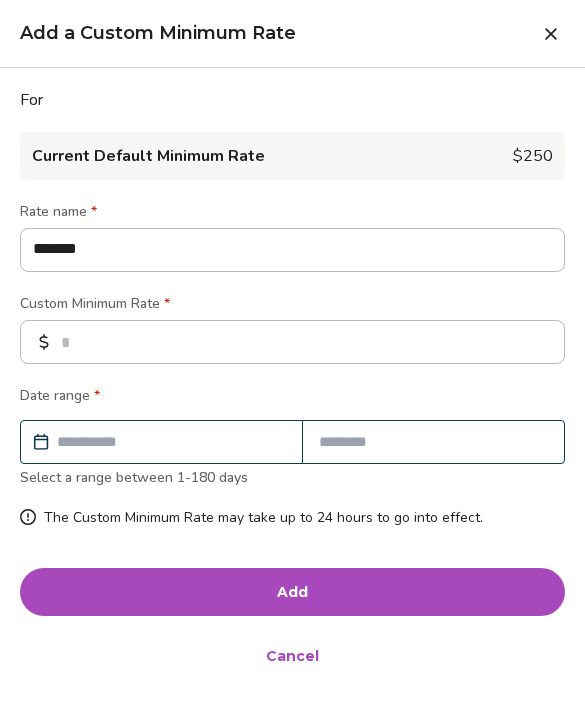 type on "********" 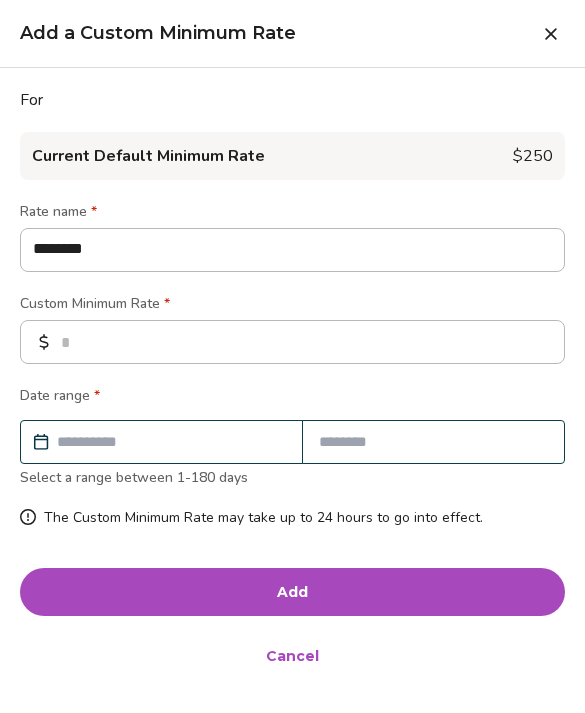 type on "*" 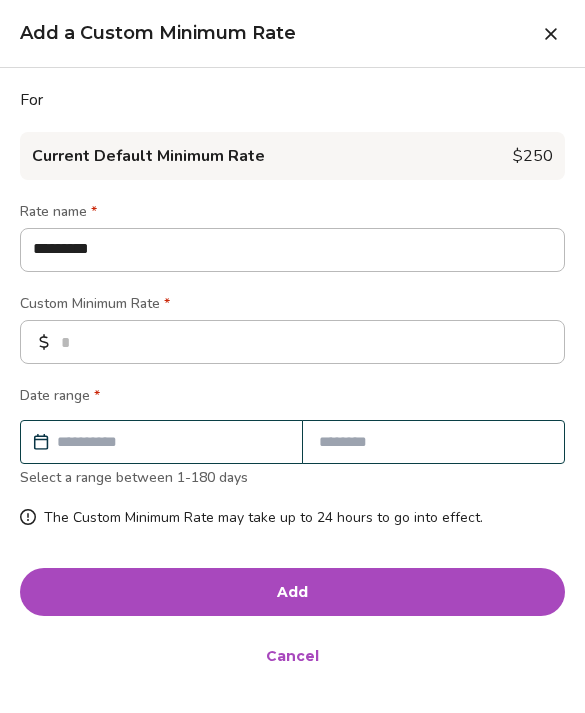 type on "**********" 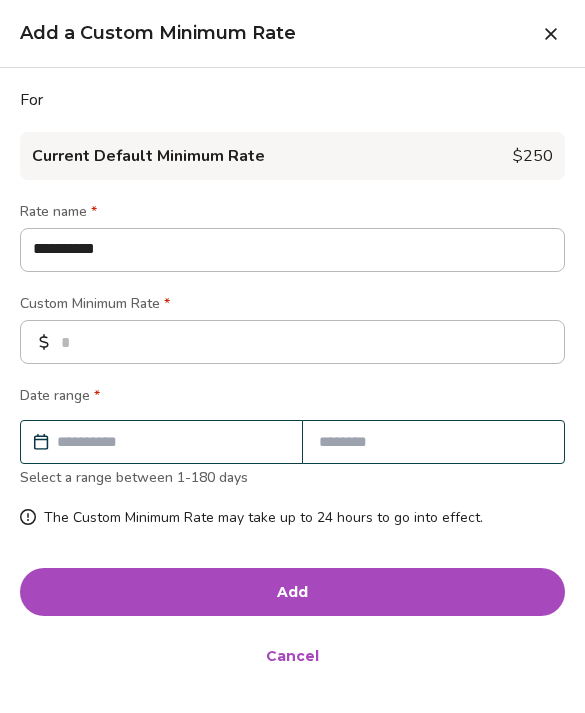 type on "**********" 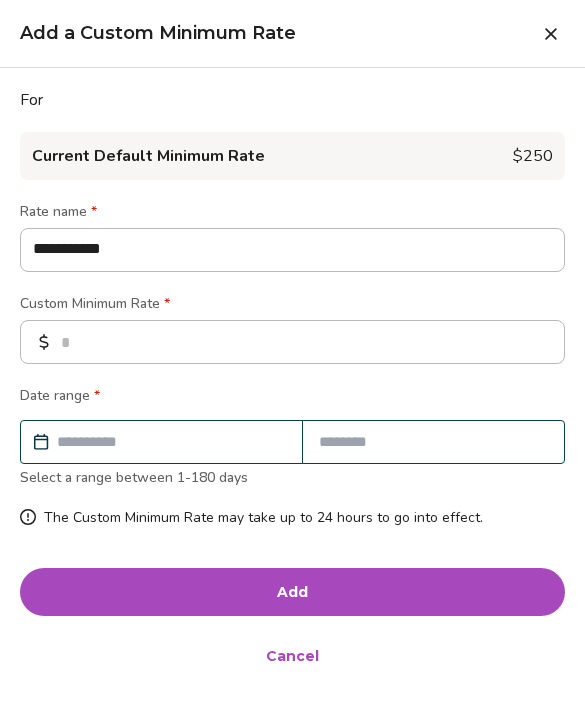 type on "*" 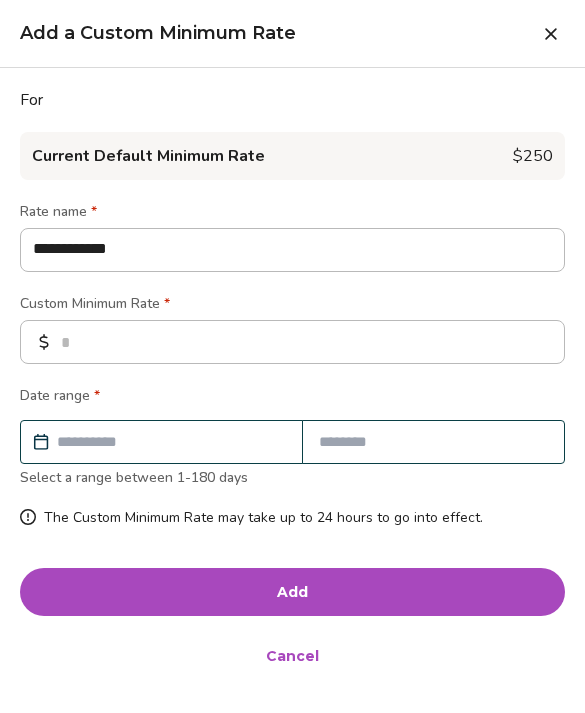 type on "*" 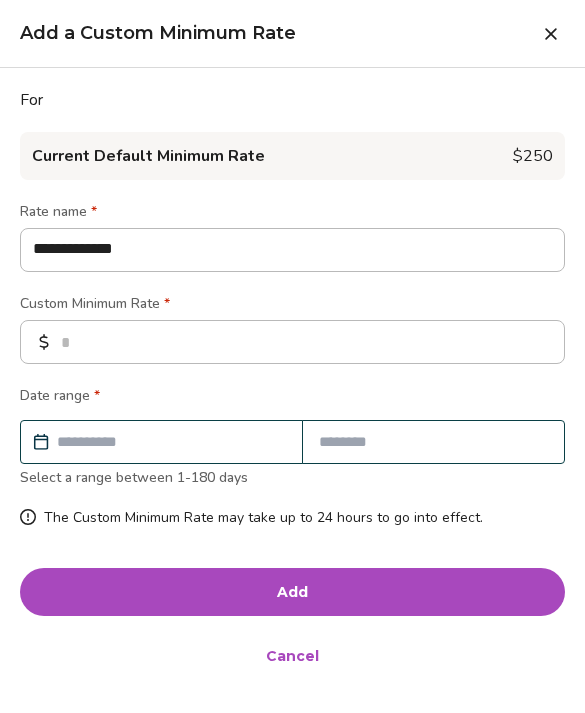 type on "*" 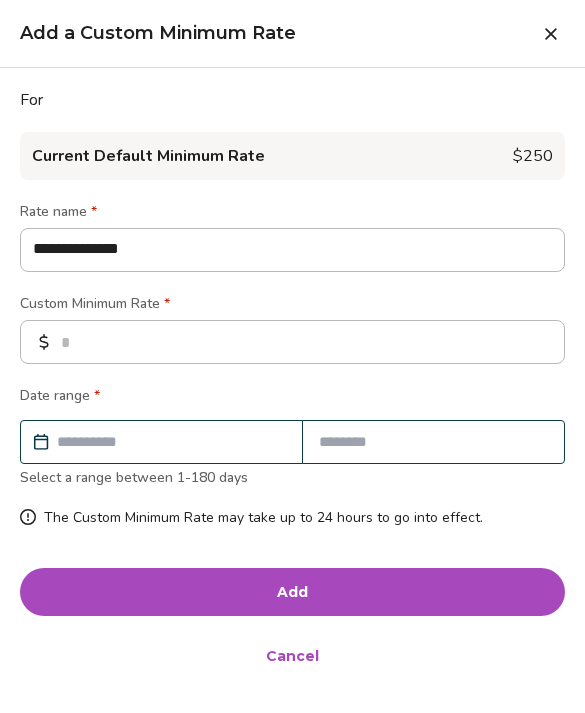 type on "*" 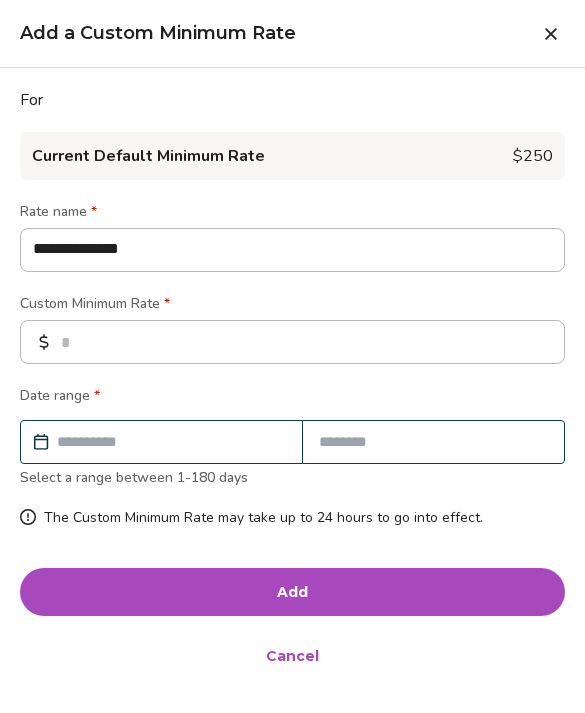type on "**********" 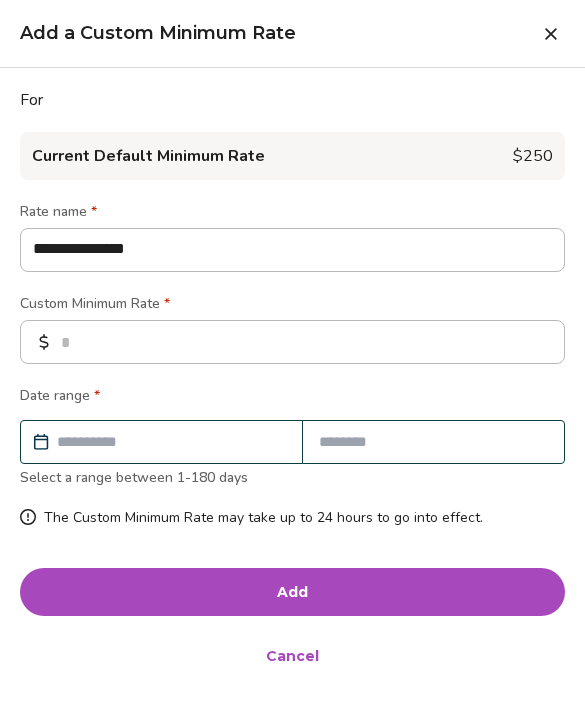 type on "*" 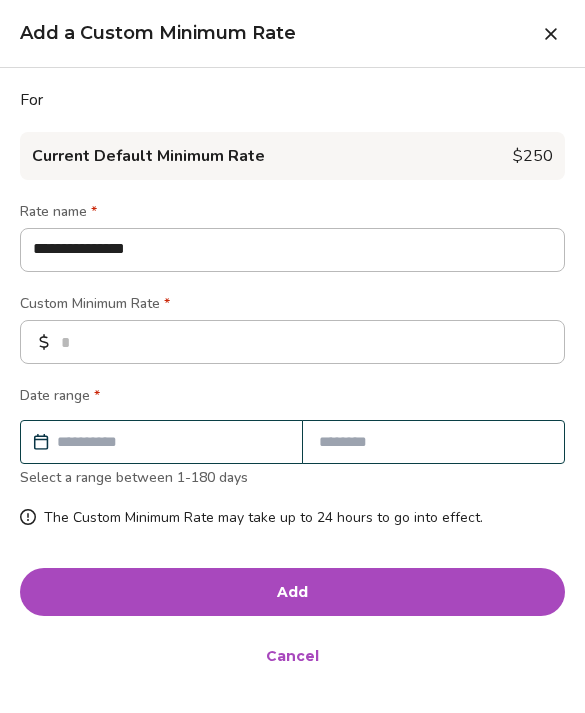 type on "**********" 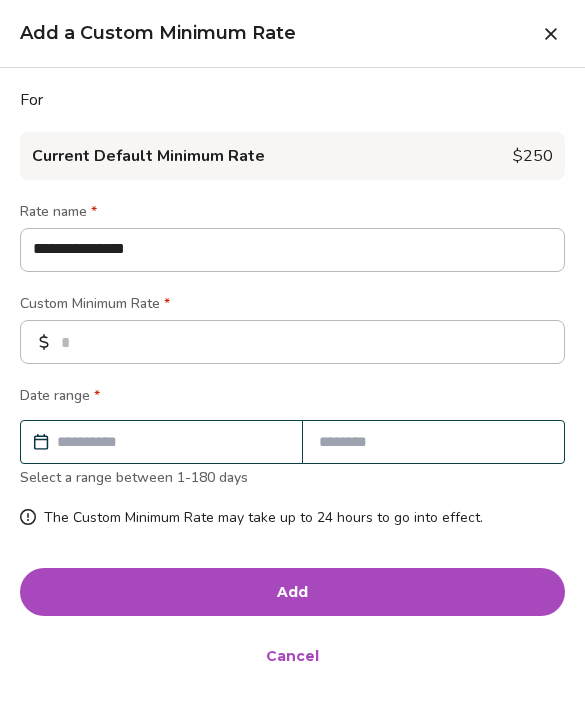 type on "*" 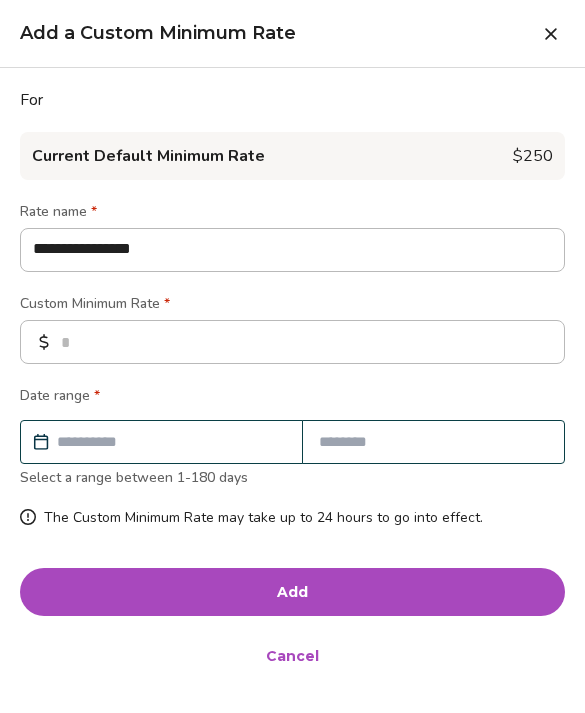 type on "**********" 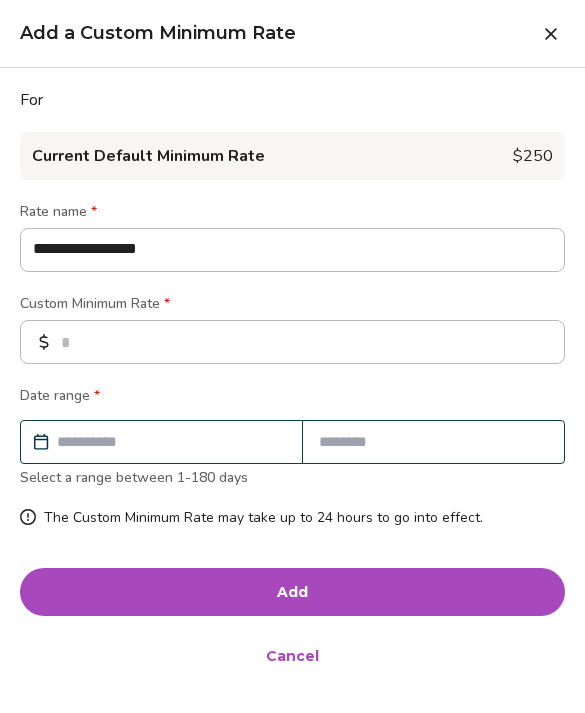 type on "*" 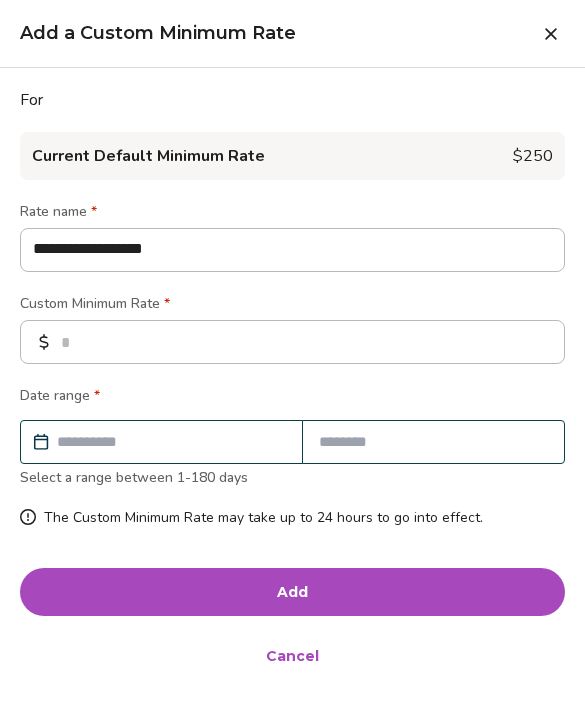 type on "*" 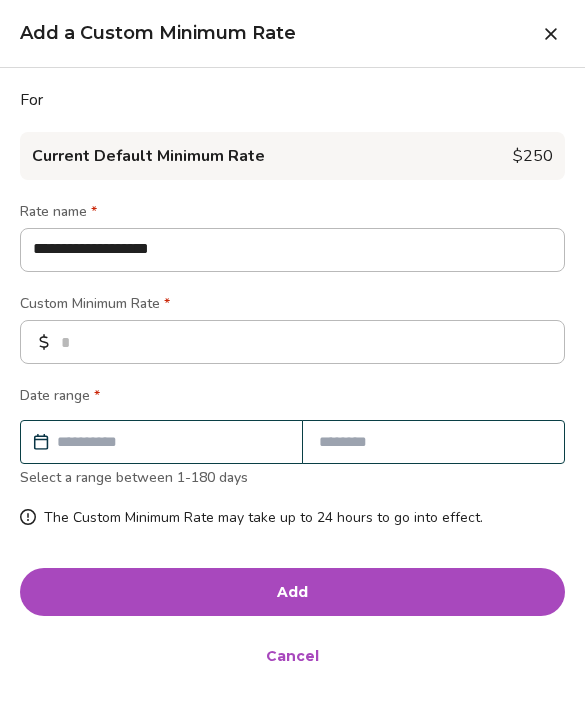 type on "*" 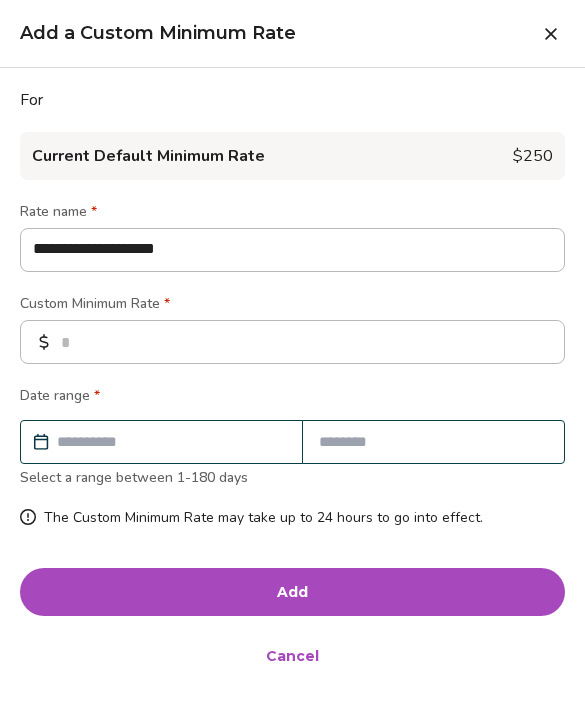 type on "*" 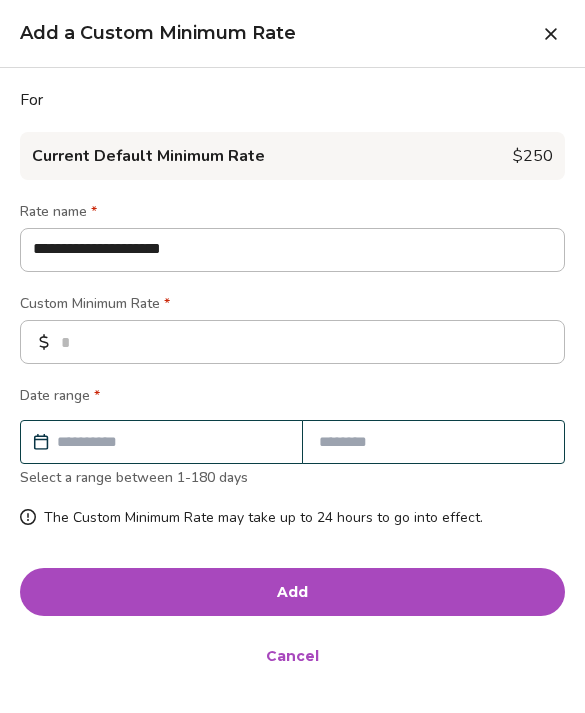 type on "**********" 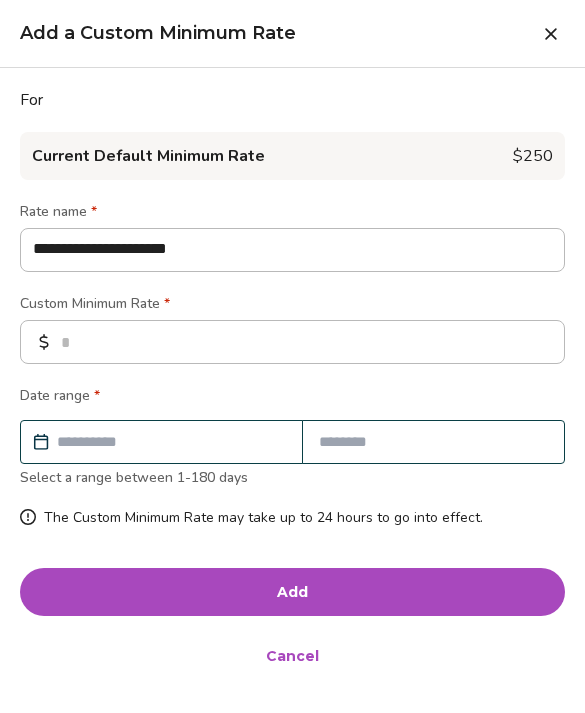 type on "**********" 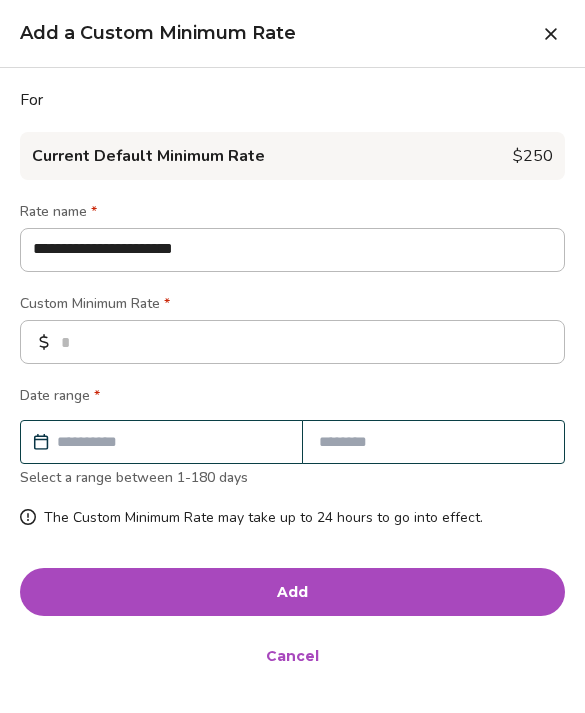 type on "**********" 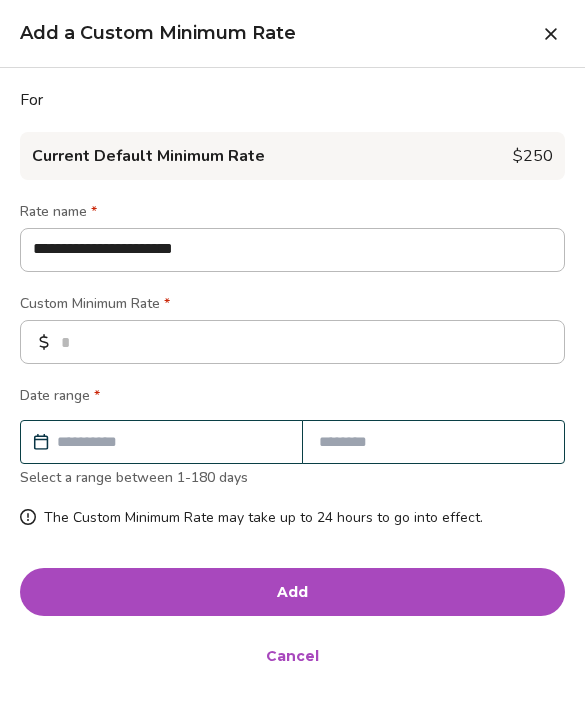 type on "*" 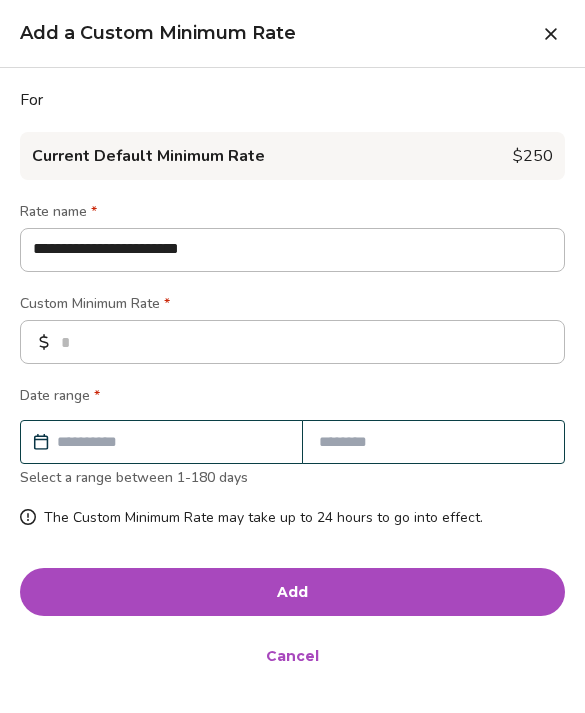 type on "**********" 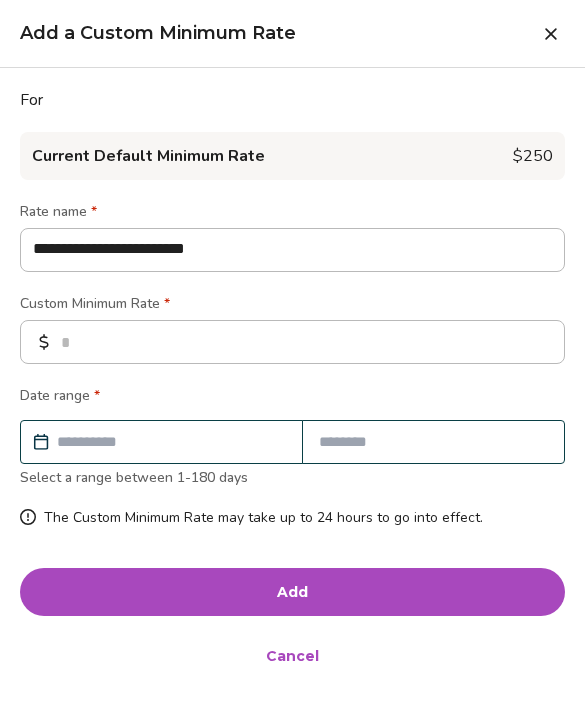 type on "**********" 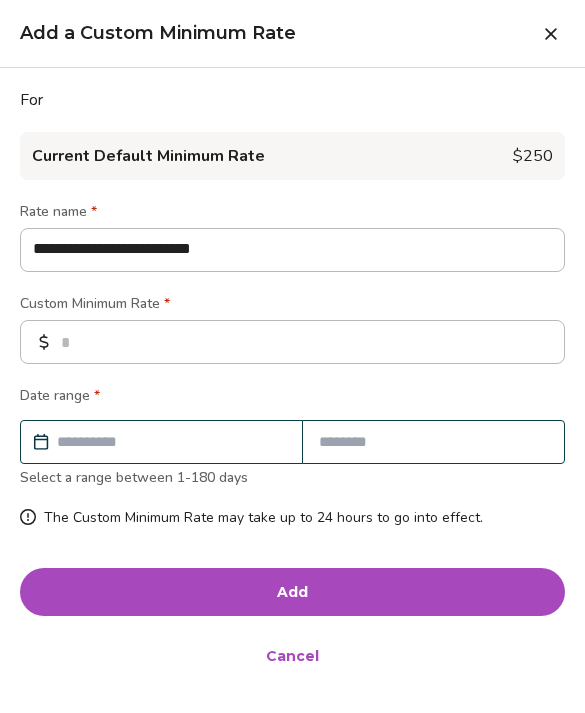 type on "*" 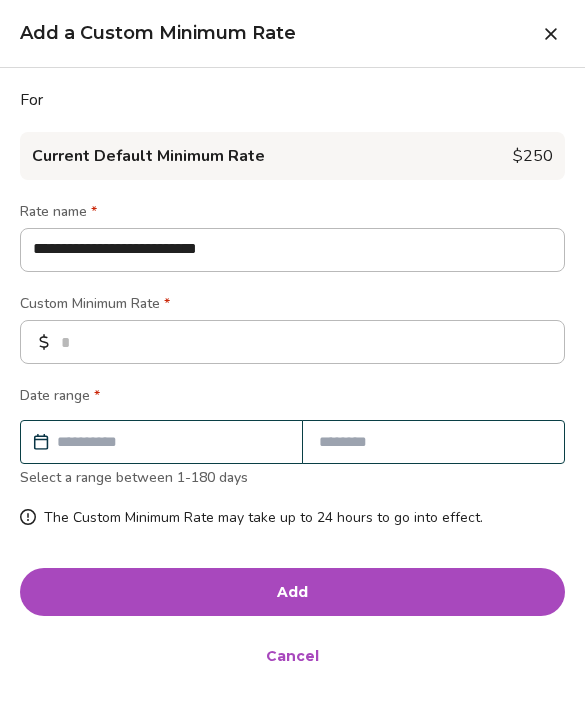 type on "*" 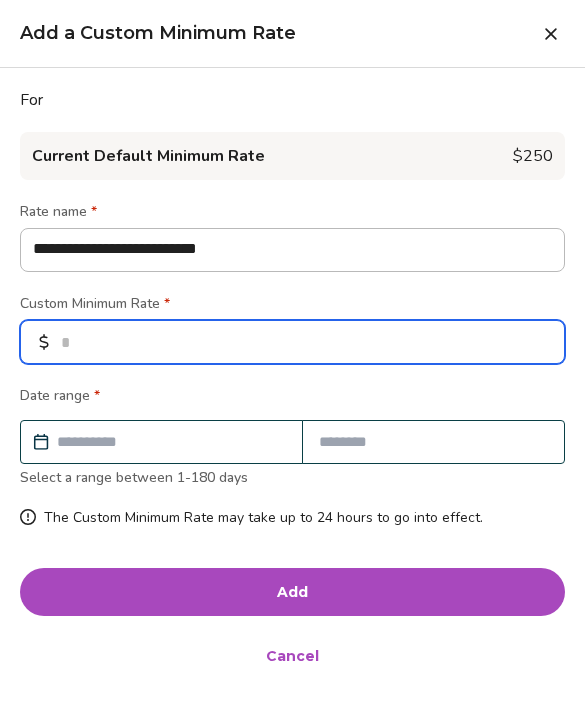 click at bounding box center (292, 342) 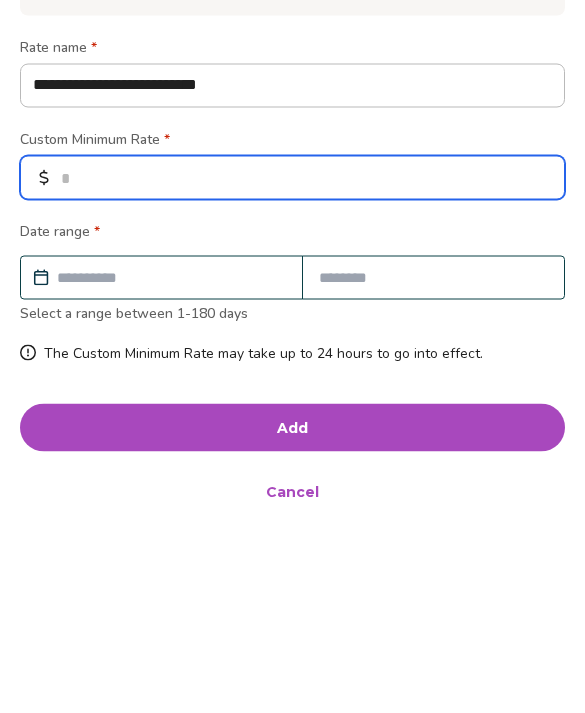 type on "*" 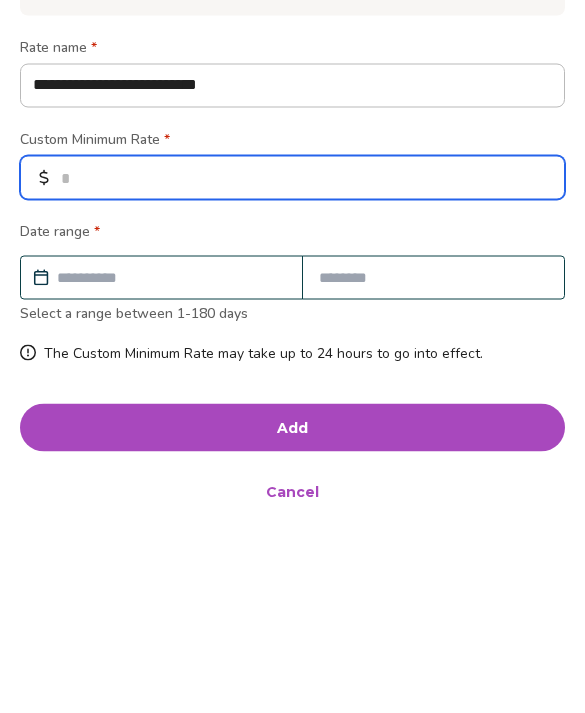 type on "*" 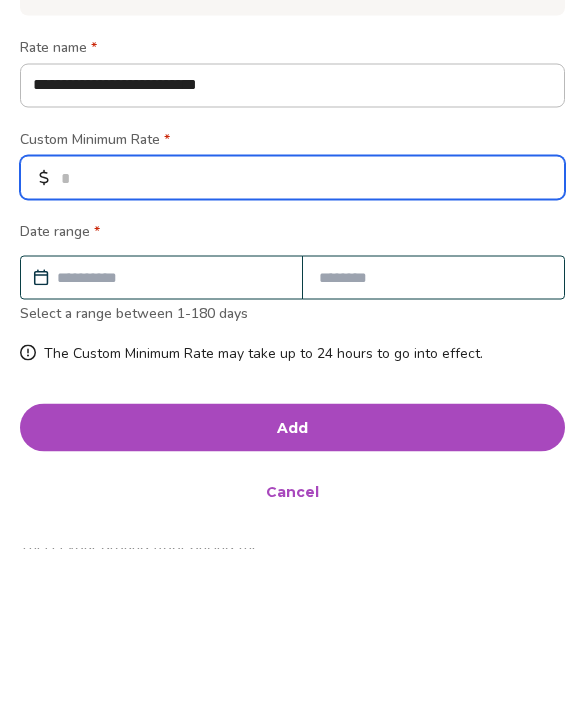 type on "***" 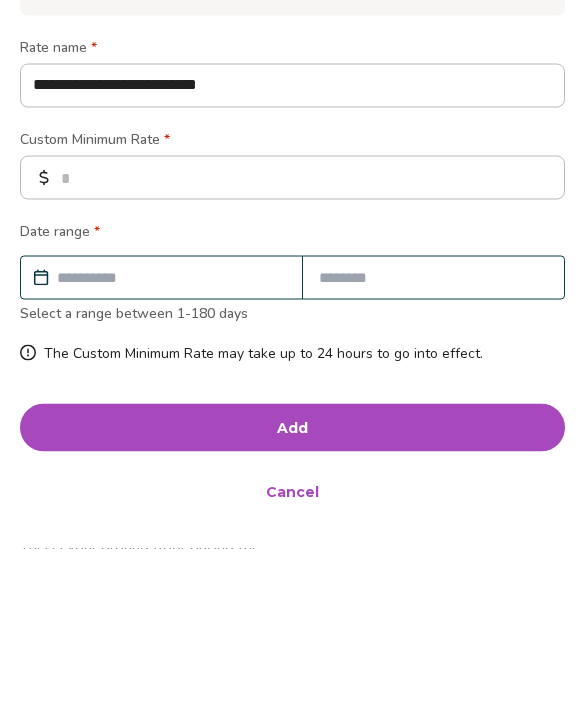 click at bounding box center [171, 442] 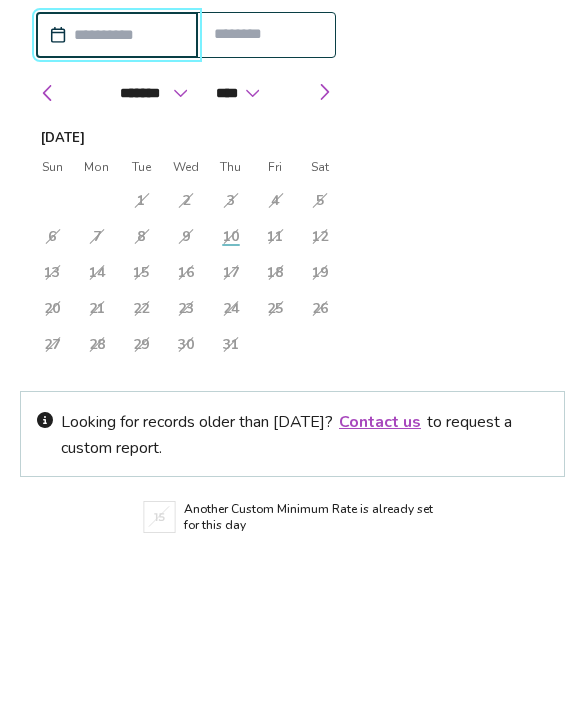 scroll, scrollTop: 708, scrollLeft: 0, axis: vertical 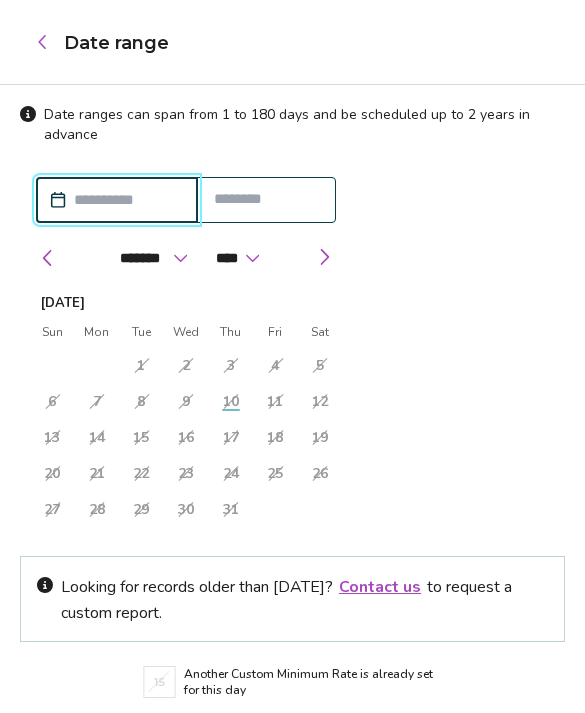 click at bounding box center [324, 257] 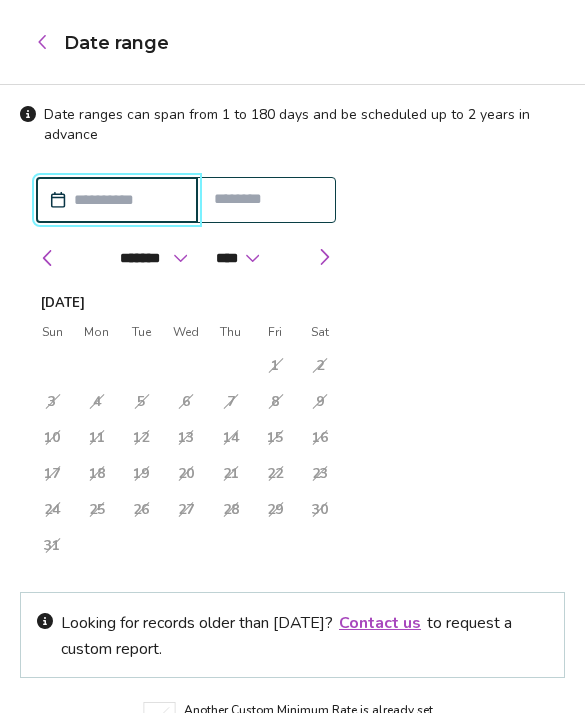 click at bounding box center [324, 257] 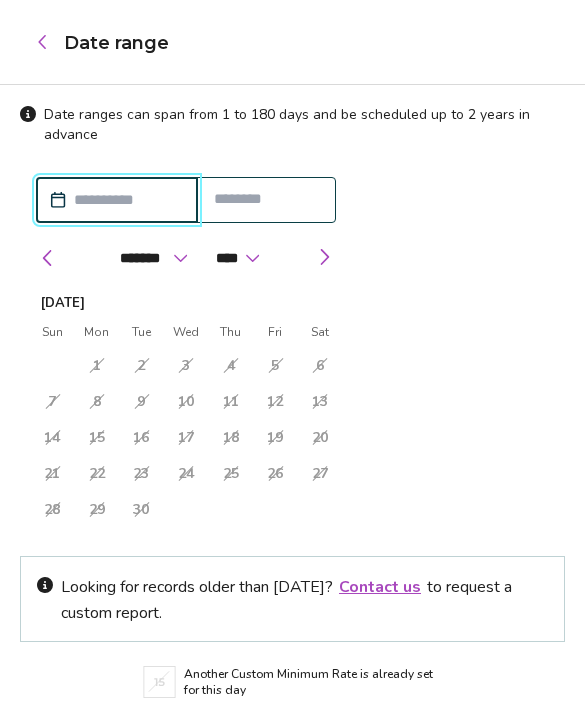 click at bounding box center [324, 257] 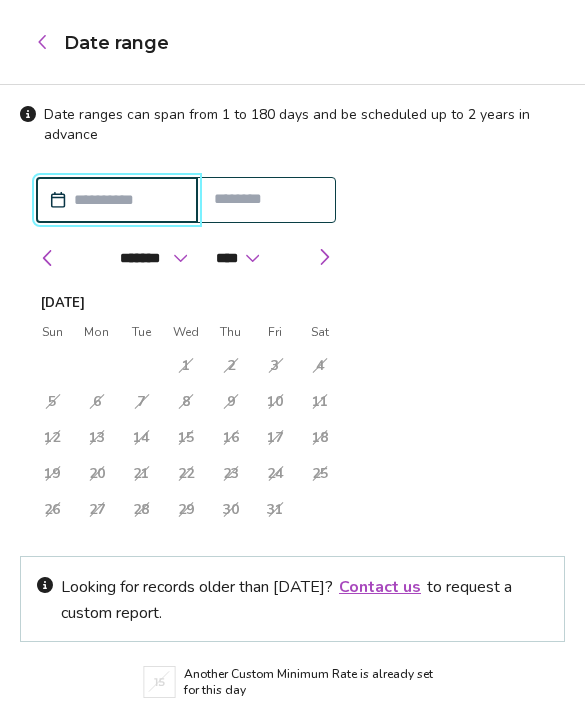click on "1" at bounding box center [186, 366] 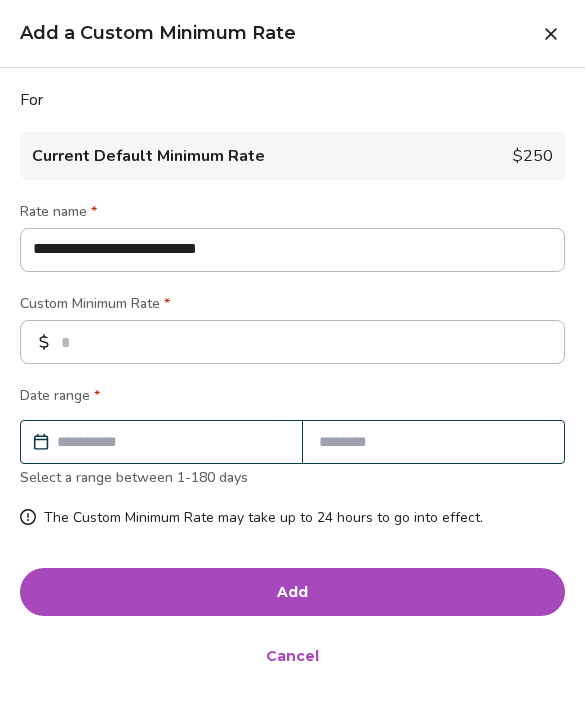 click on "Add" at bounding box center (292, 592) 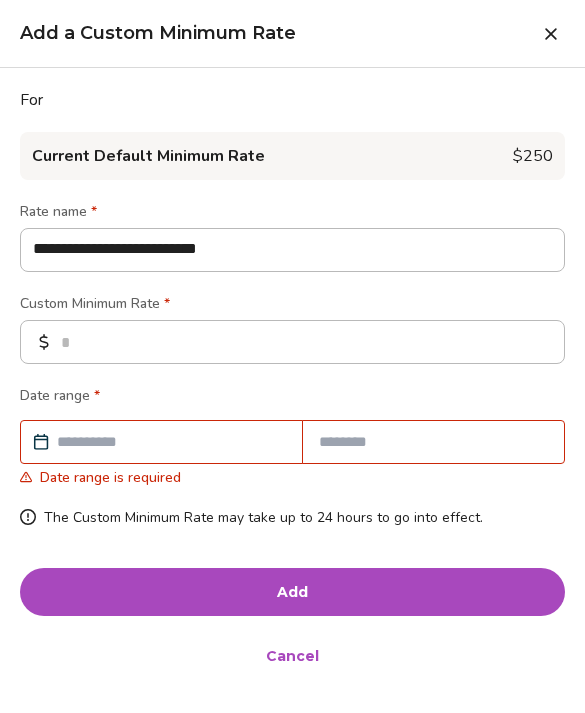 click at bounding box center (171, 442) 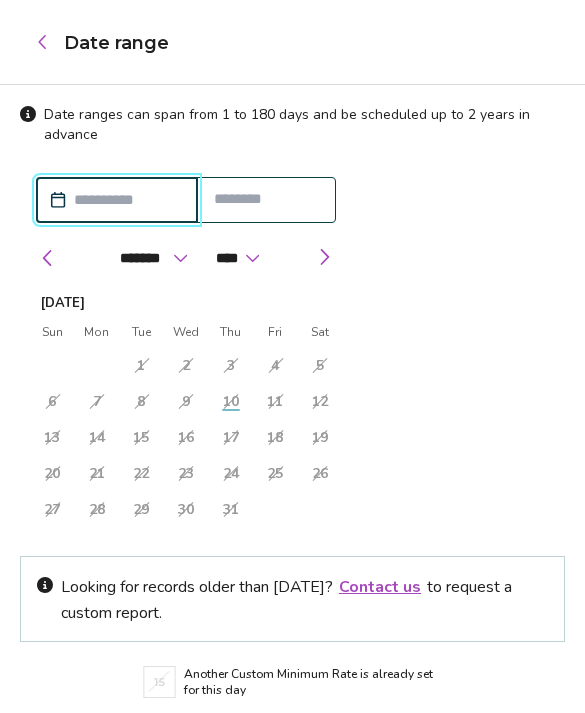 click at bounding box center [324, 257] 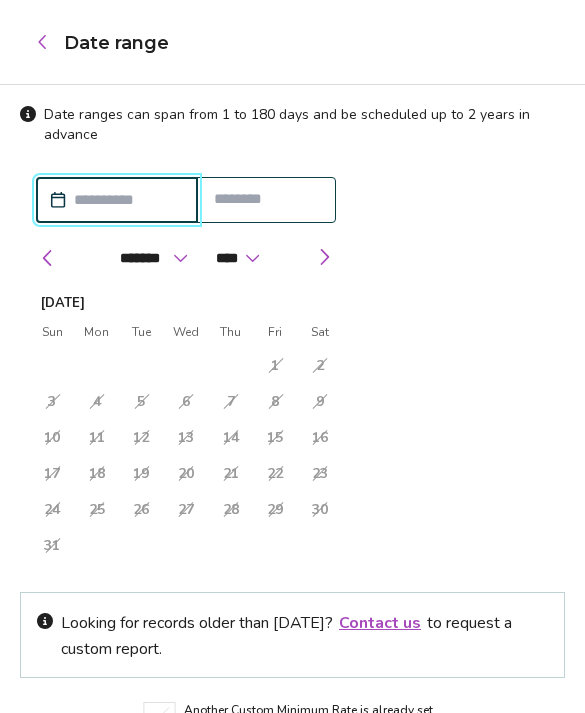 click at bounding box center [324, 257] 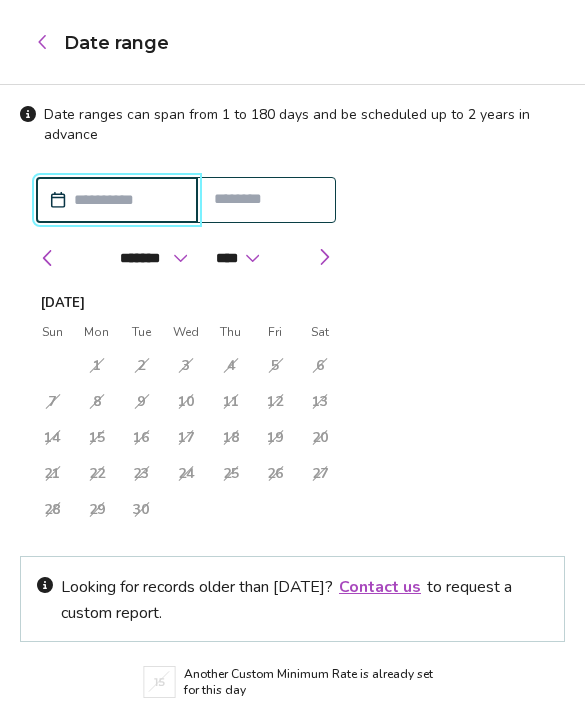 click at bounding box center [324, 257] 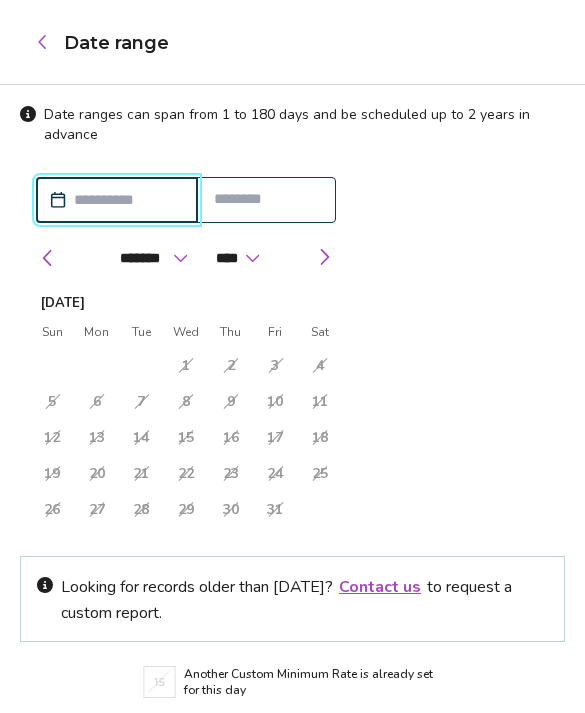 click at bounding box center (324, 257) 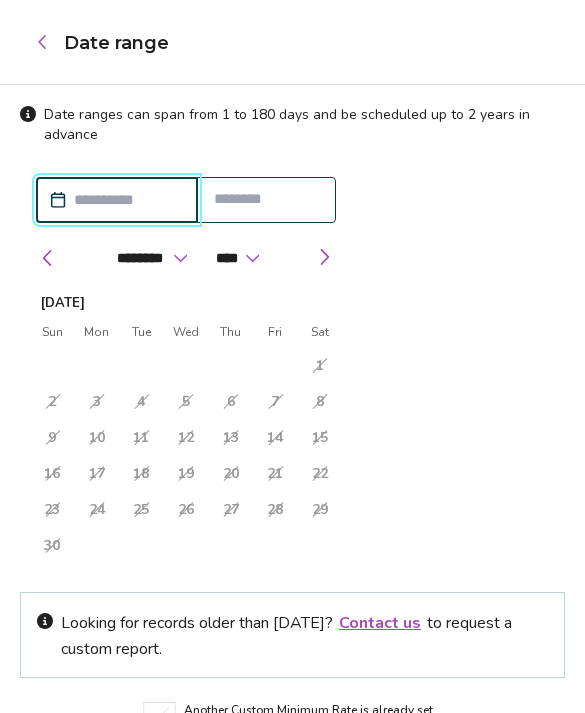 click at bounding box center (324, 257) 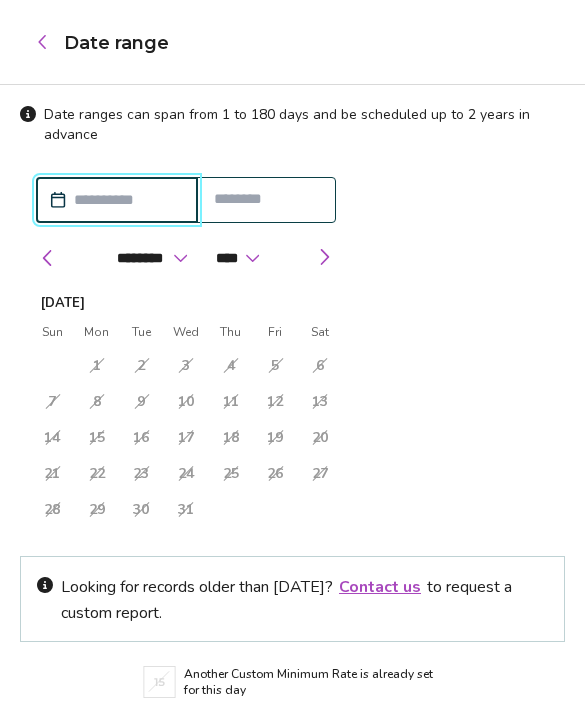 click at bounding box center [324, 257] 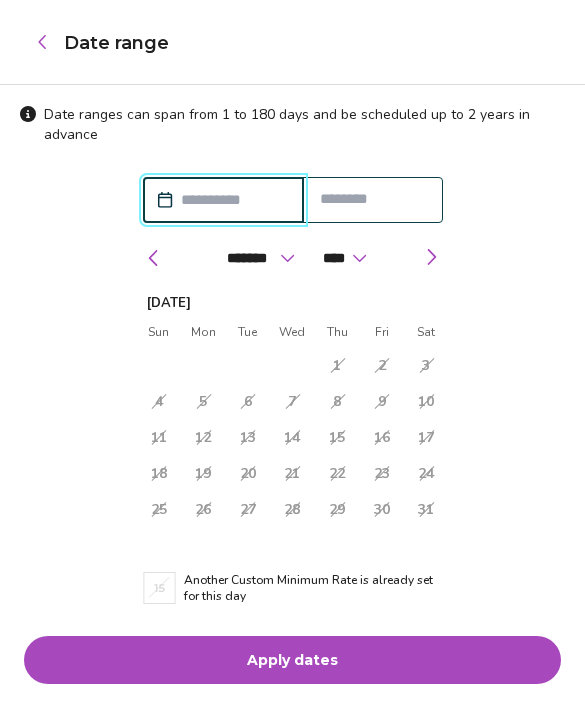 click at bounding box center (431, 257) 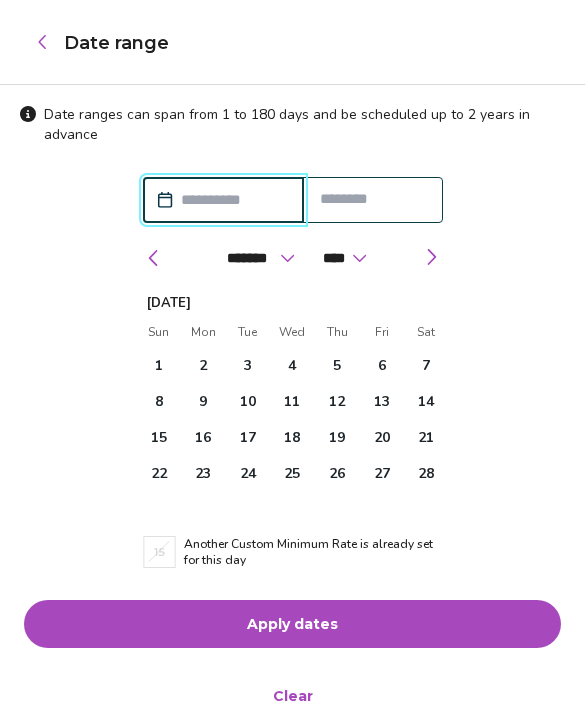 click at bounding box center (42, 42) 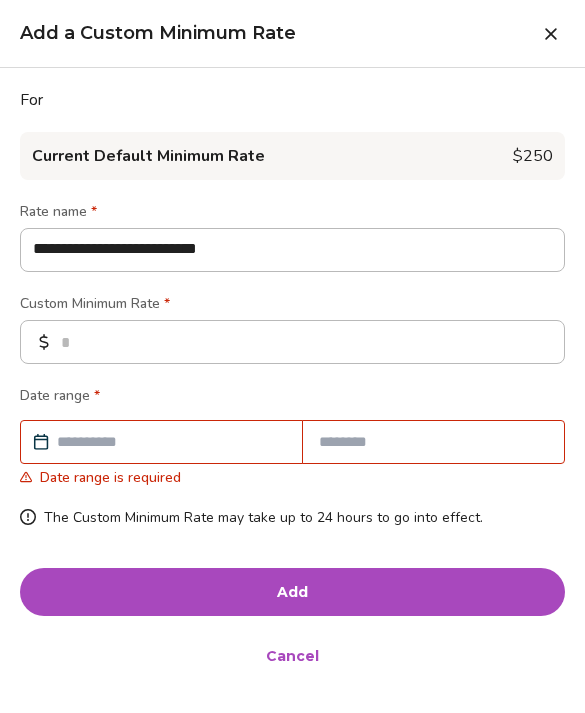 click 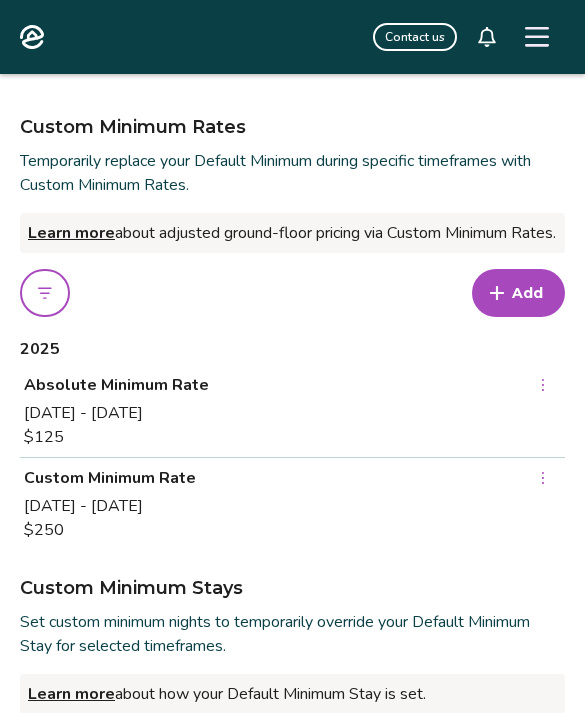 click 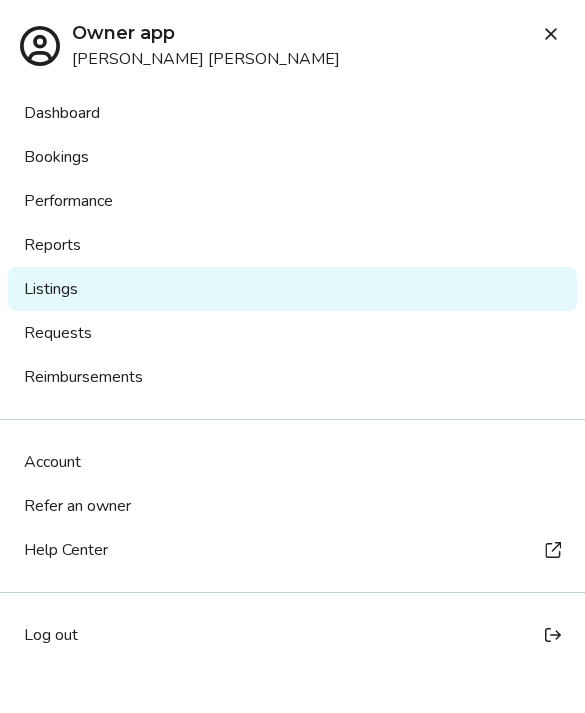 click 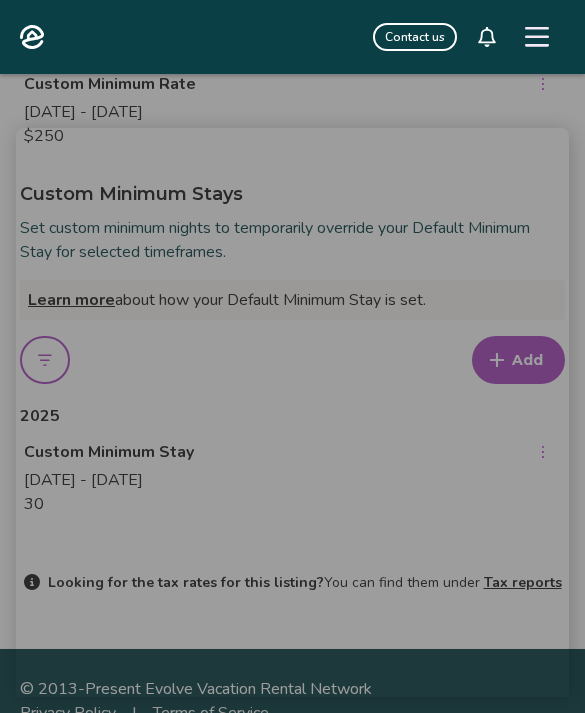 scroll, scrollTop: 1082, scrollLeft: 0, axis: vertical 